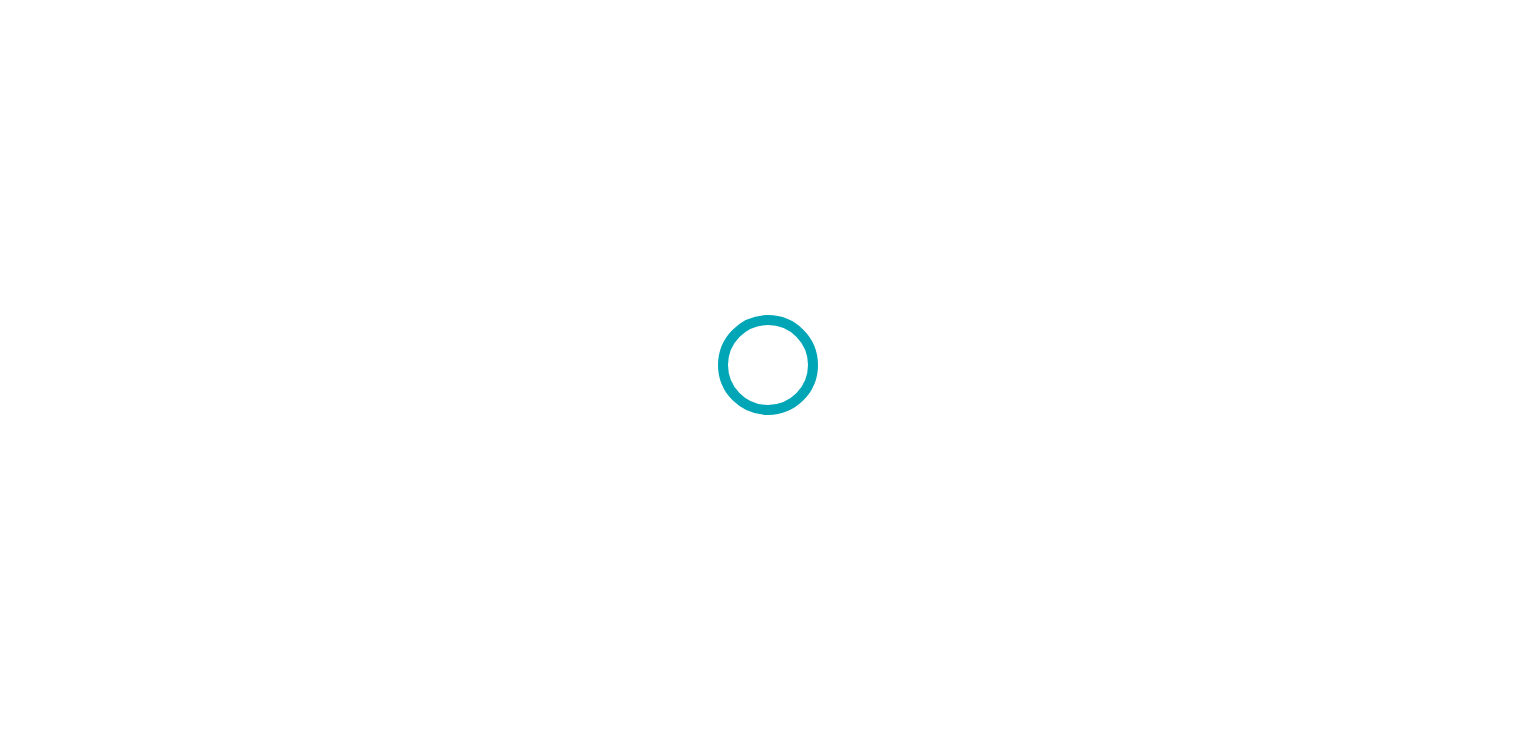 scroll, scrollTop: 0, scrollLeft: 0, axis: both 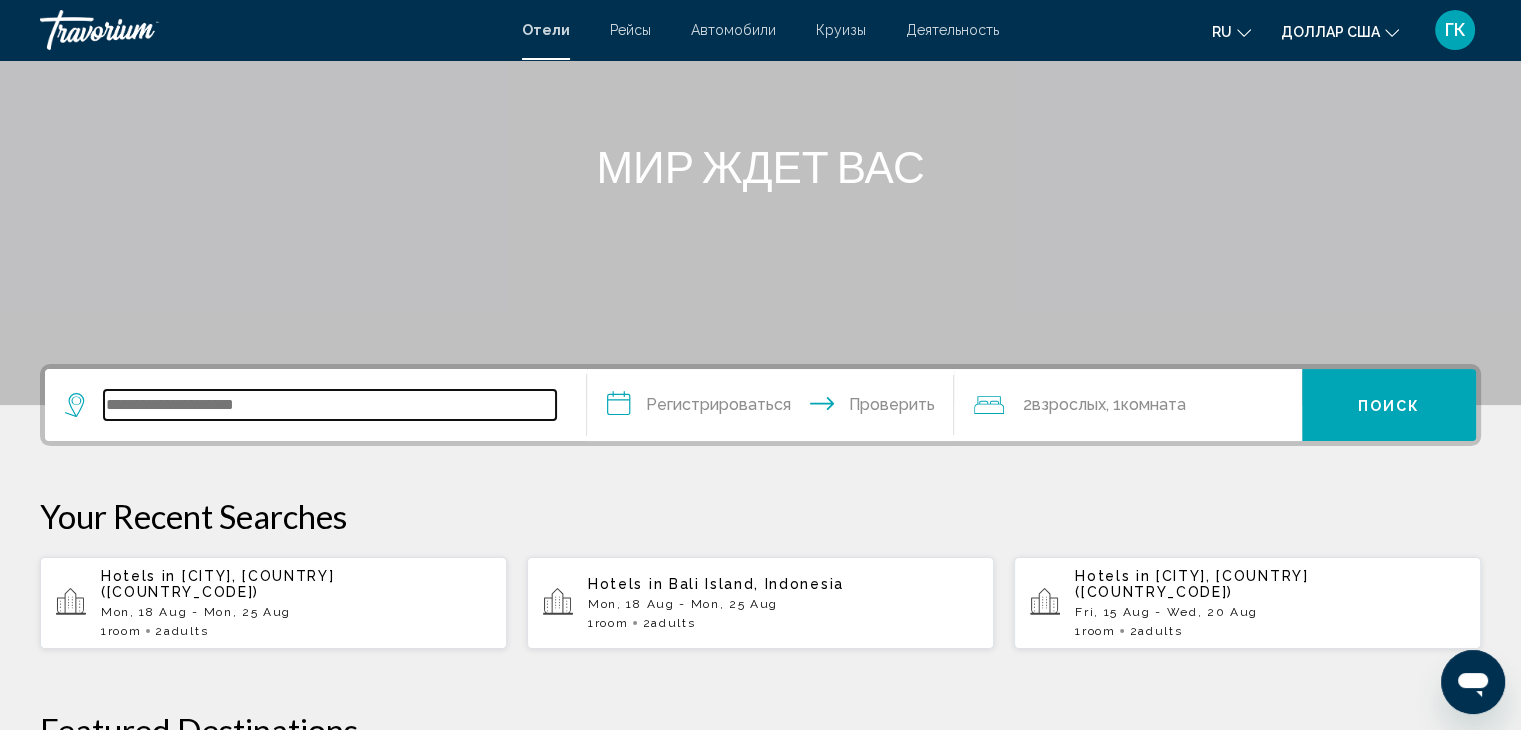 click at bounding box center [330, 405] 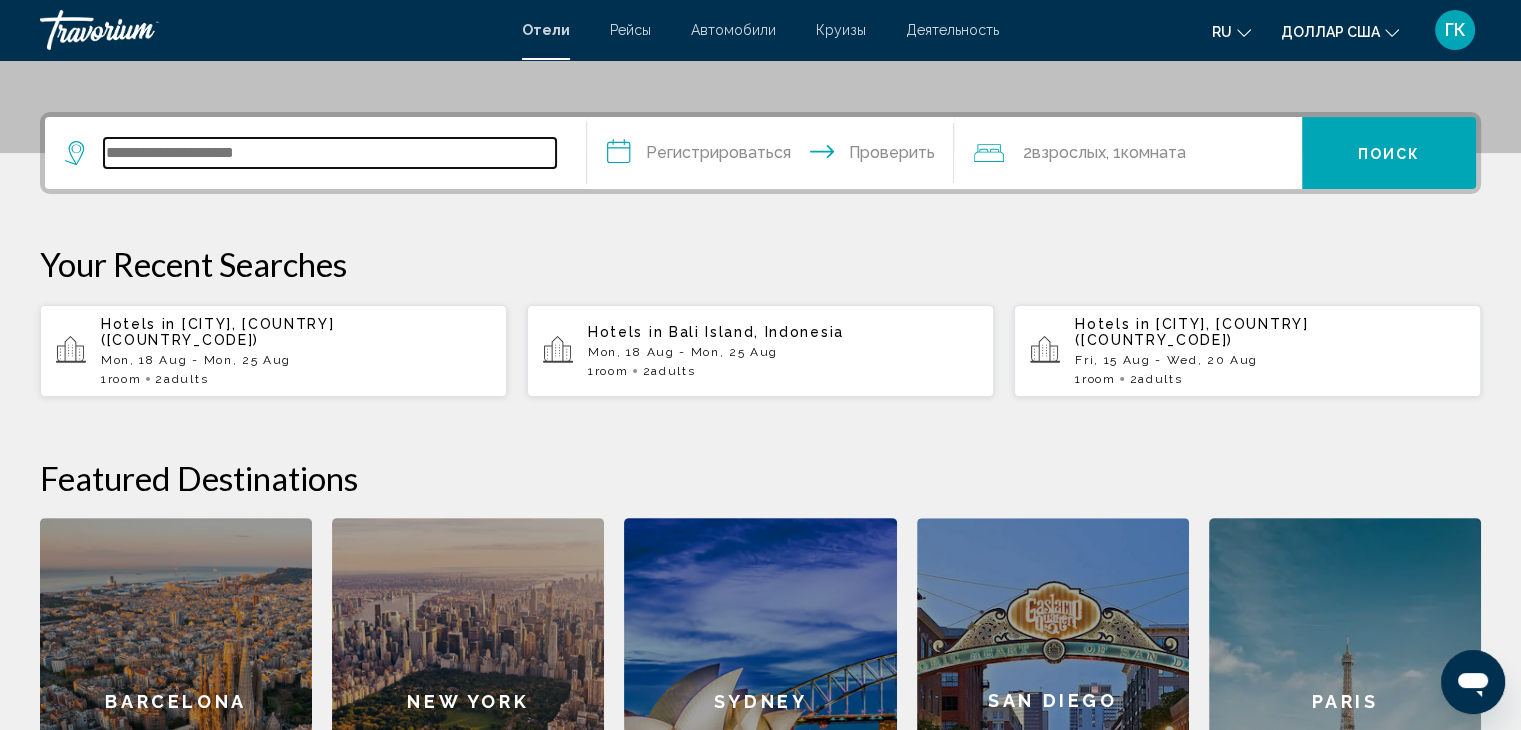 scroll, scrollTop: 493, scrollLeft: 0, axis: vertical 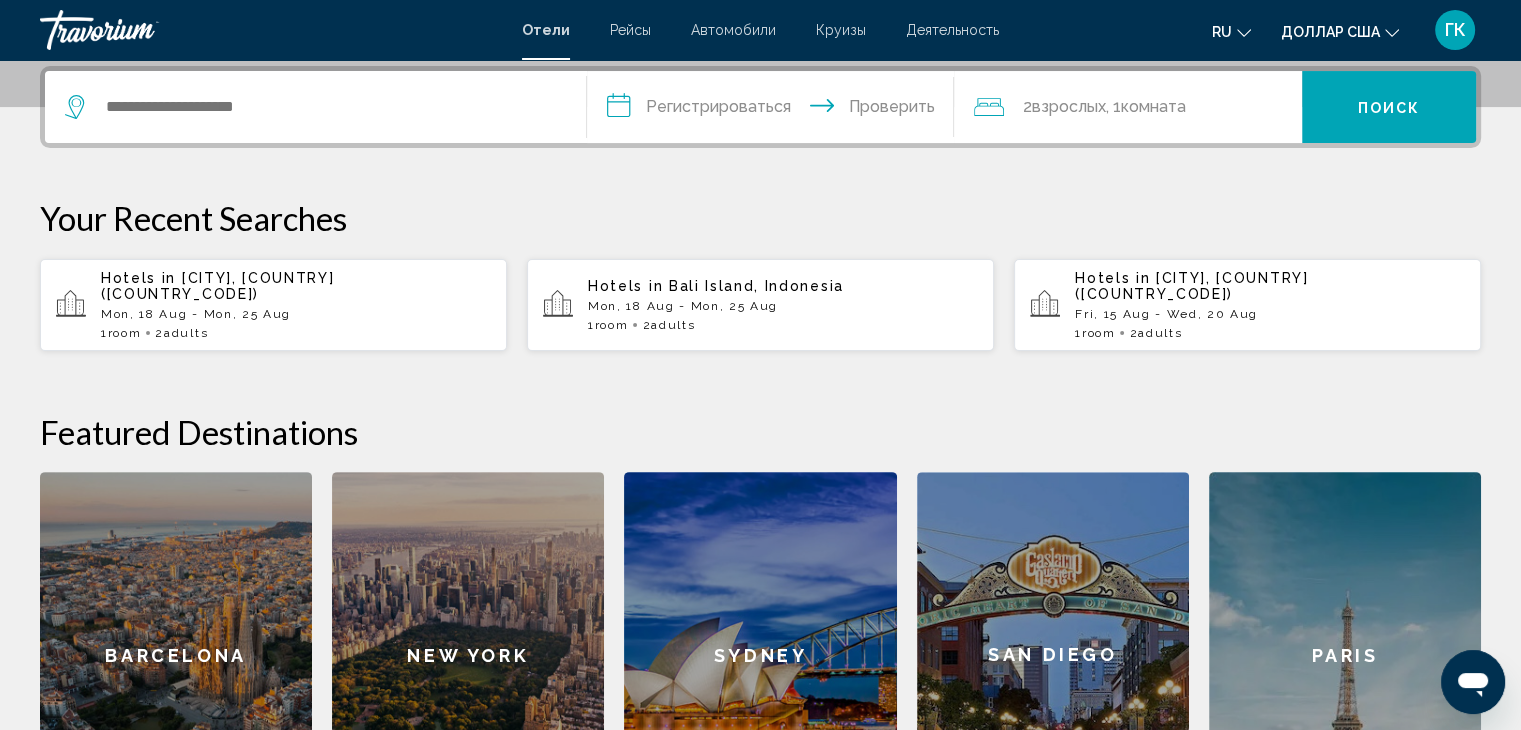 click on "Mon, 18 Aug - Mon, 25 Aug" at bounding box center (296, 314) 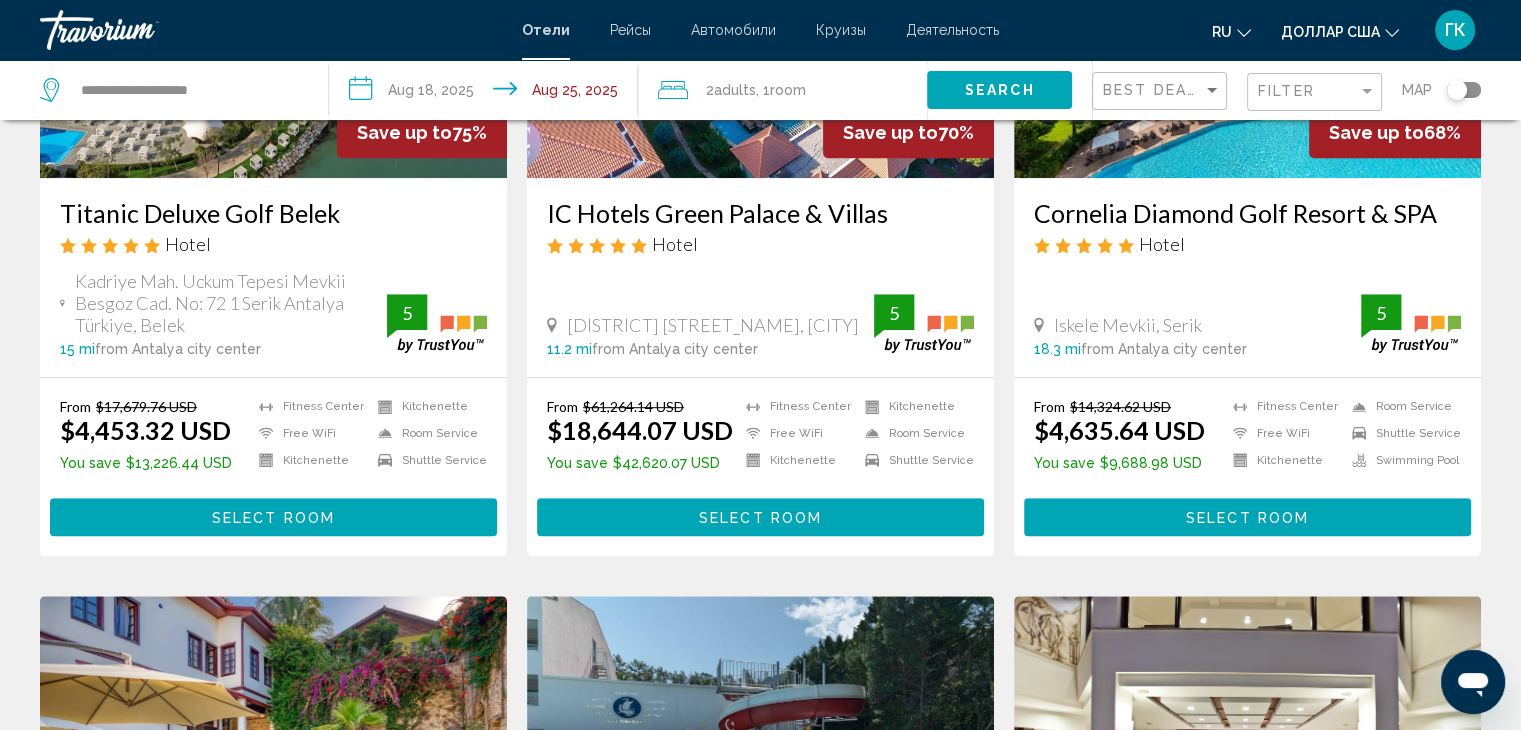 scroll, scrollTop: 1061, scrollLeft: 0, axis: vertical 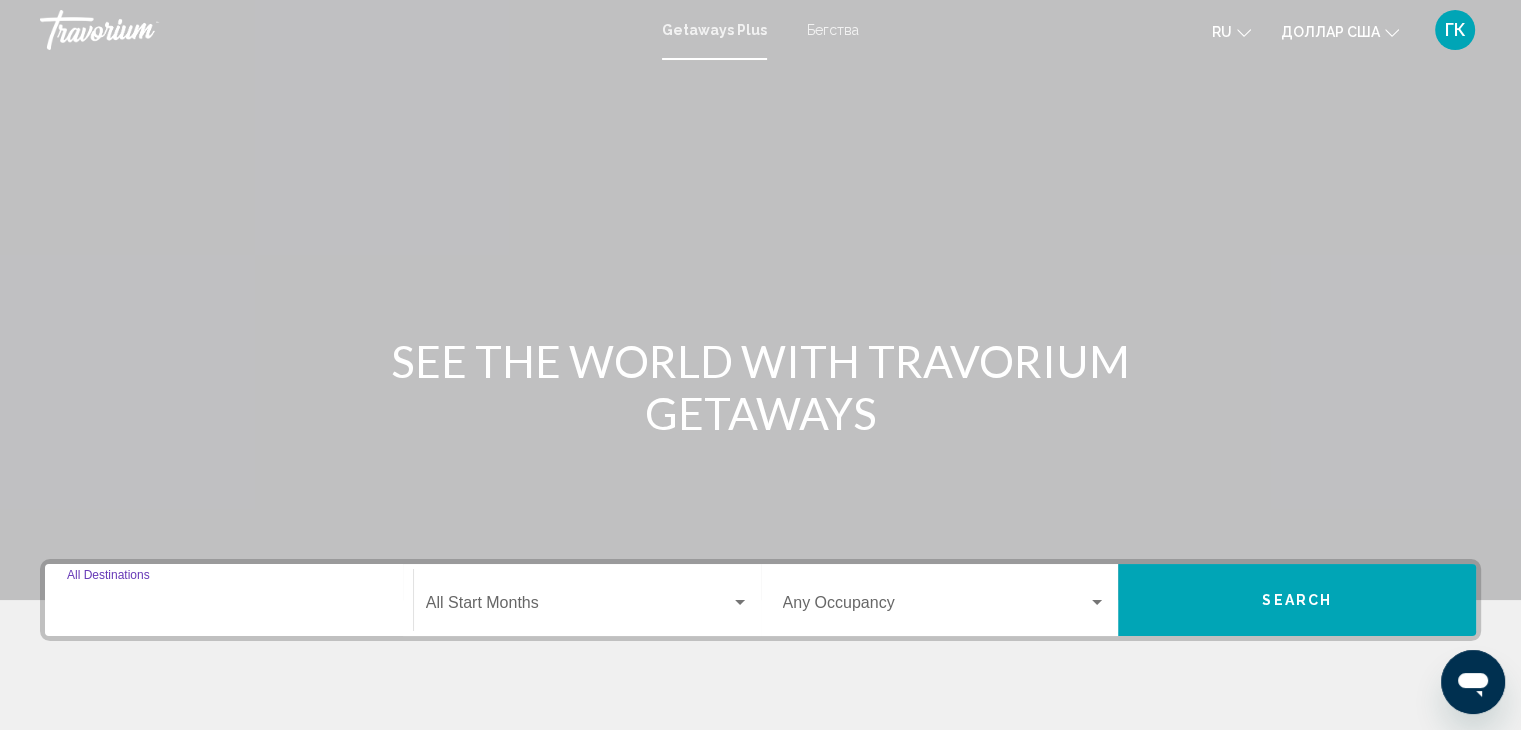 click on "Destination All Destinations" at bounding box center (229, 607) 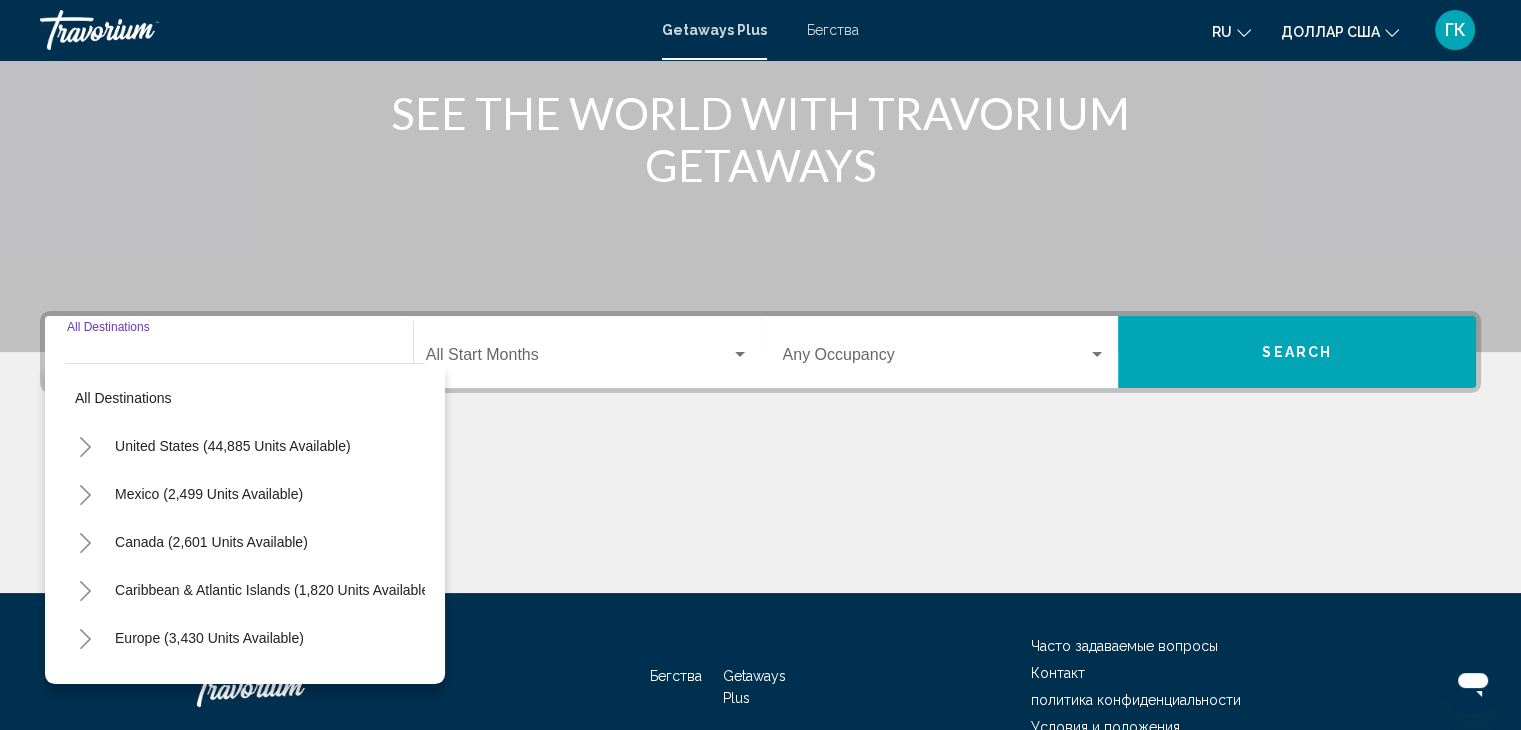 scroll, scrollTop: 356, scrollLeft: 0, axis: vertical 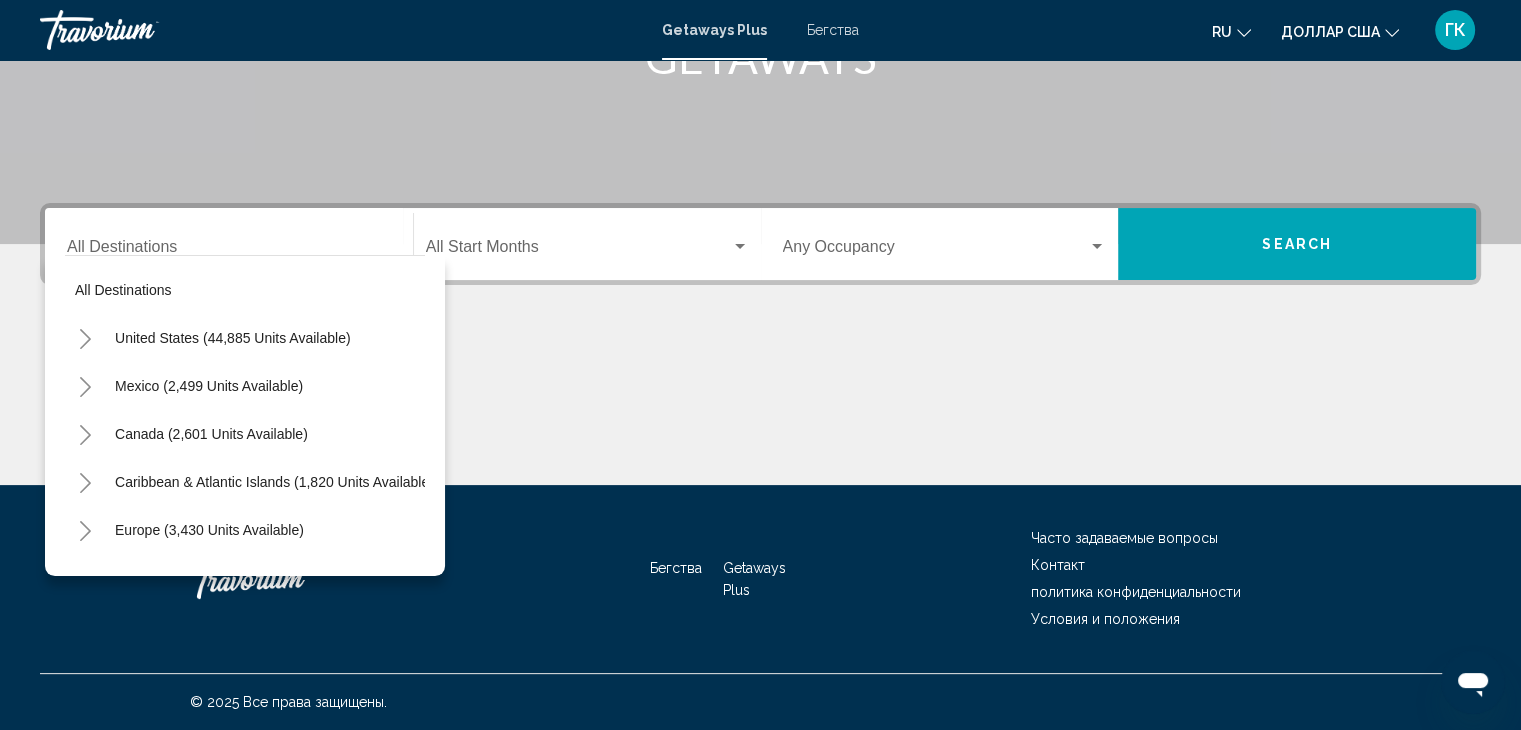 click on "Destination All Destinations" at bounding box center (229, 244) 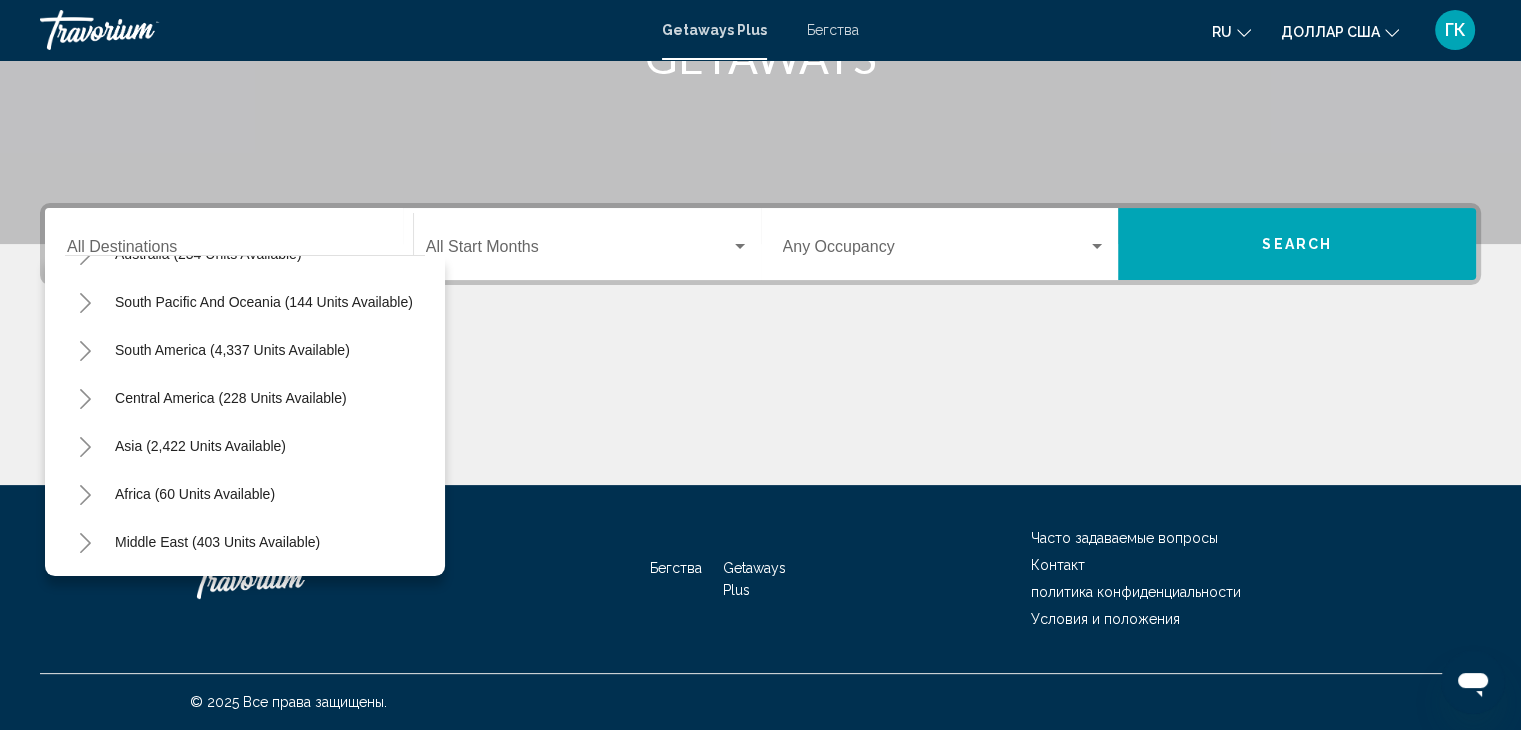 scroll, scrollTop: 339, scrollLeft: 0, axis: vertical 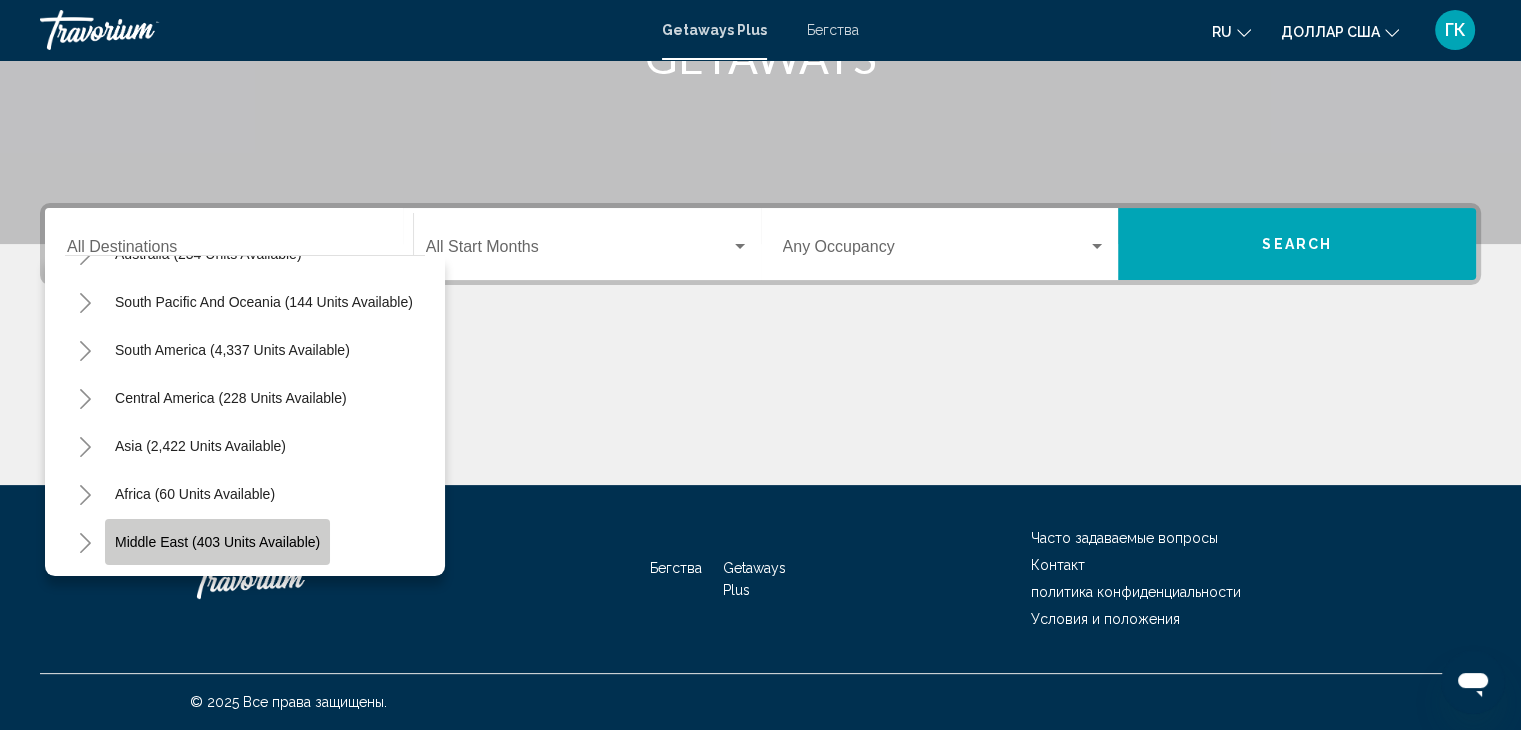click on "Middle East (403 units available)" 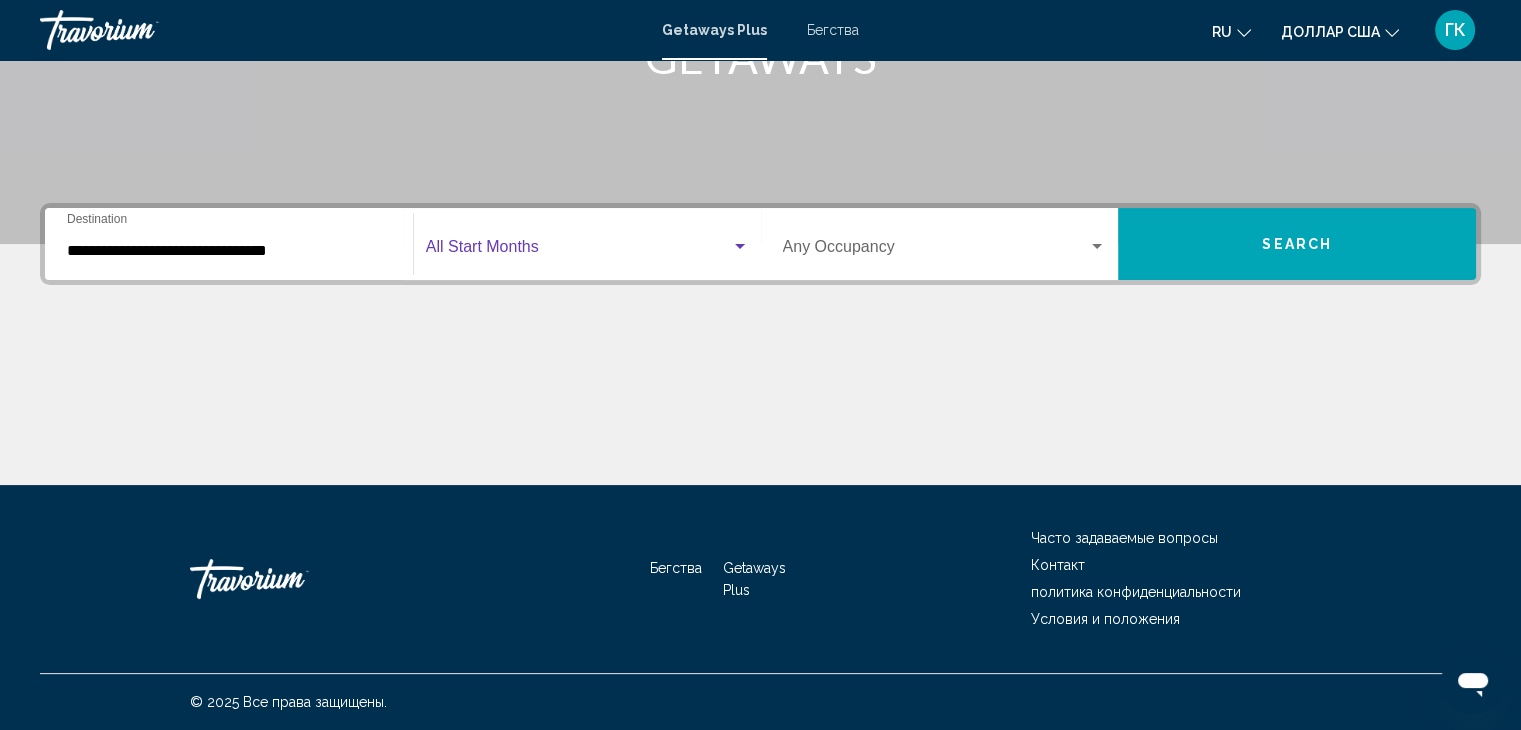 click at bounding box center (578, 251) 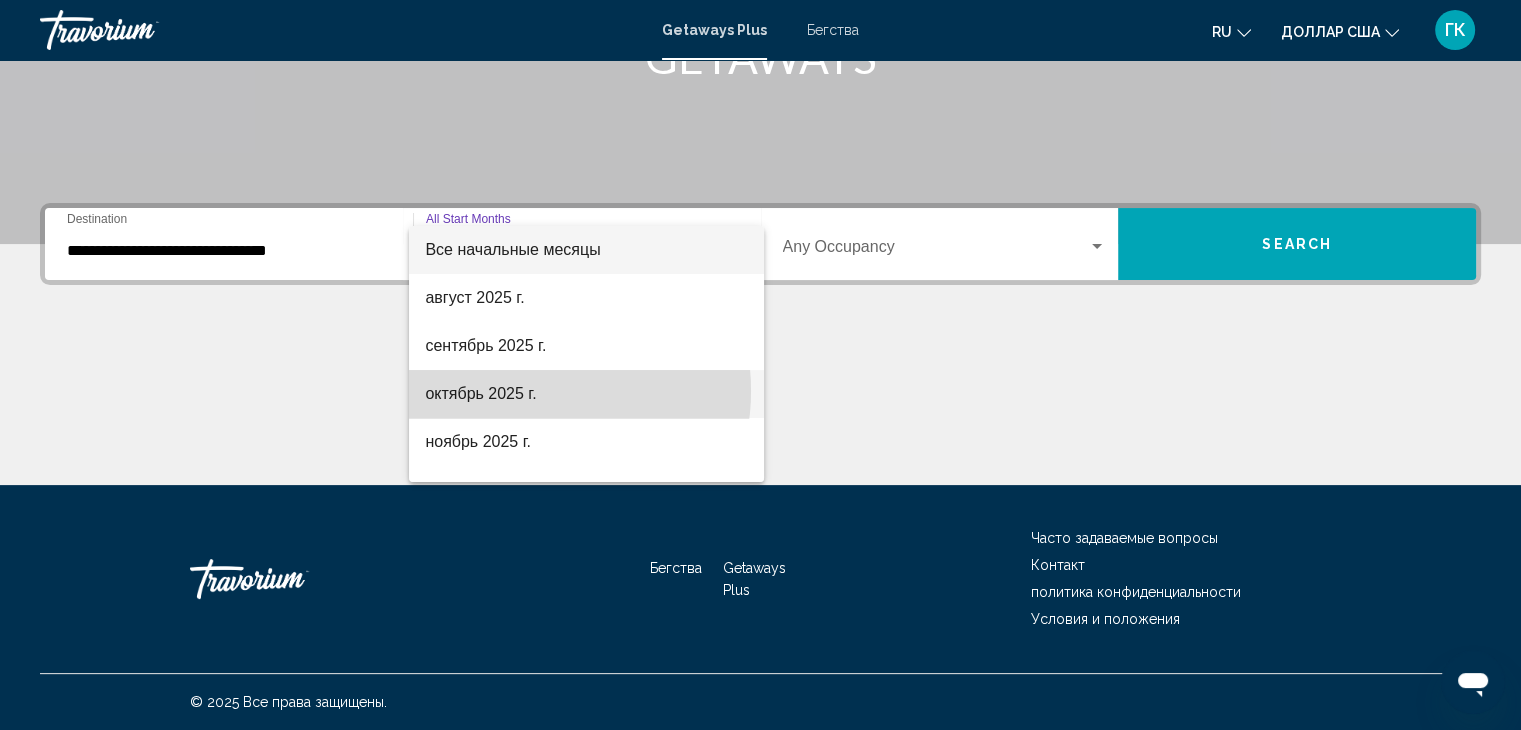 click on "октябрь 2025 г." at bounding box center (480, 393) 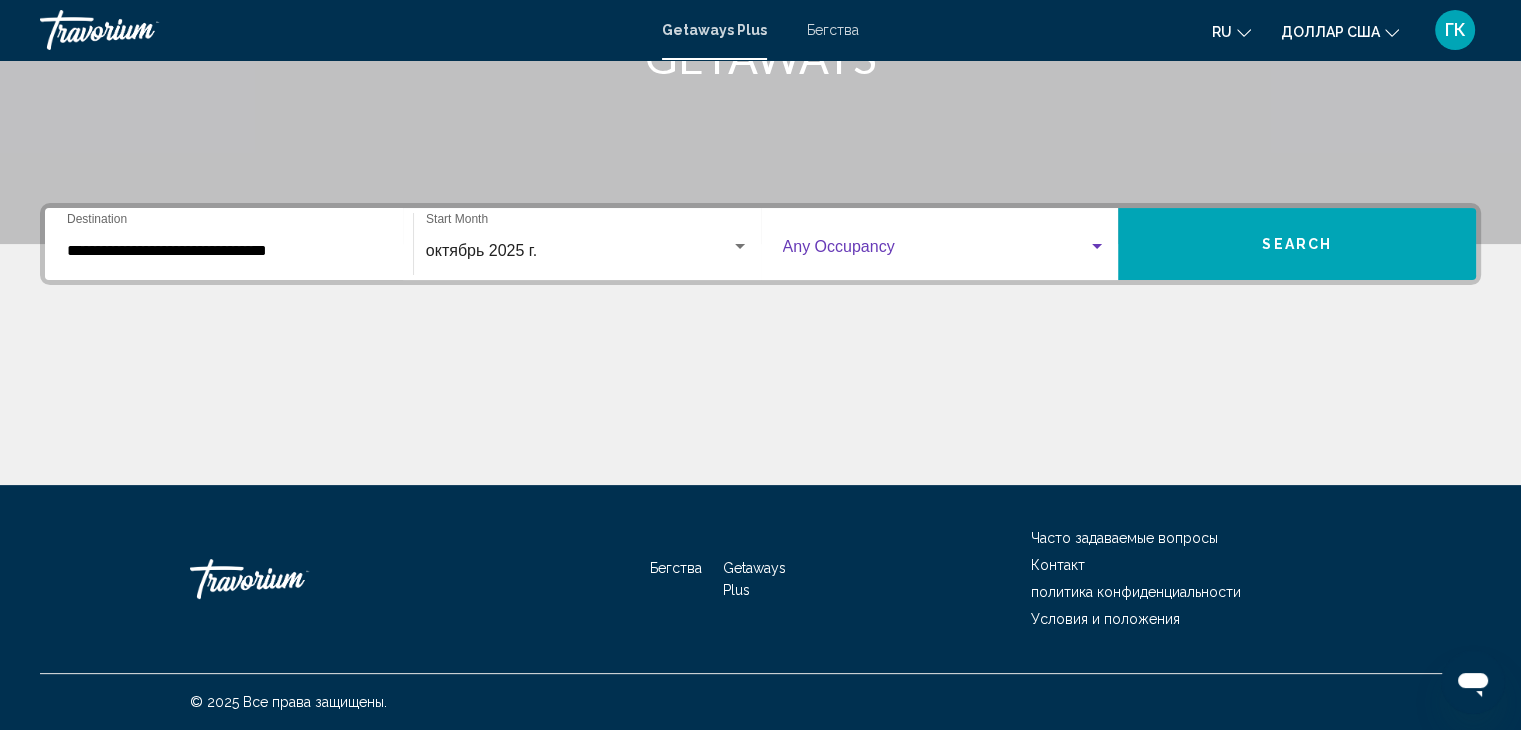click at bounding box center [936, 251] 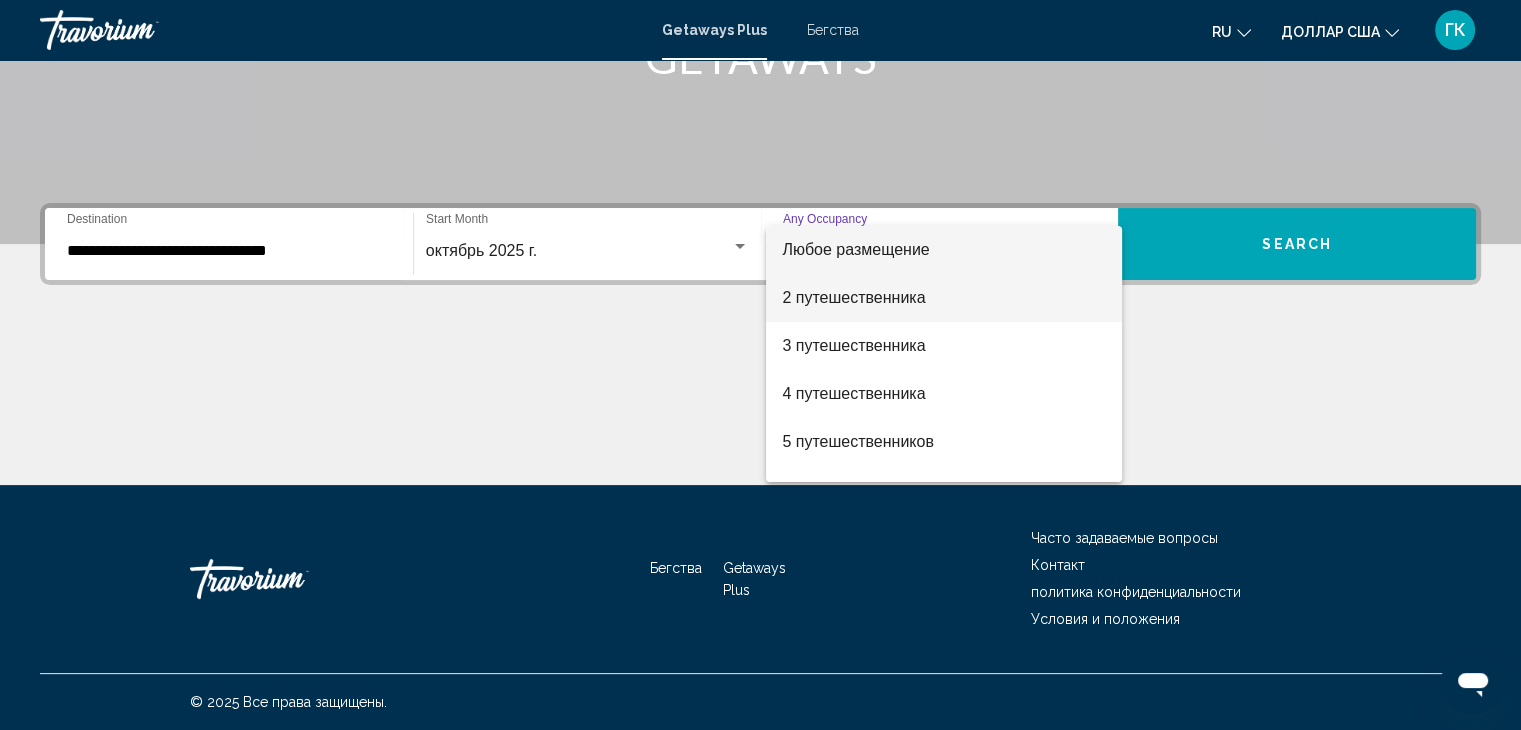click on "2 путешественника" at bounding box center [853, 297] 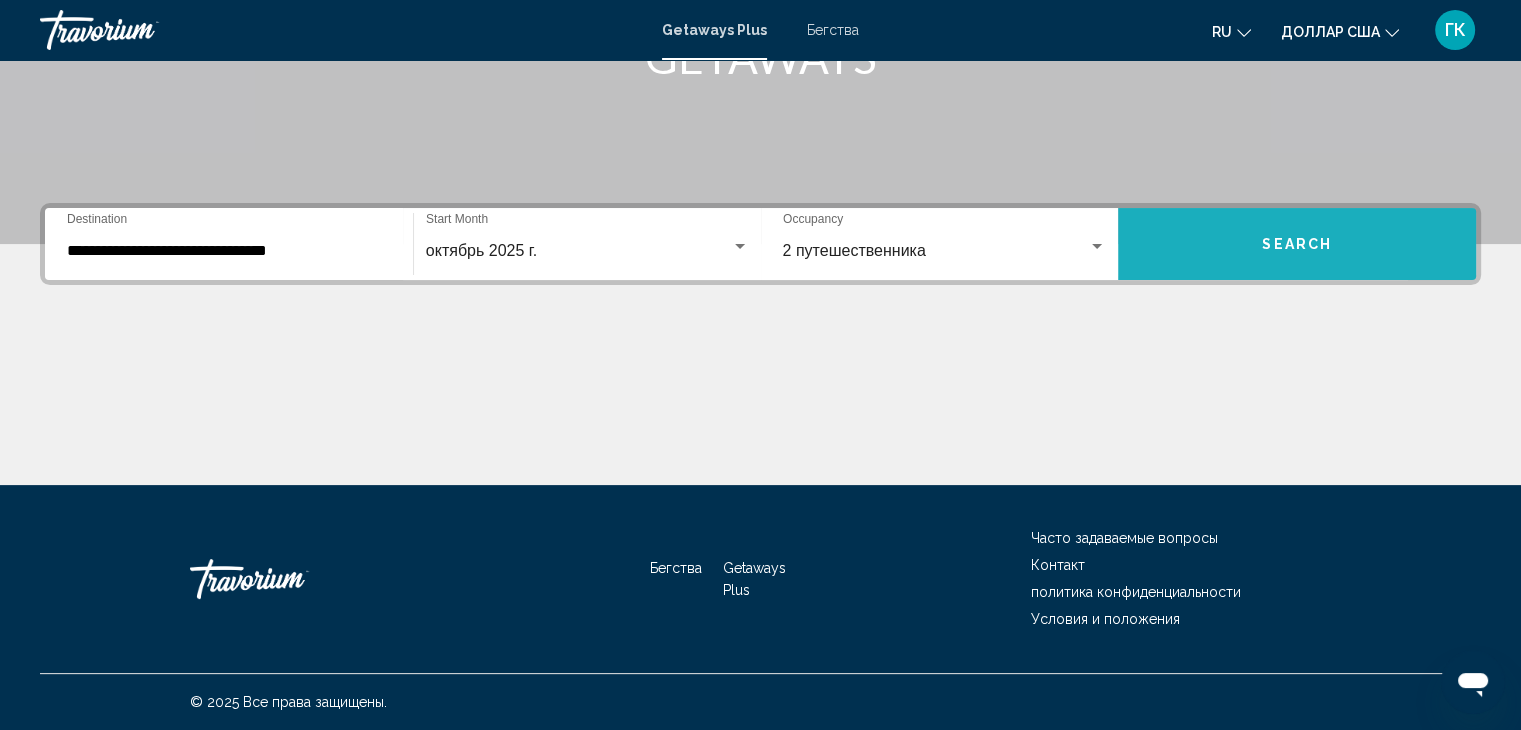 click on "Search" at bounding box center [1297, 244] 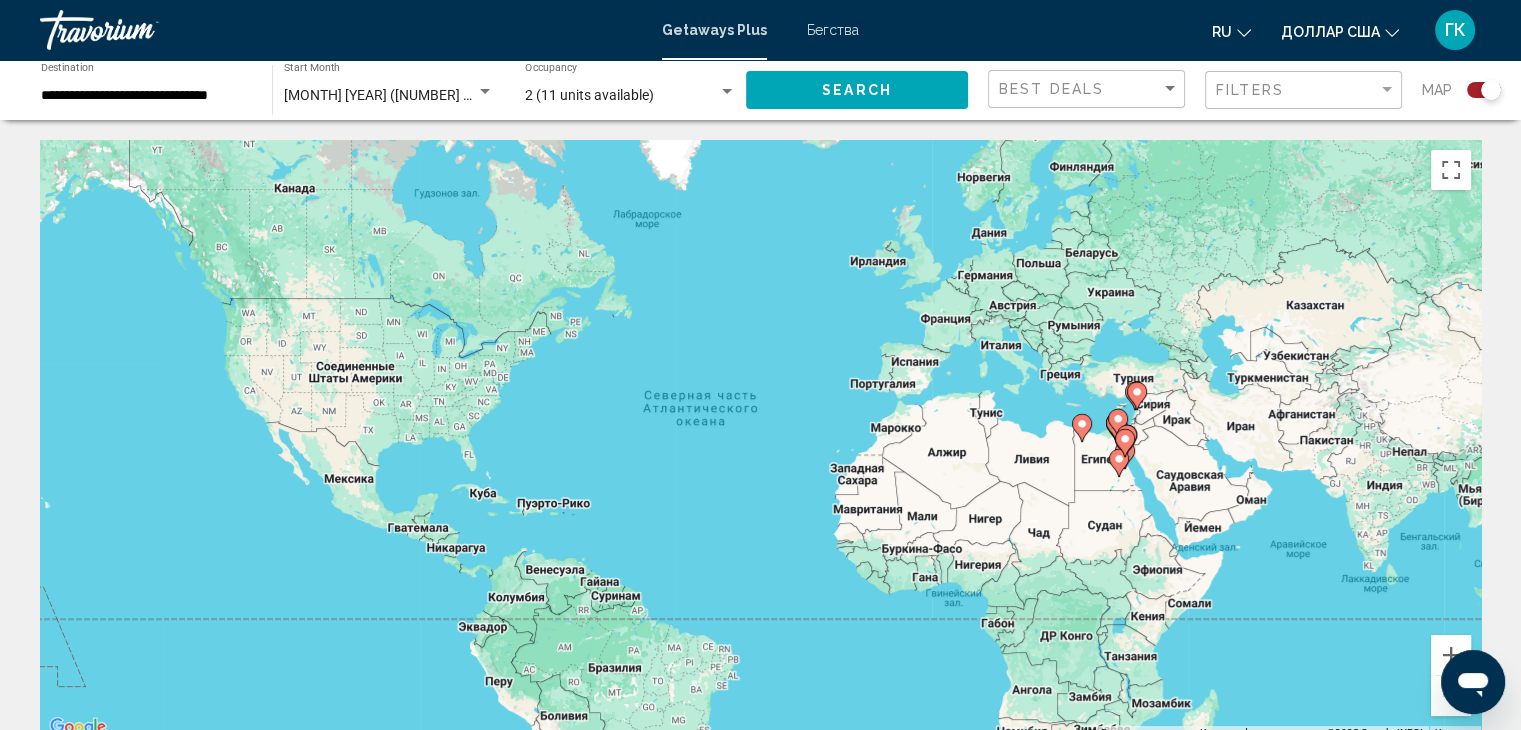 click 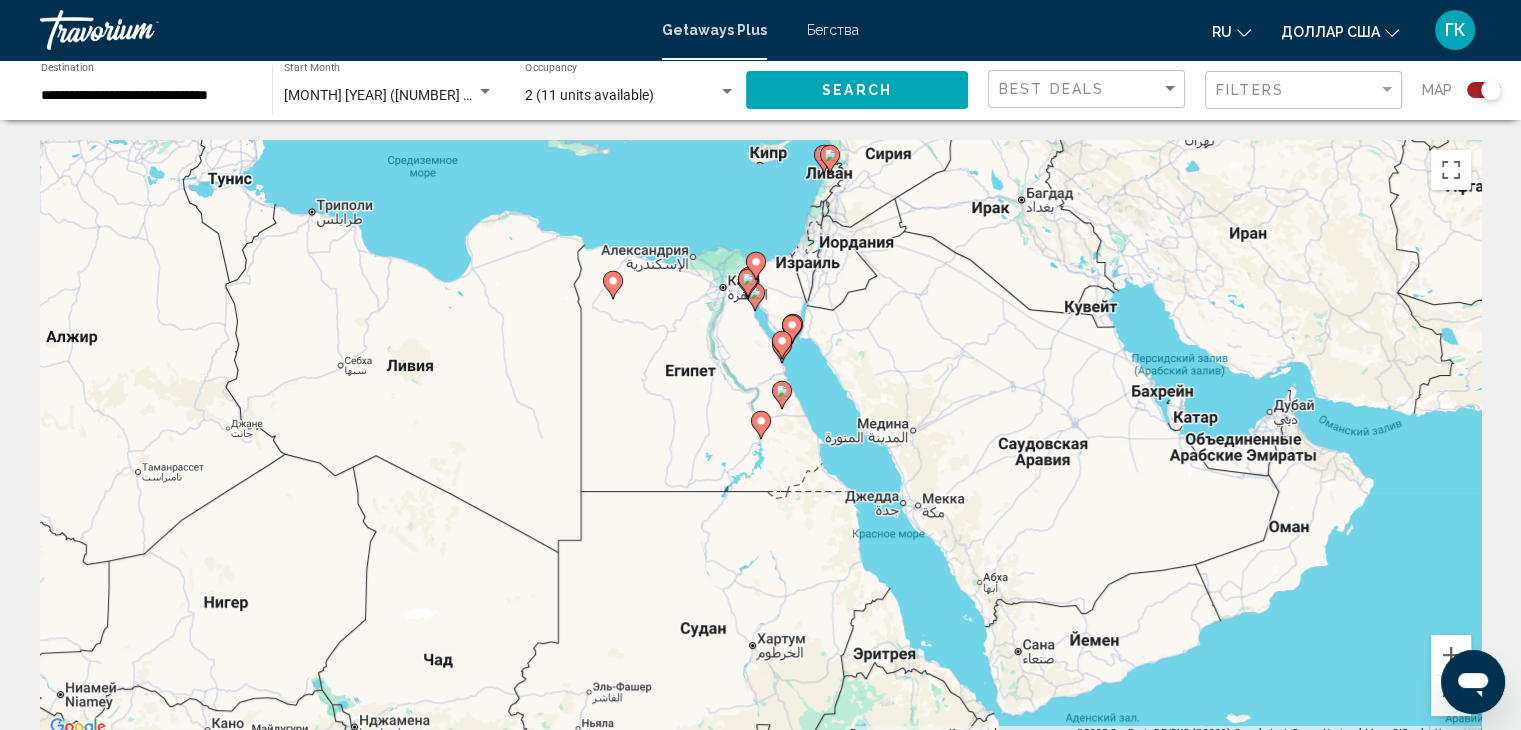 click at bounding box center [782, 395] 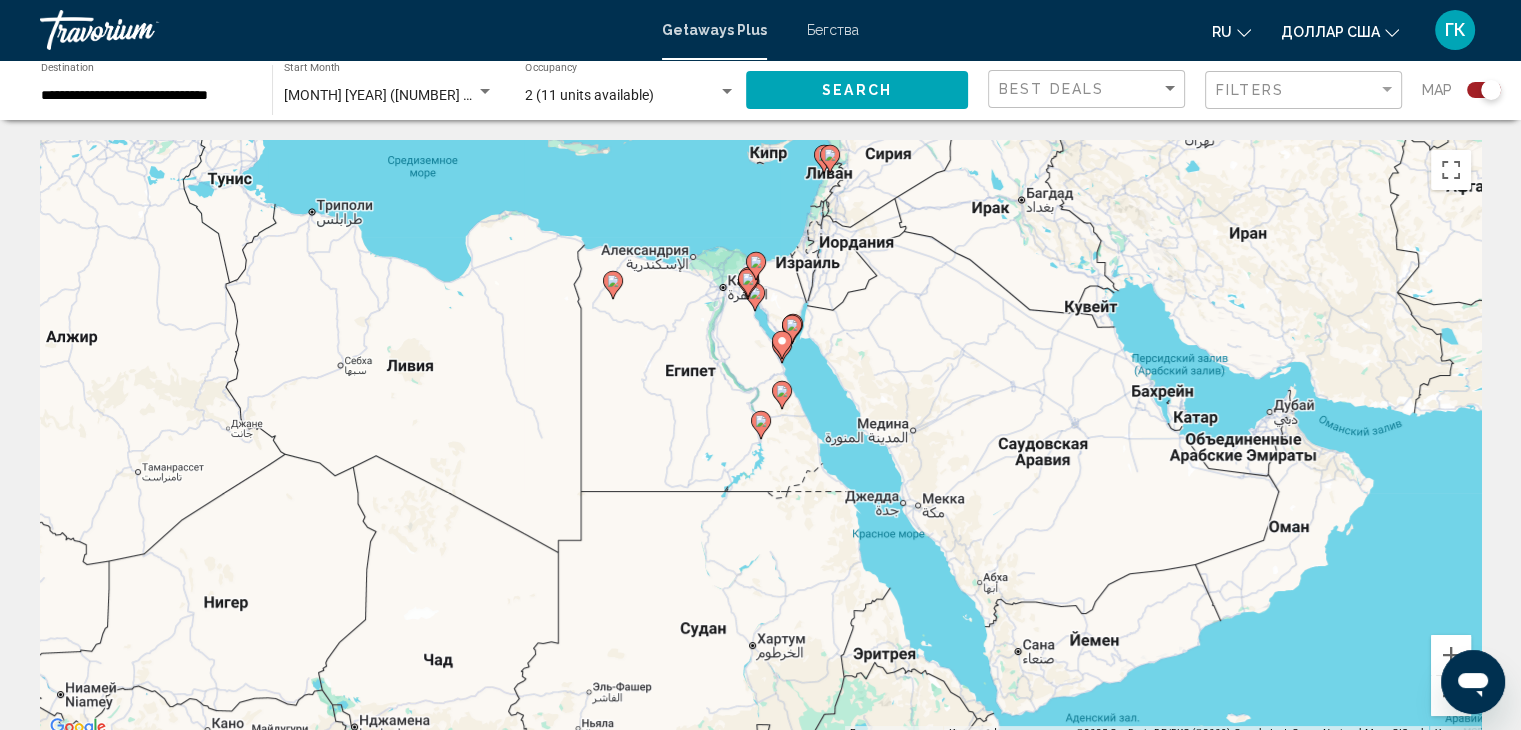 type on "**********" 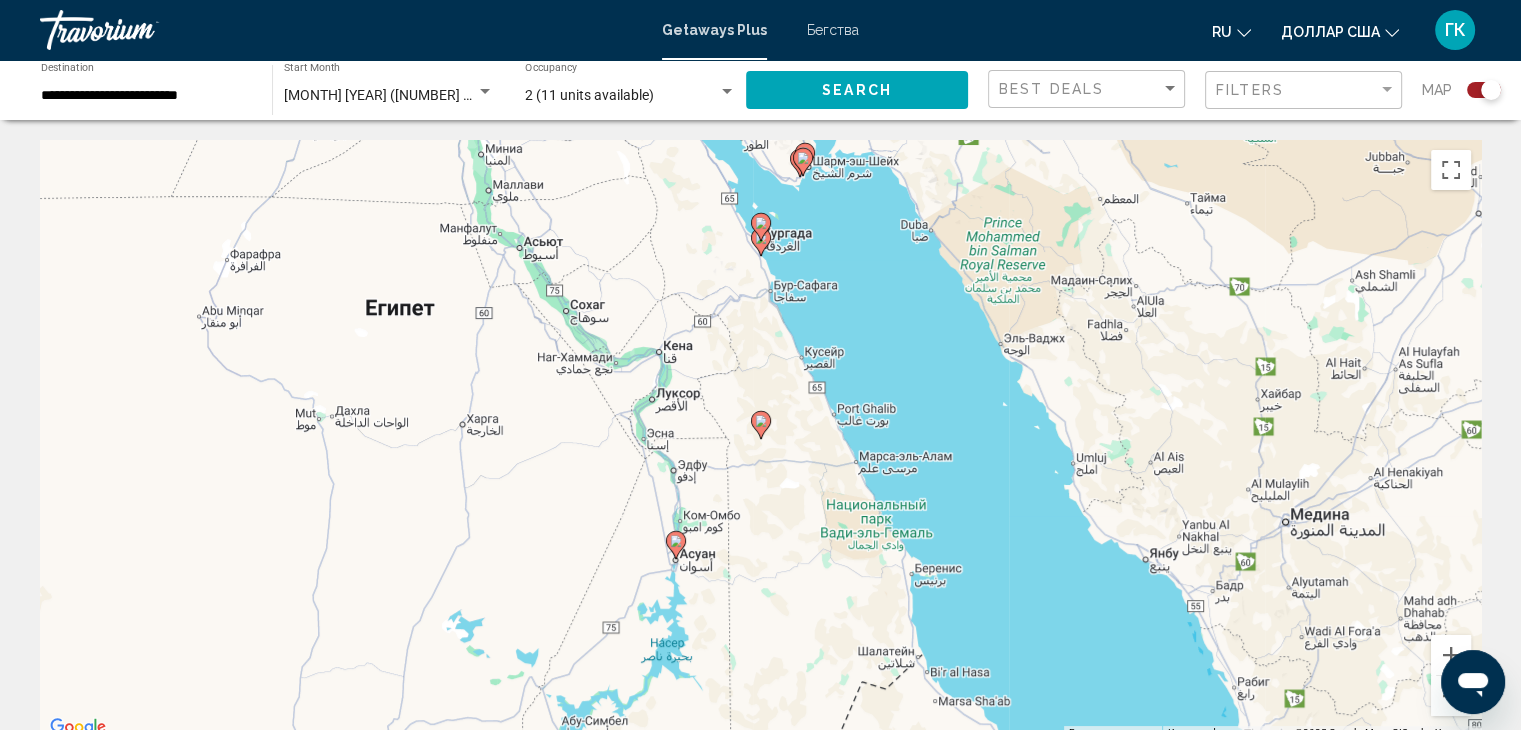 click 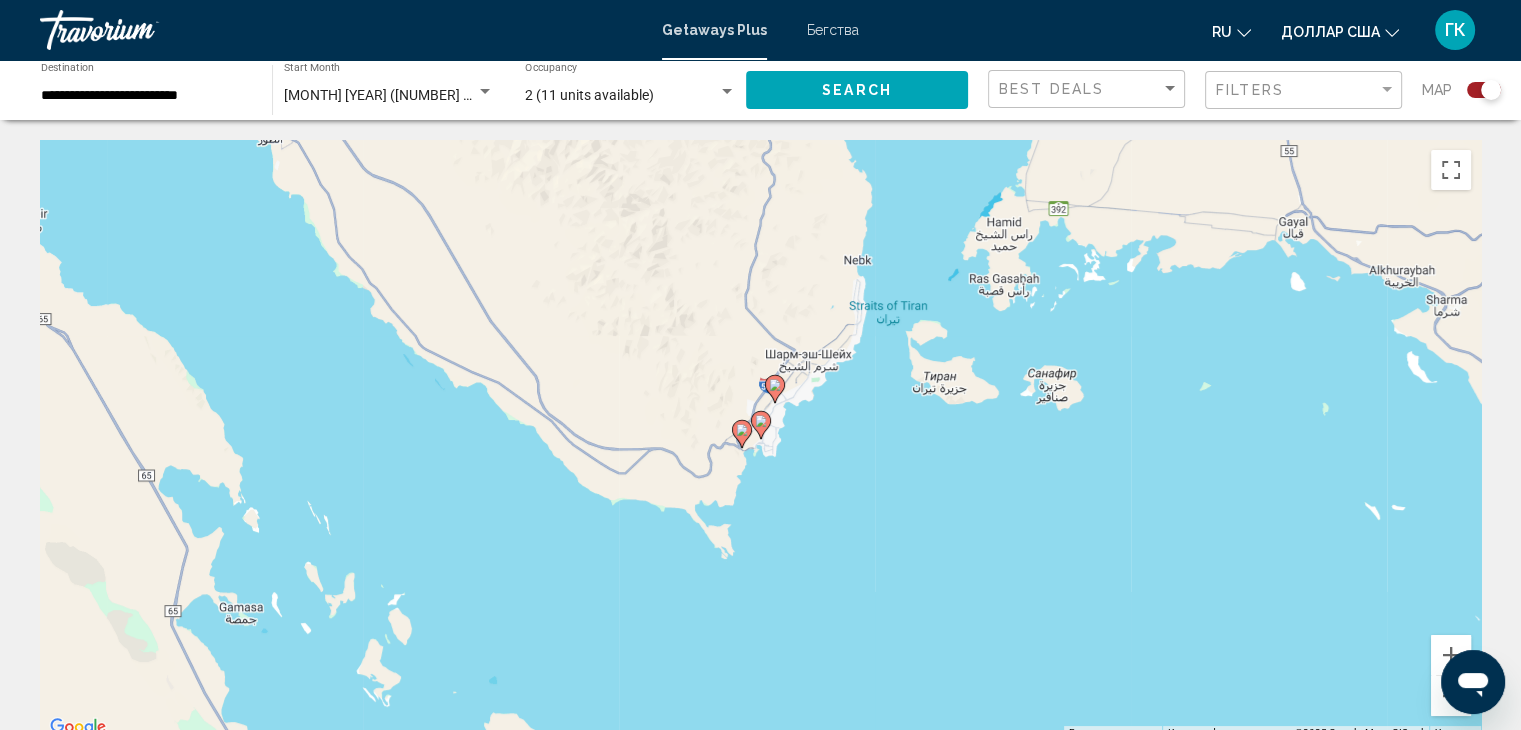 click 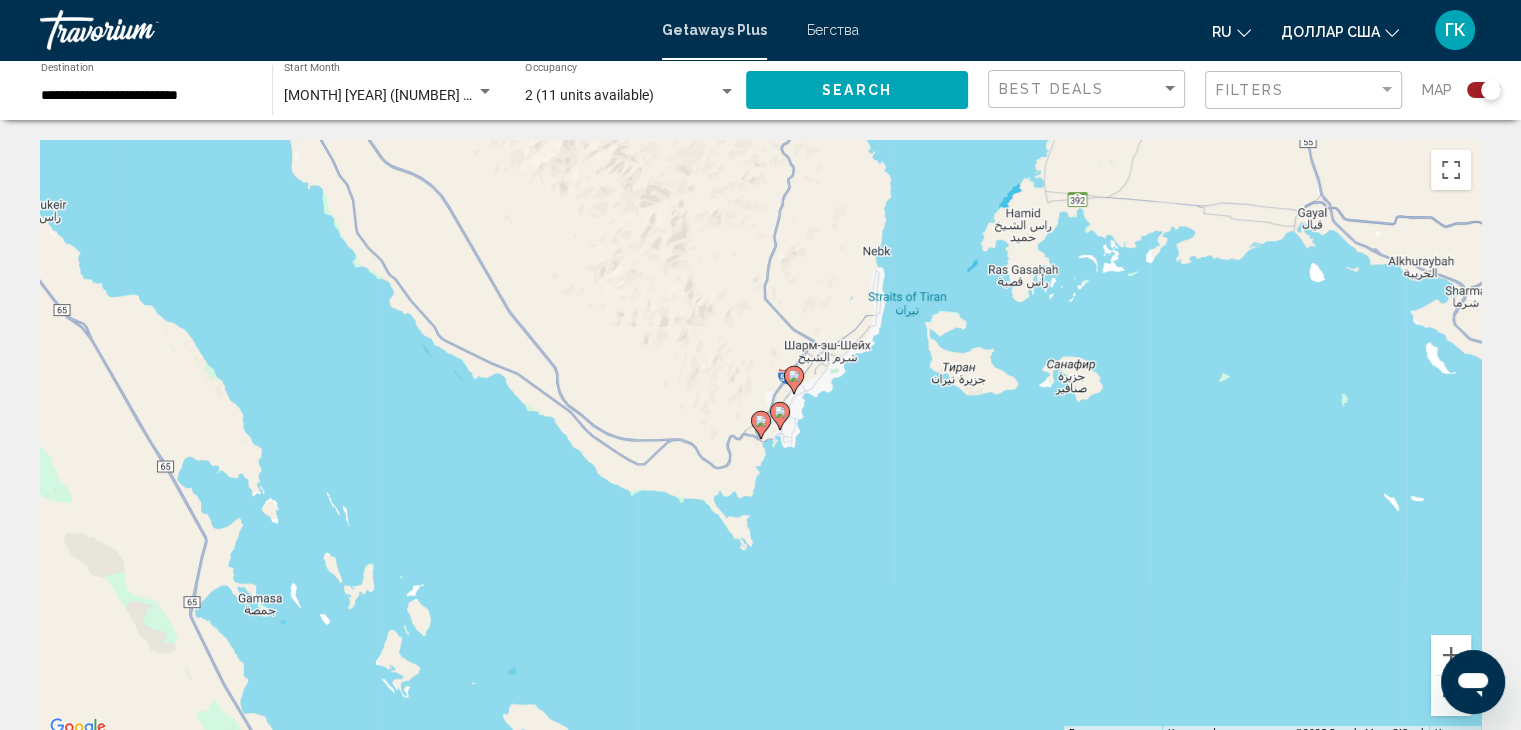 click 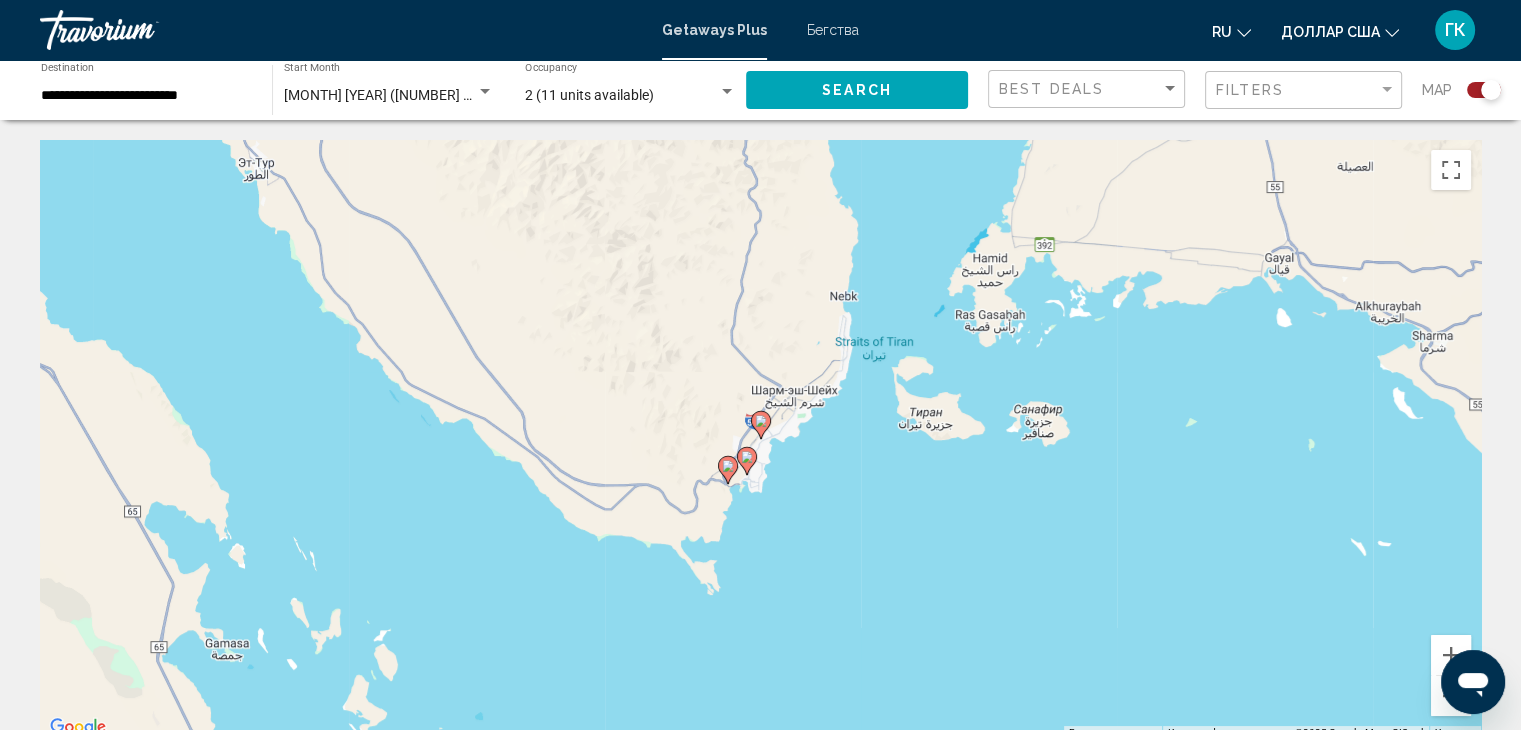 click 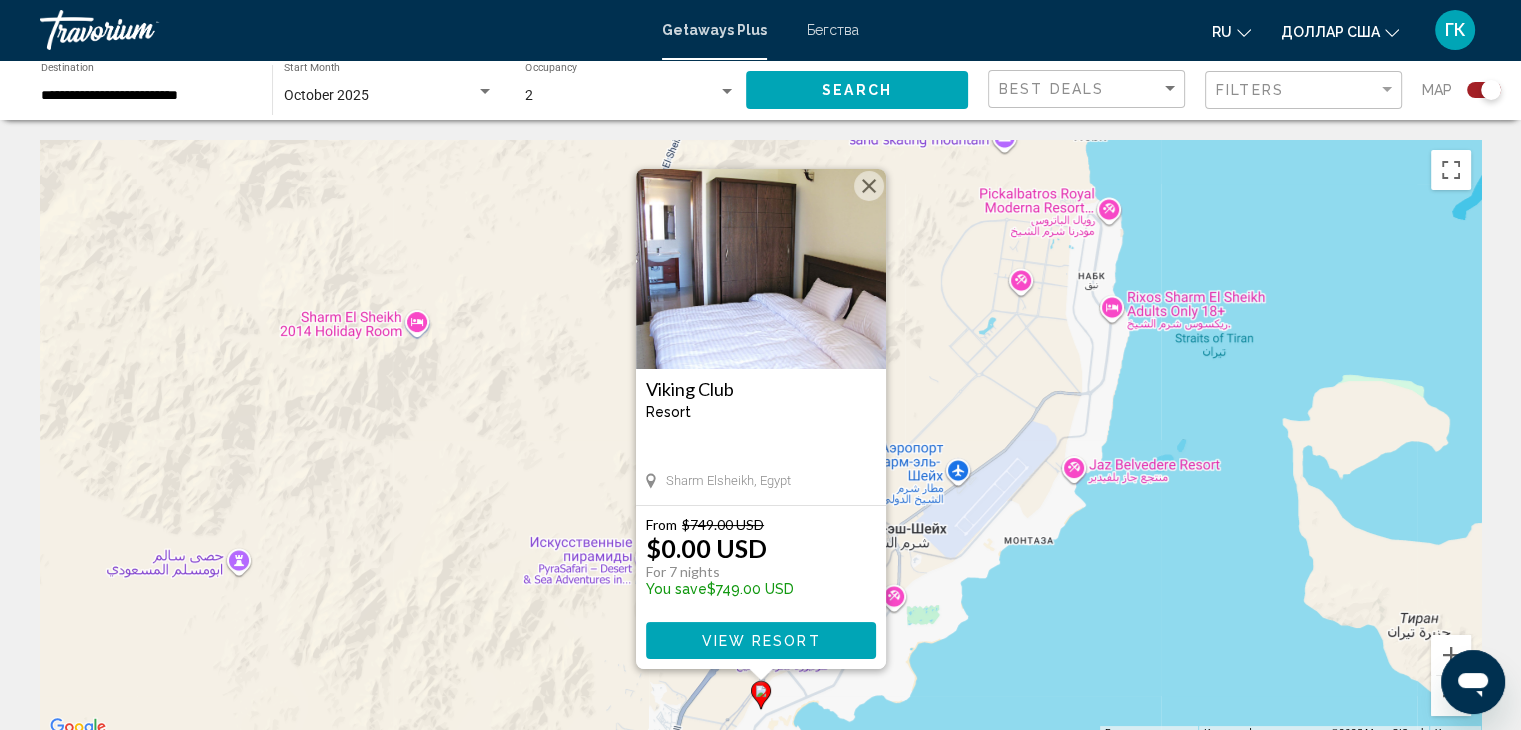 click at bounding box center (761, 269) 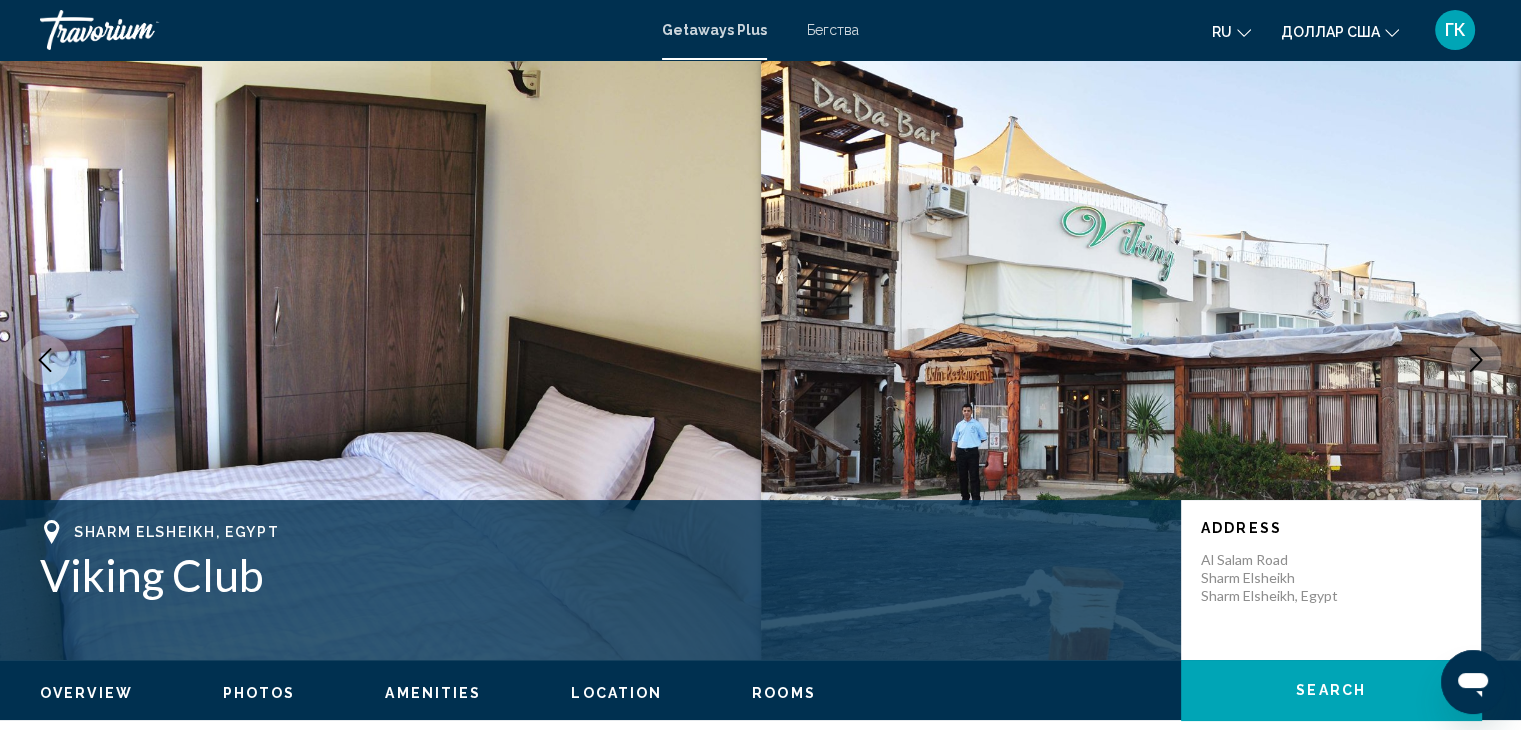click 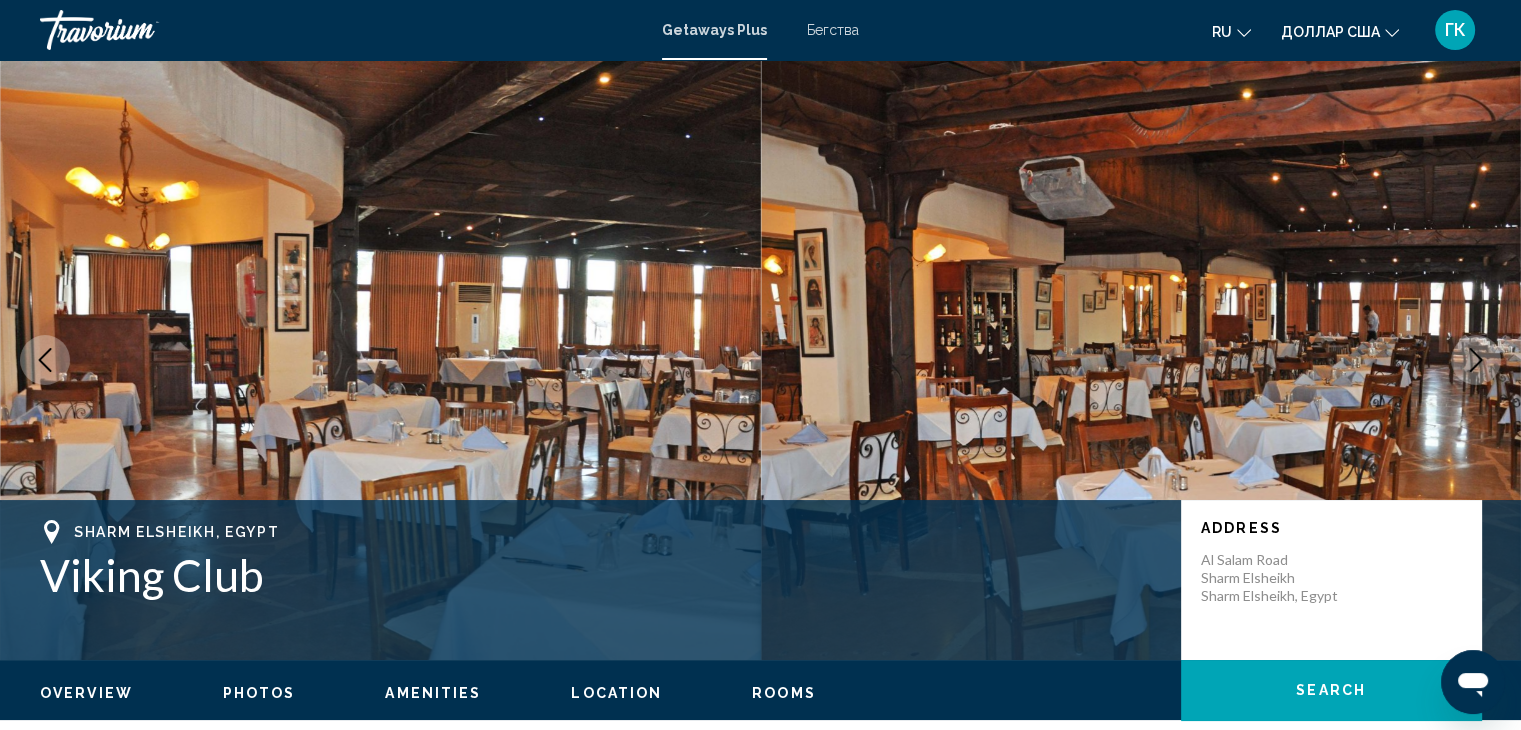 click 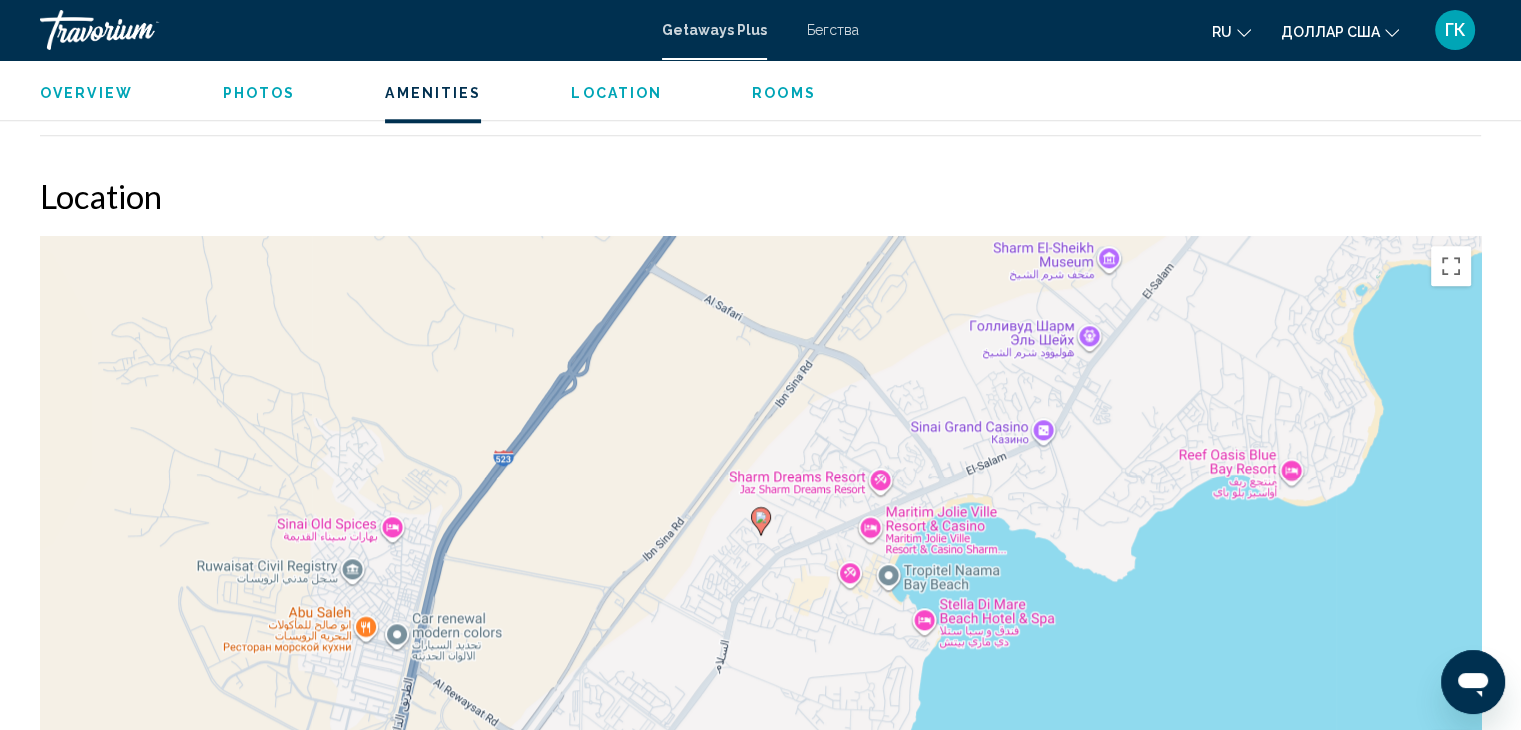 scroll, scrollTop: 2132, scrollLeft: 0, axis: vertical 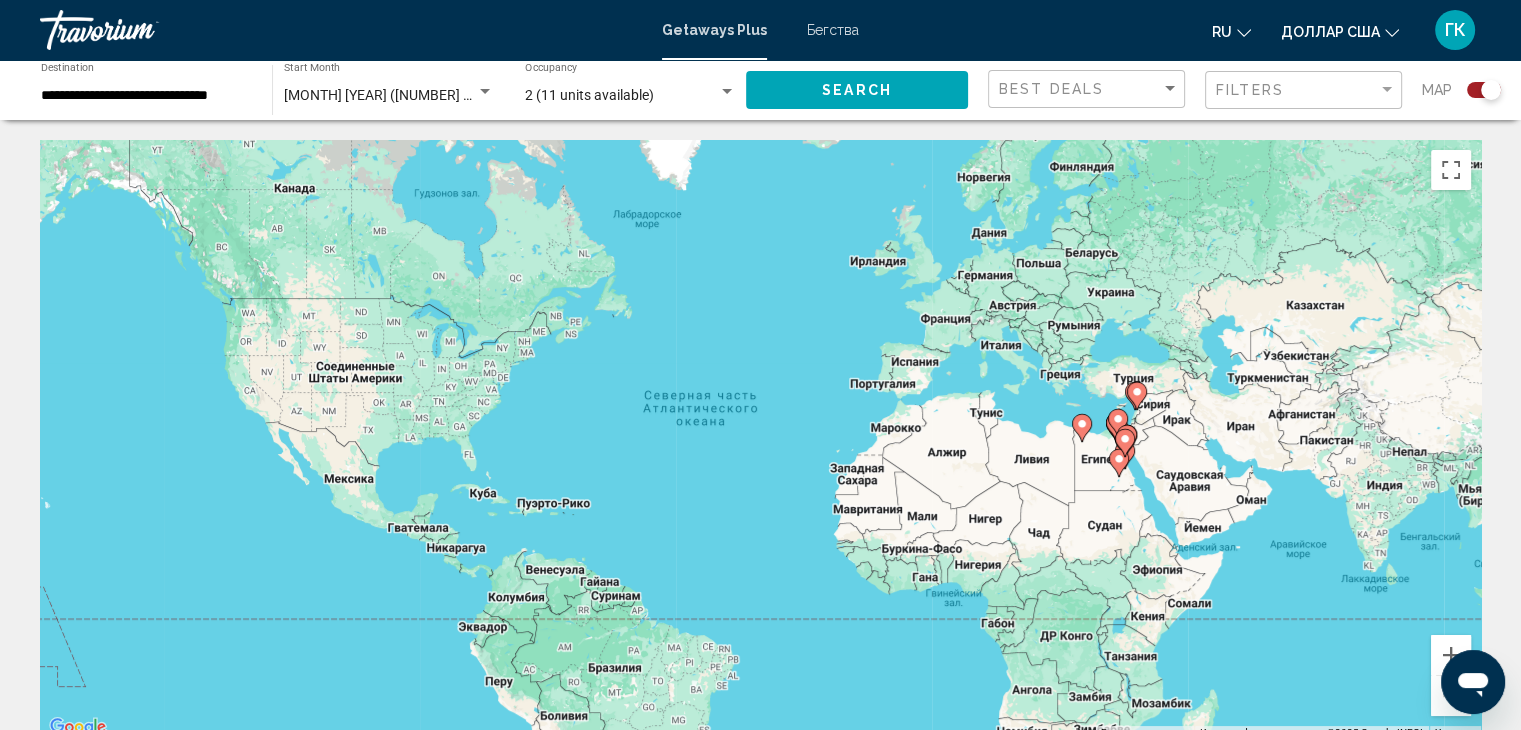 click 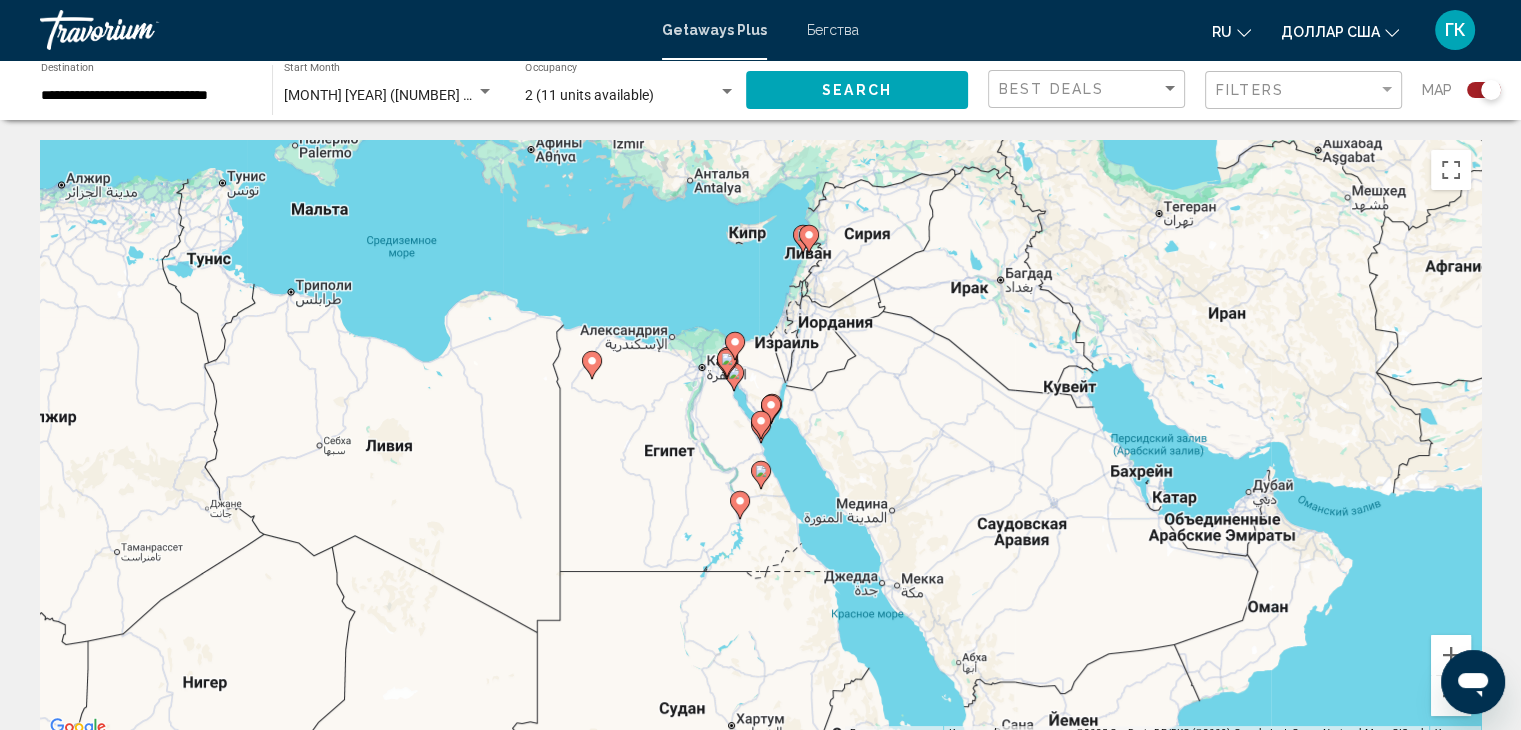 click 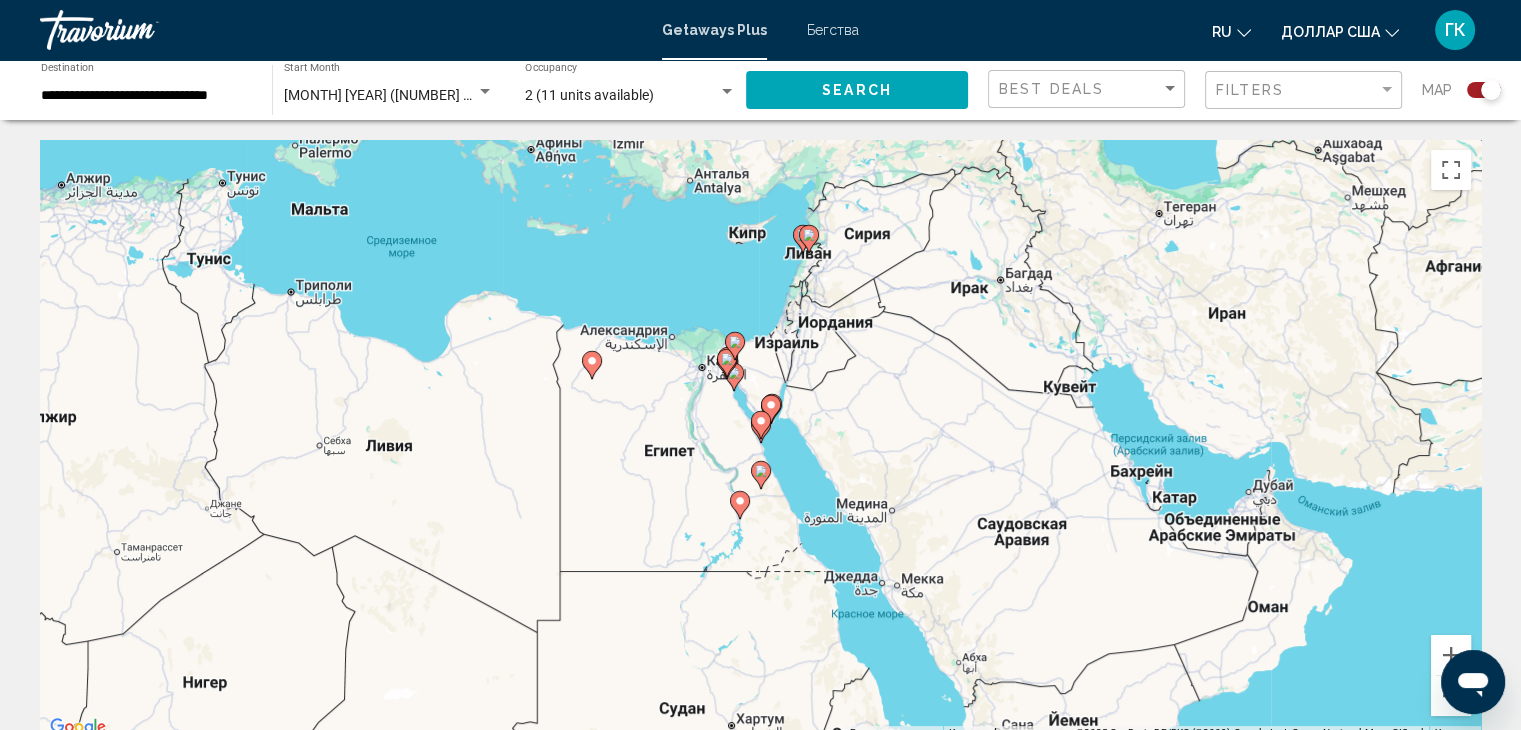 type on "**********" 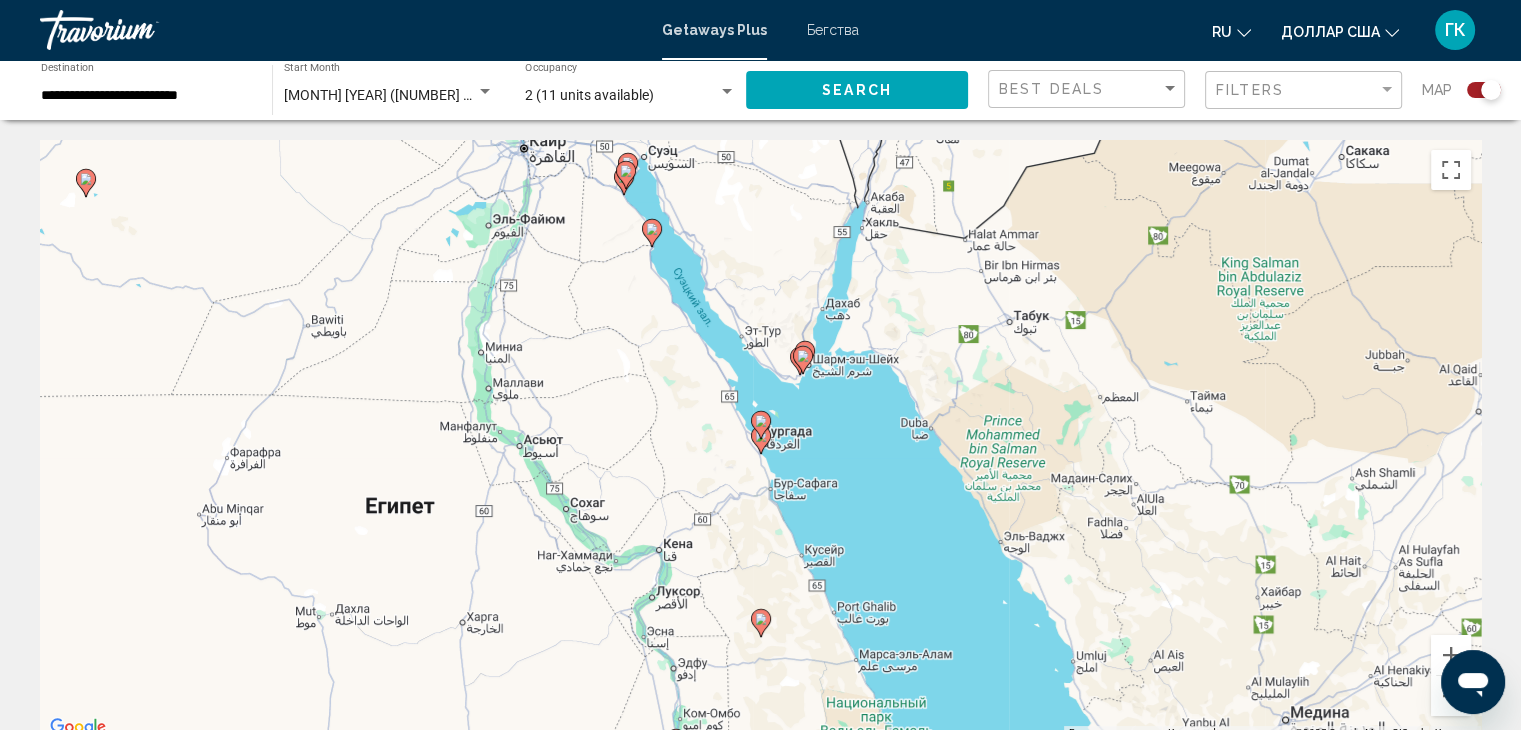 click 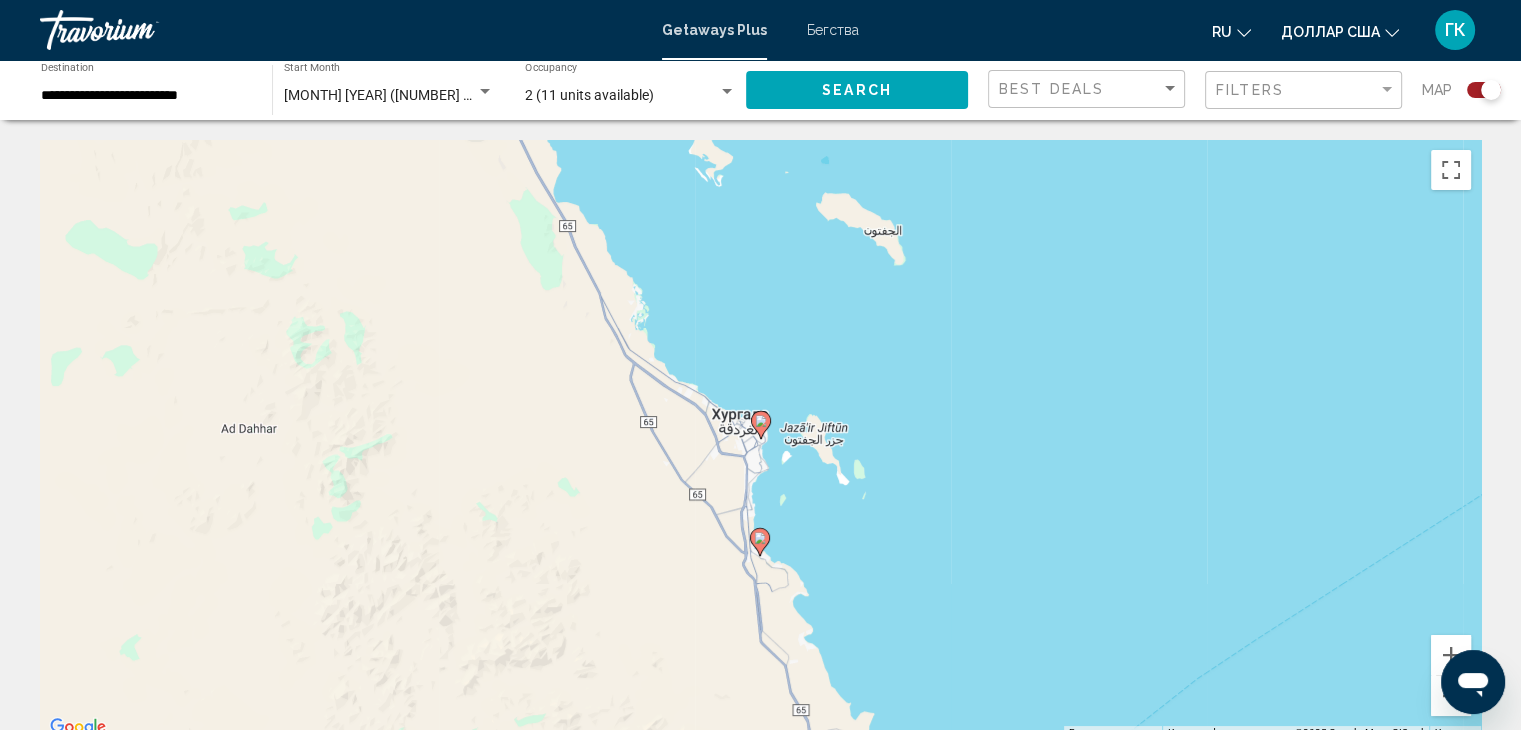 click 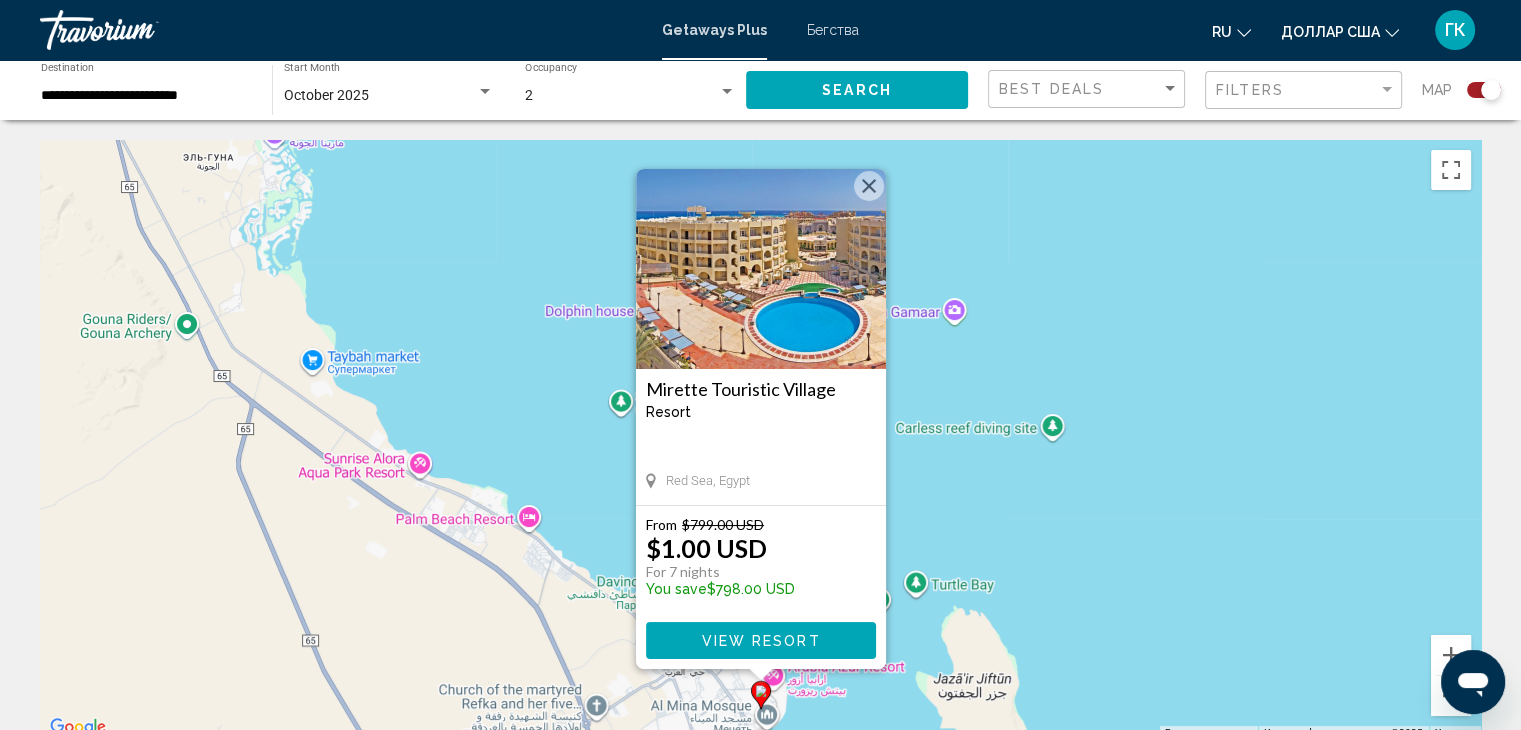 click at bounding box center [761, 269] 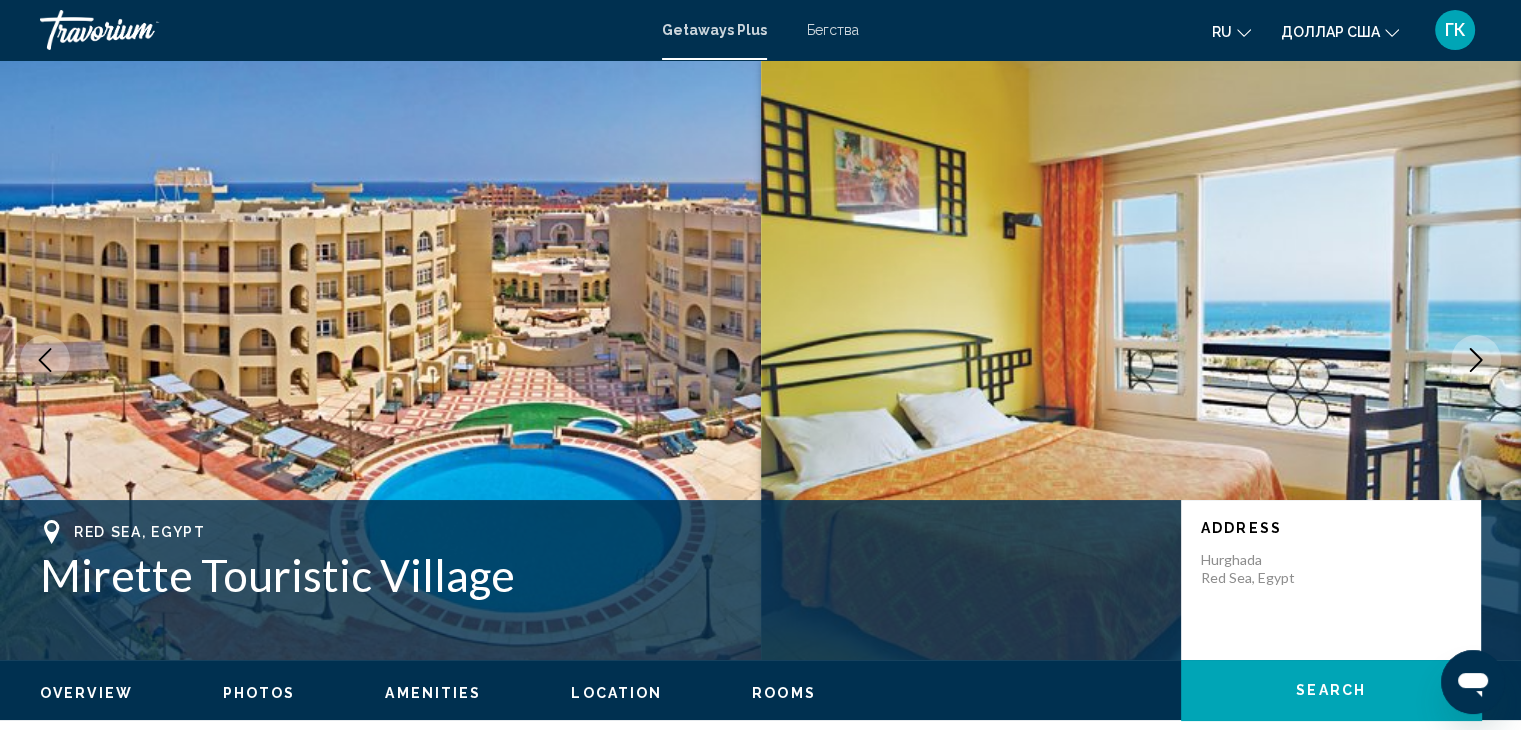 click at bounding box center [1476, 360] 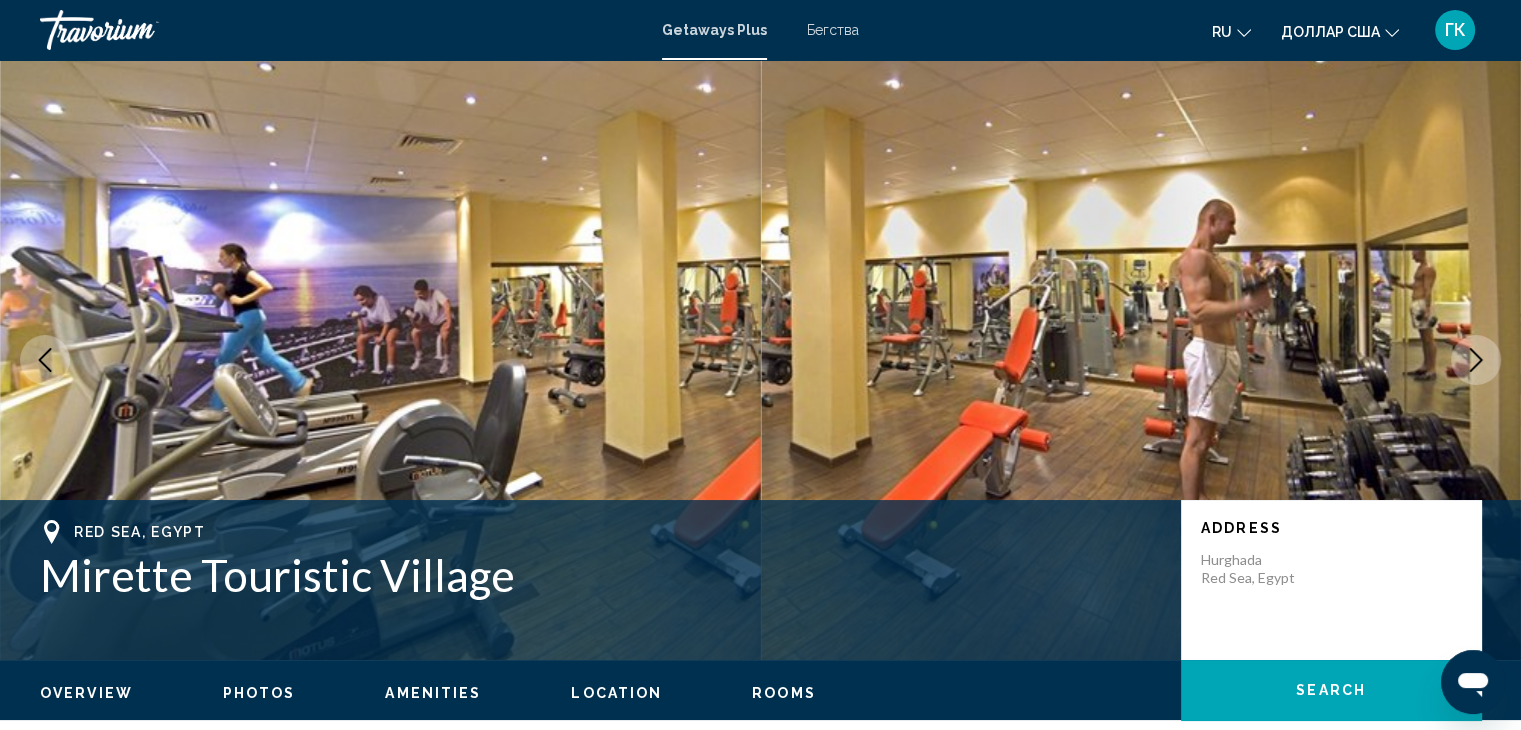 click at bounding box center (1476, 360) 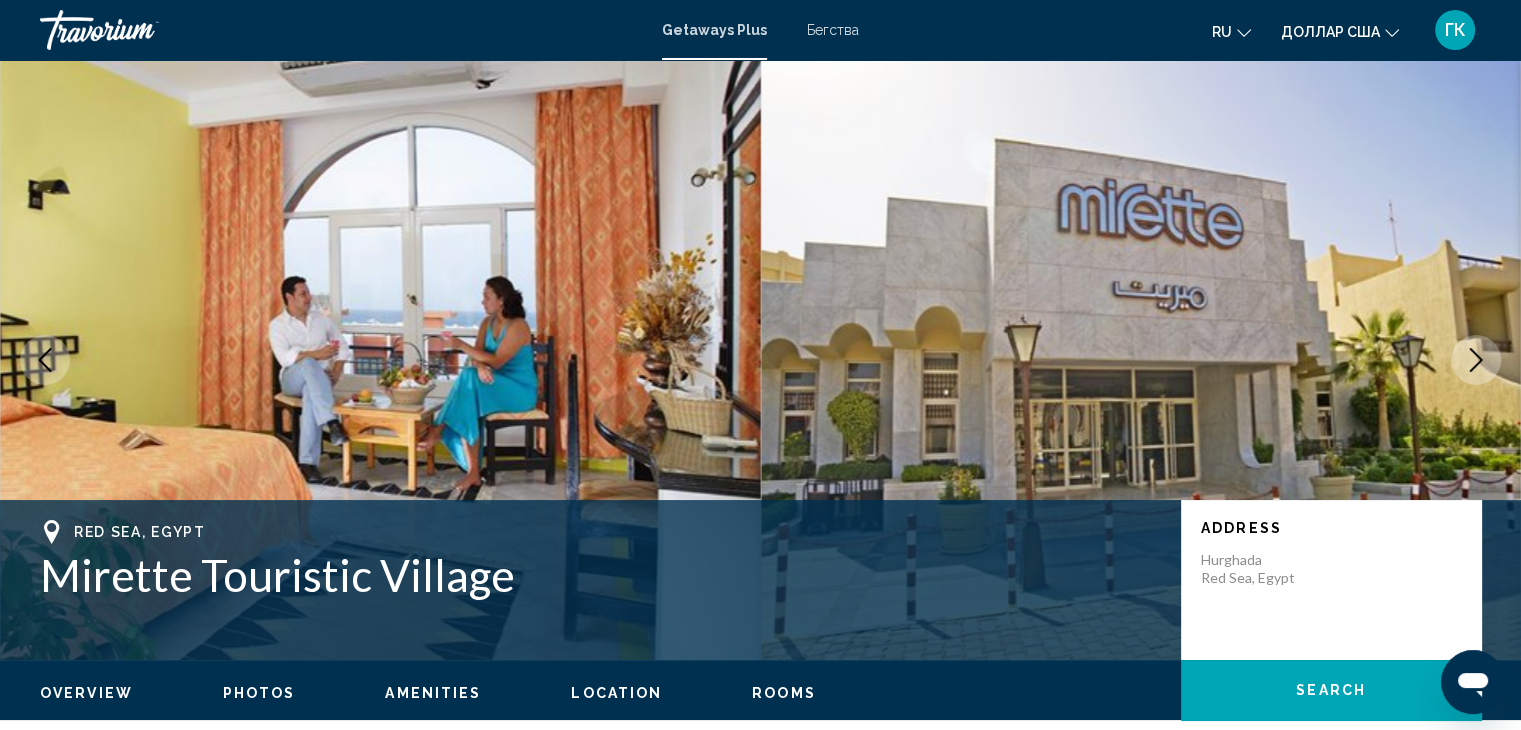 click at bounding box center [1476, 360] 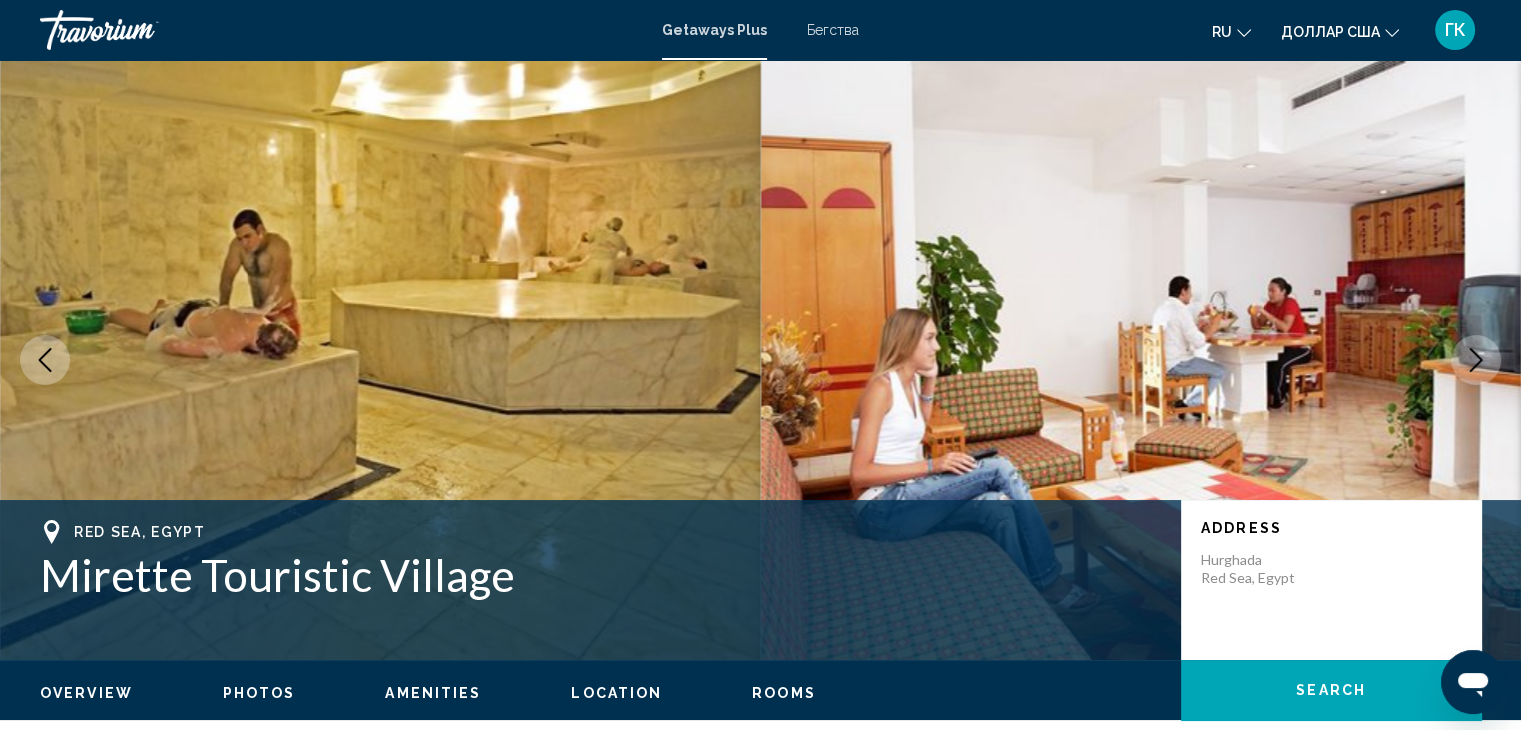 click at bounding box center [1476, 360] 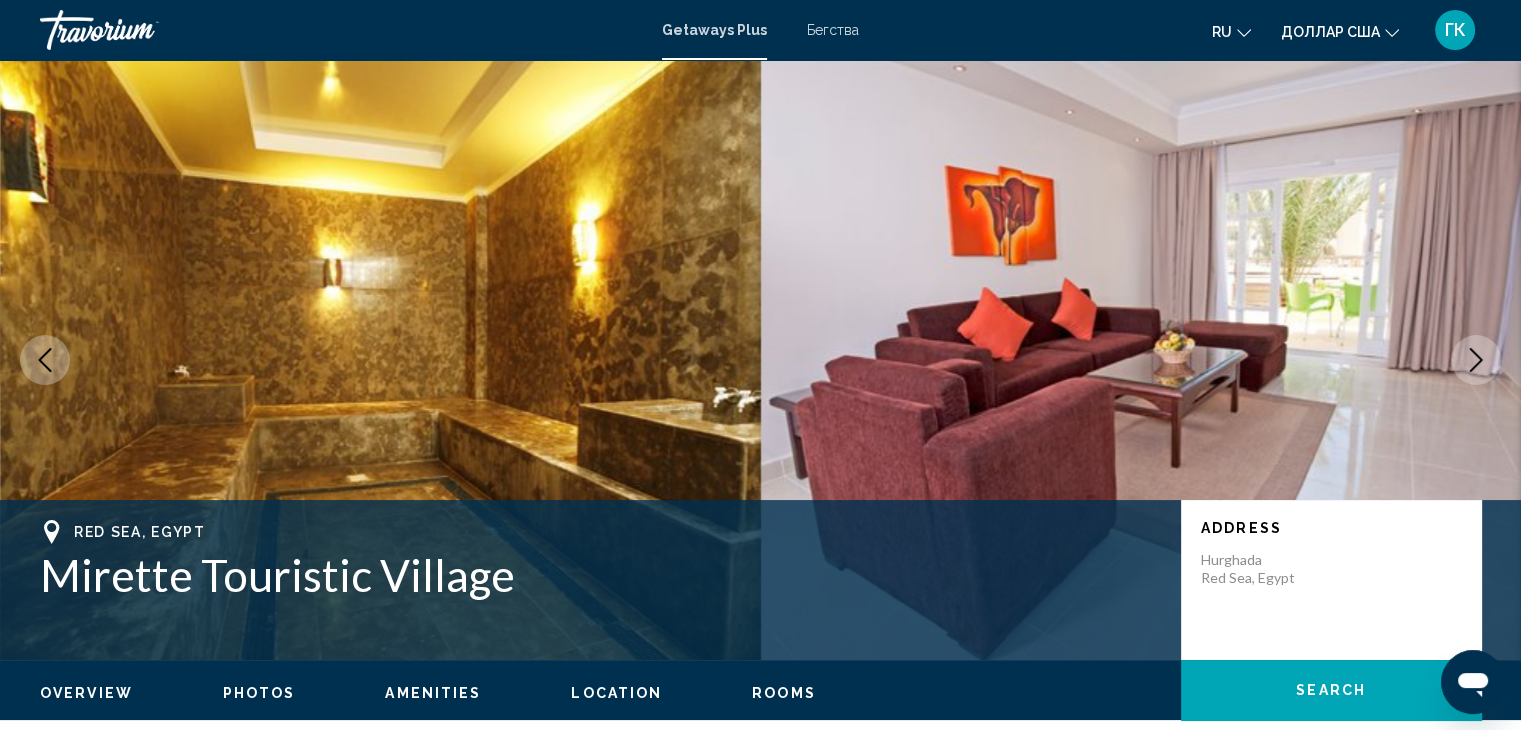 click at bounding box center [1476, 360] 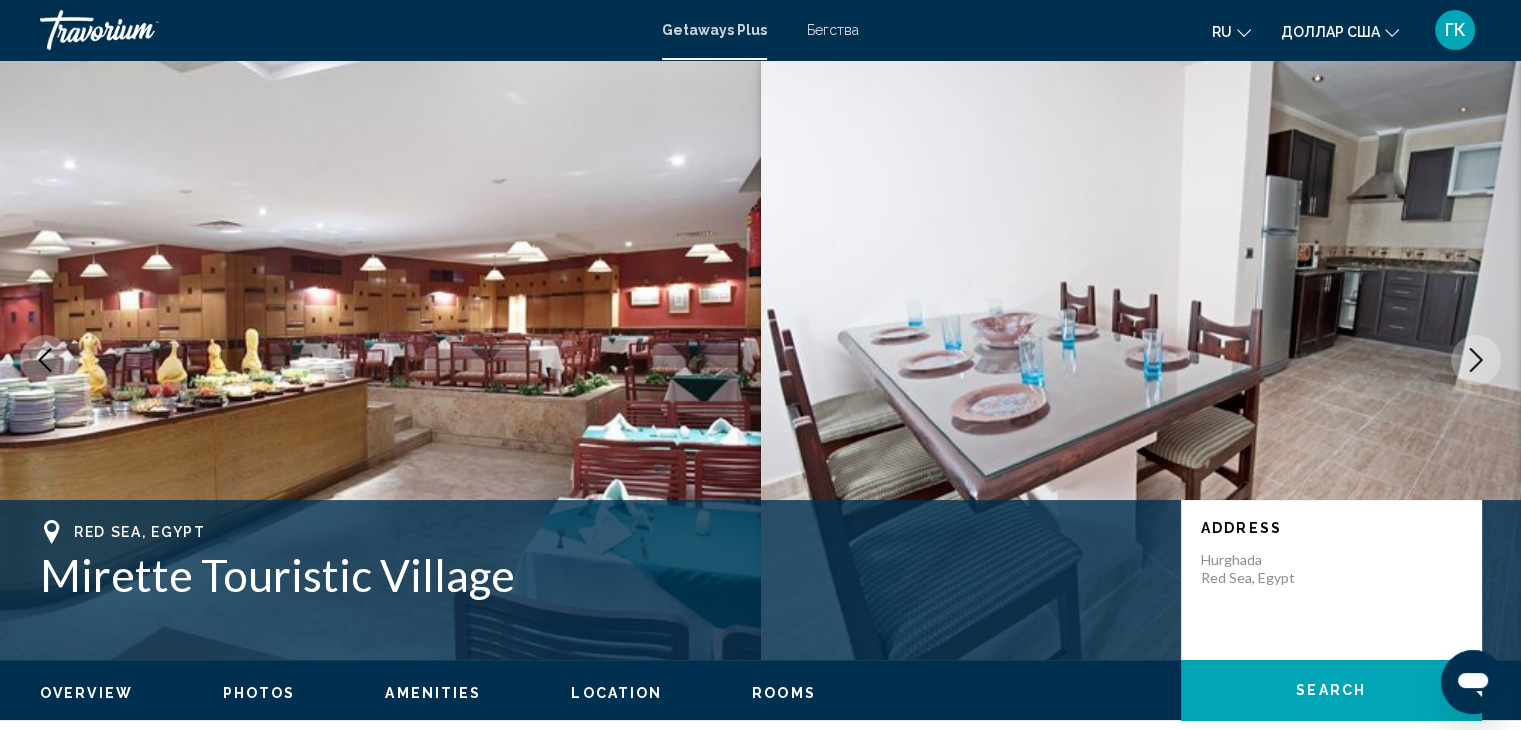 click at bounding box center (1476, 360) 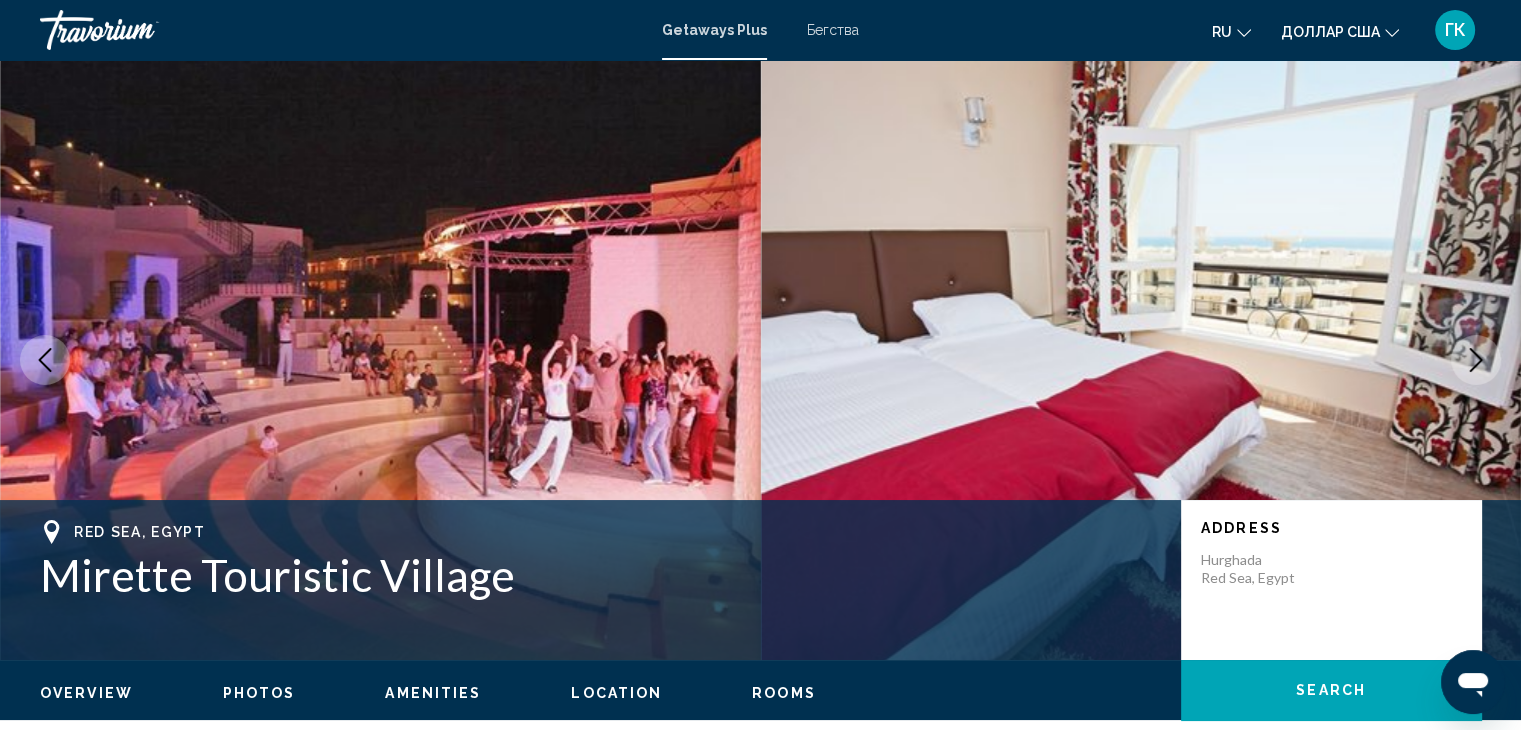 click at bounding box center (1476, 360) 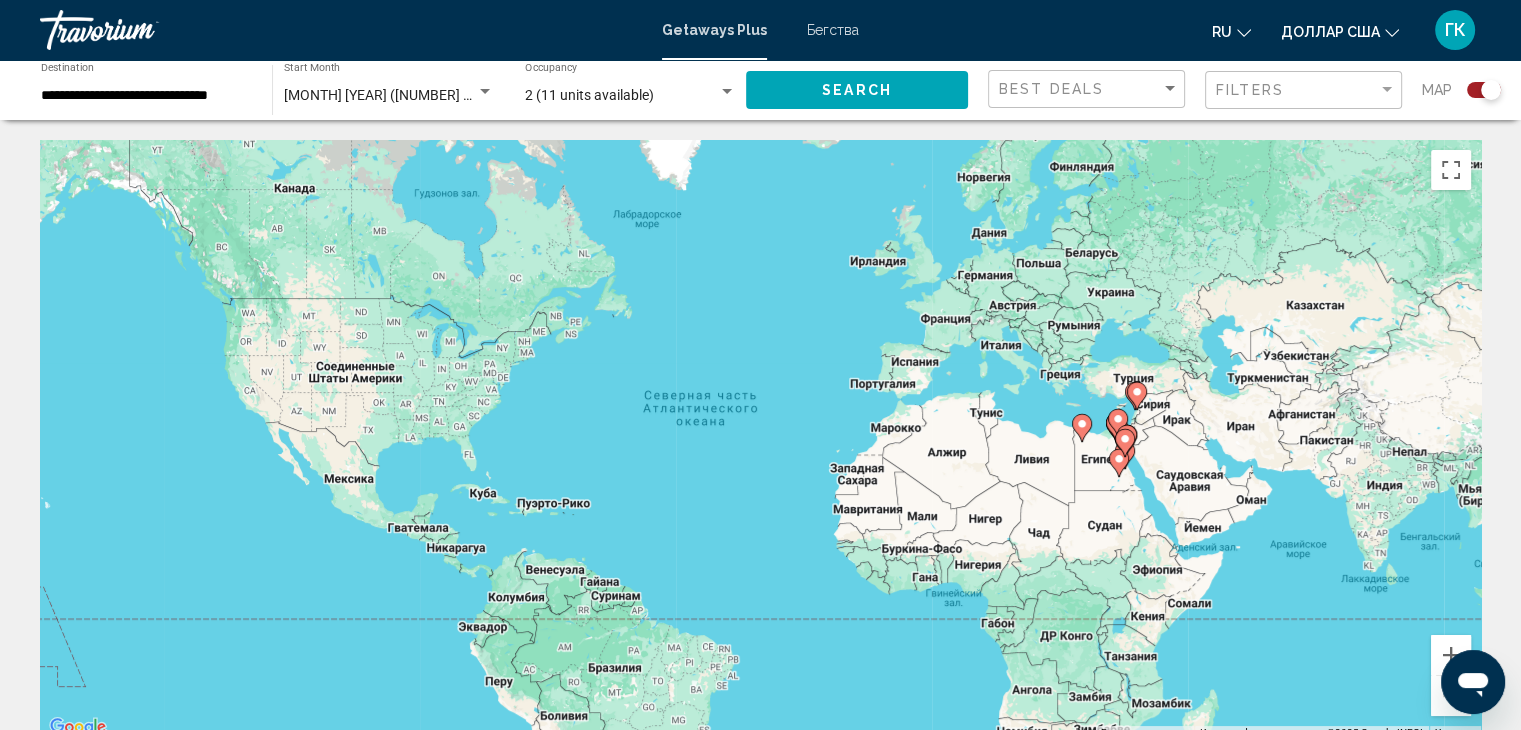 click 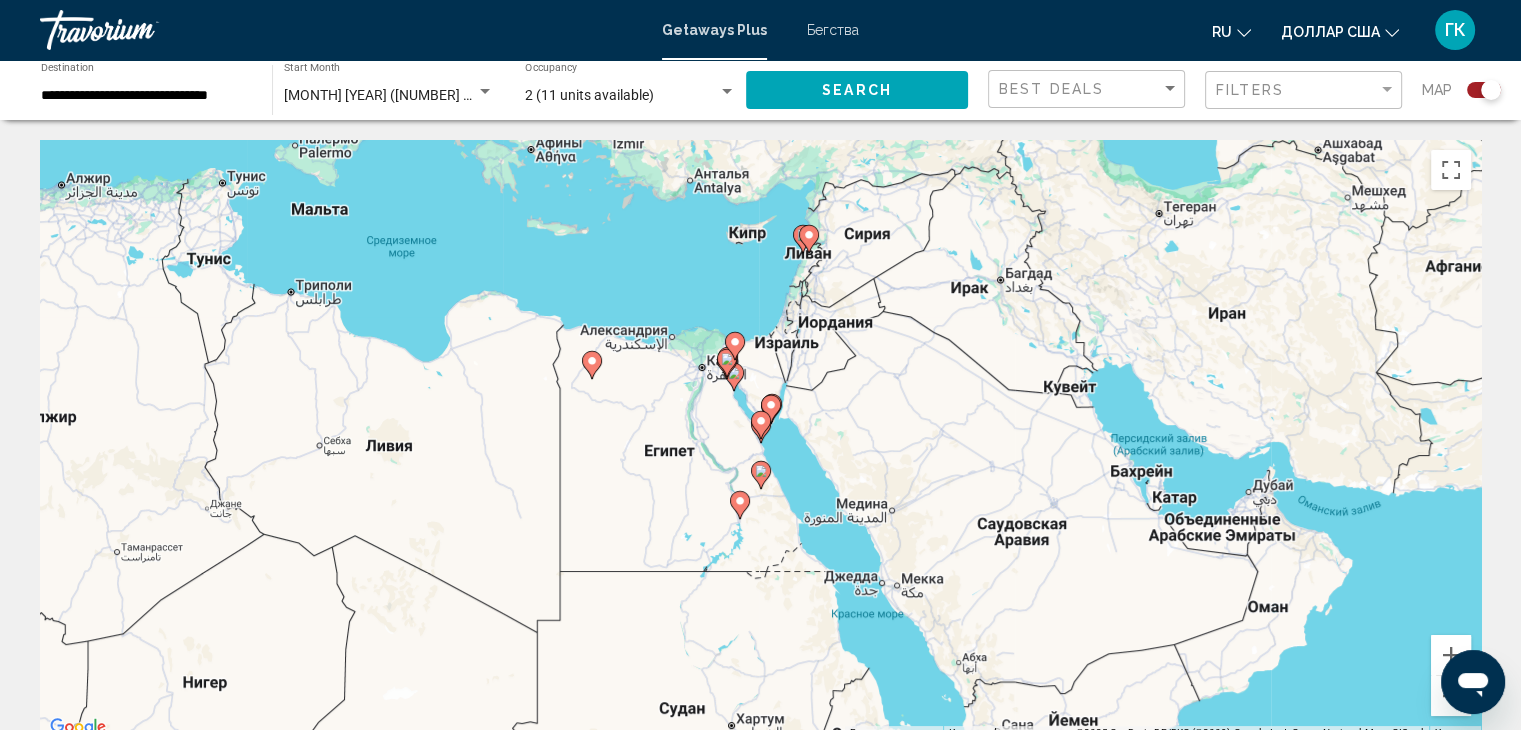 click 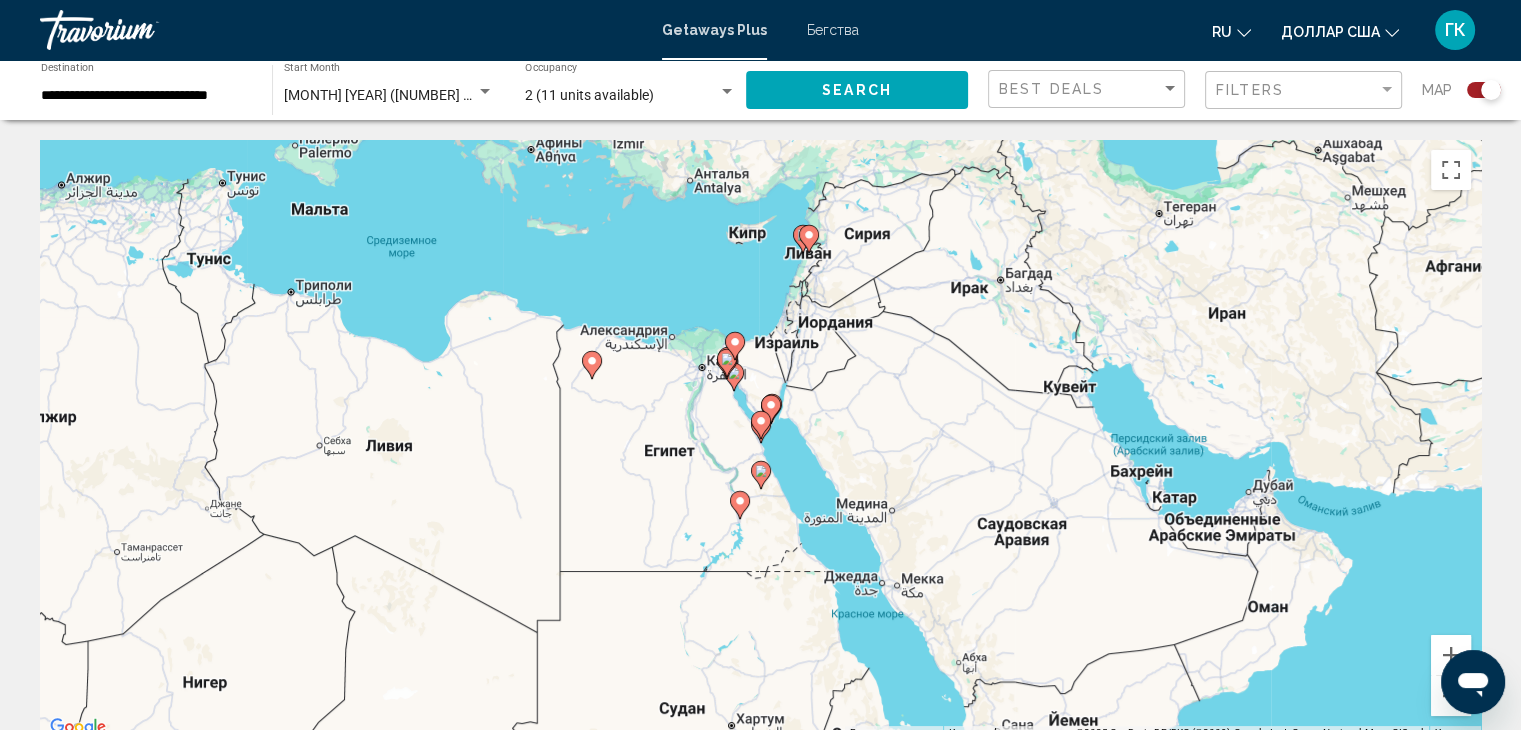 type on "**********" 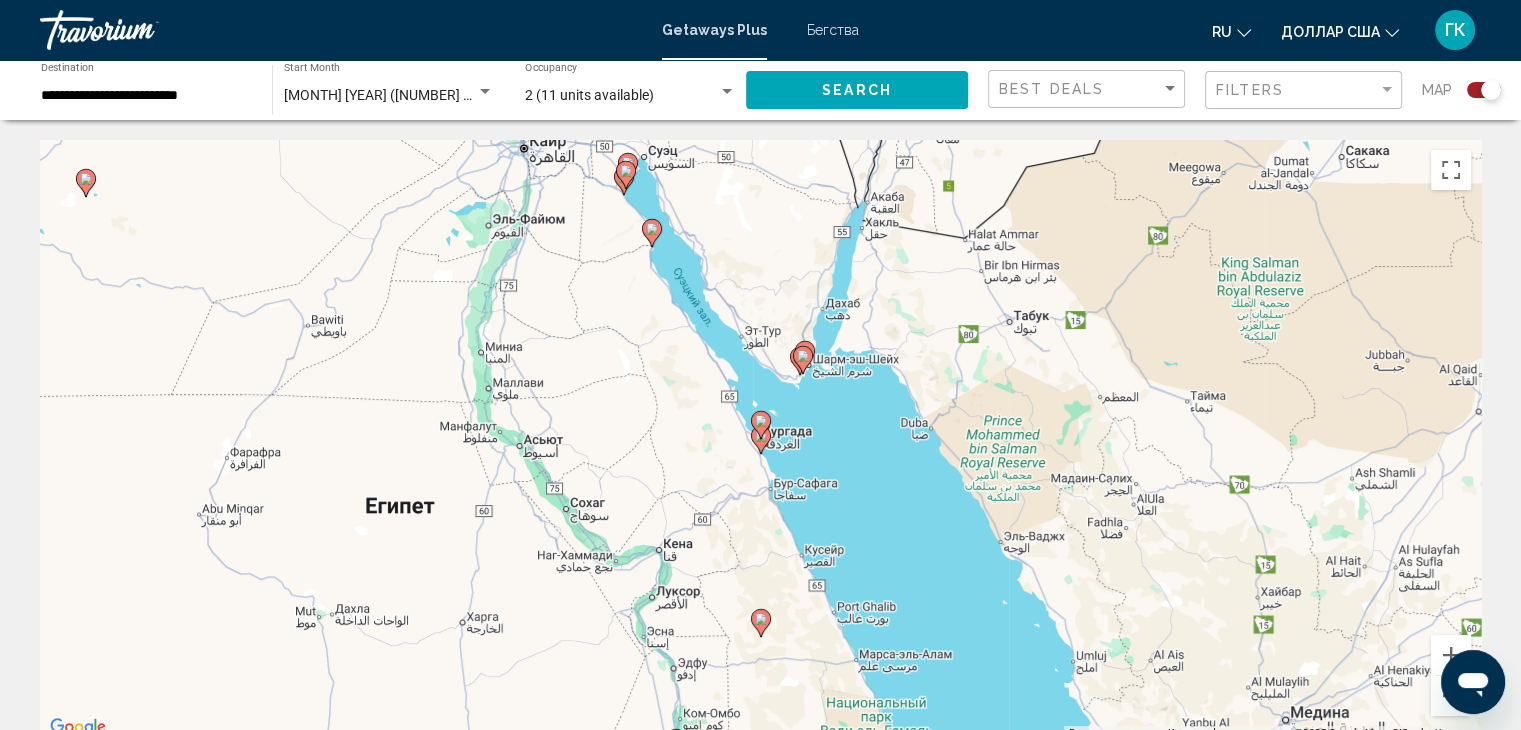 click 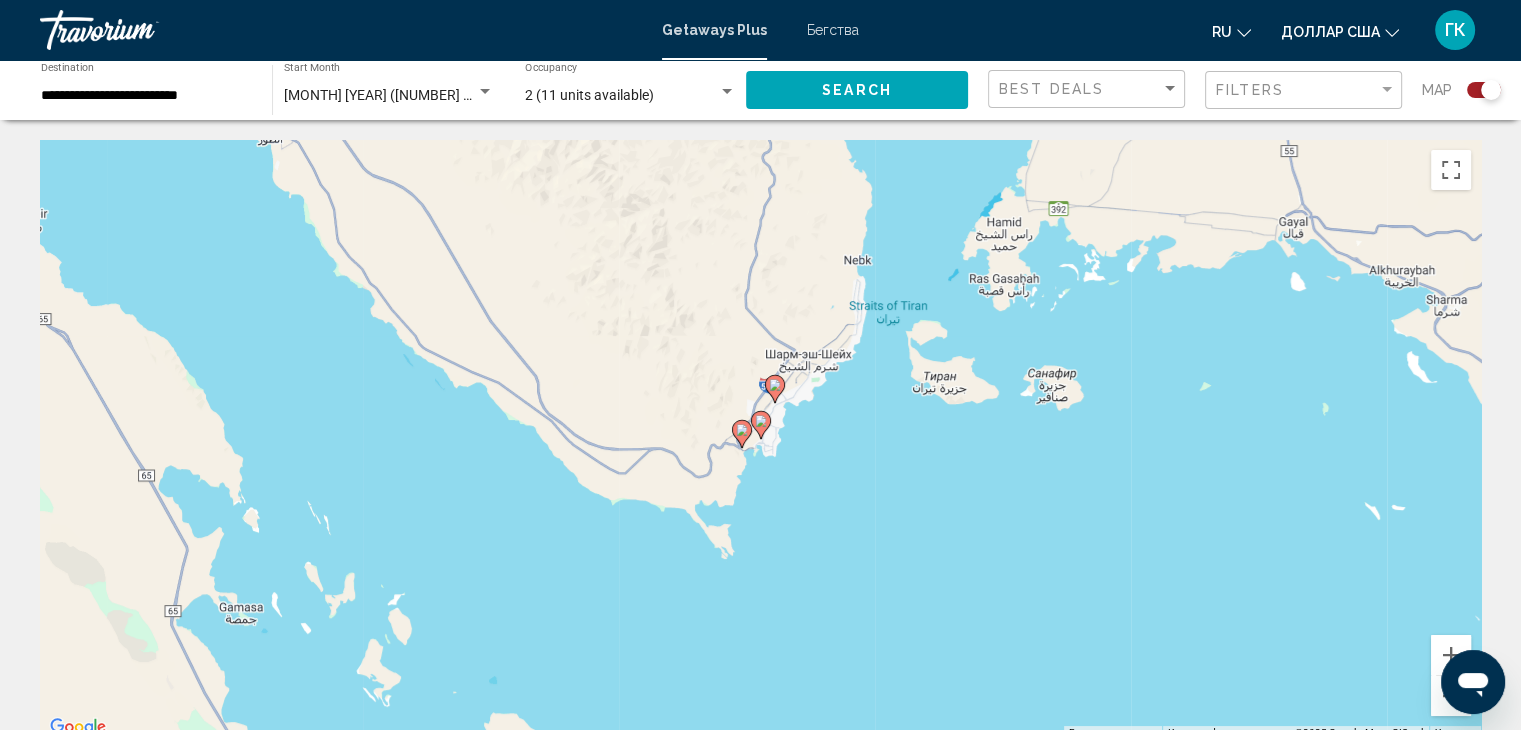 click 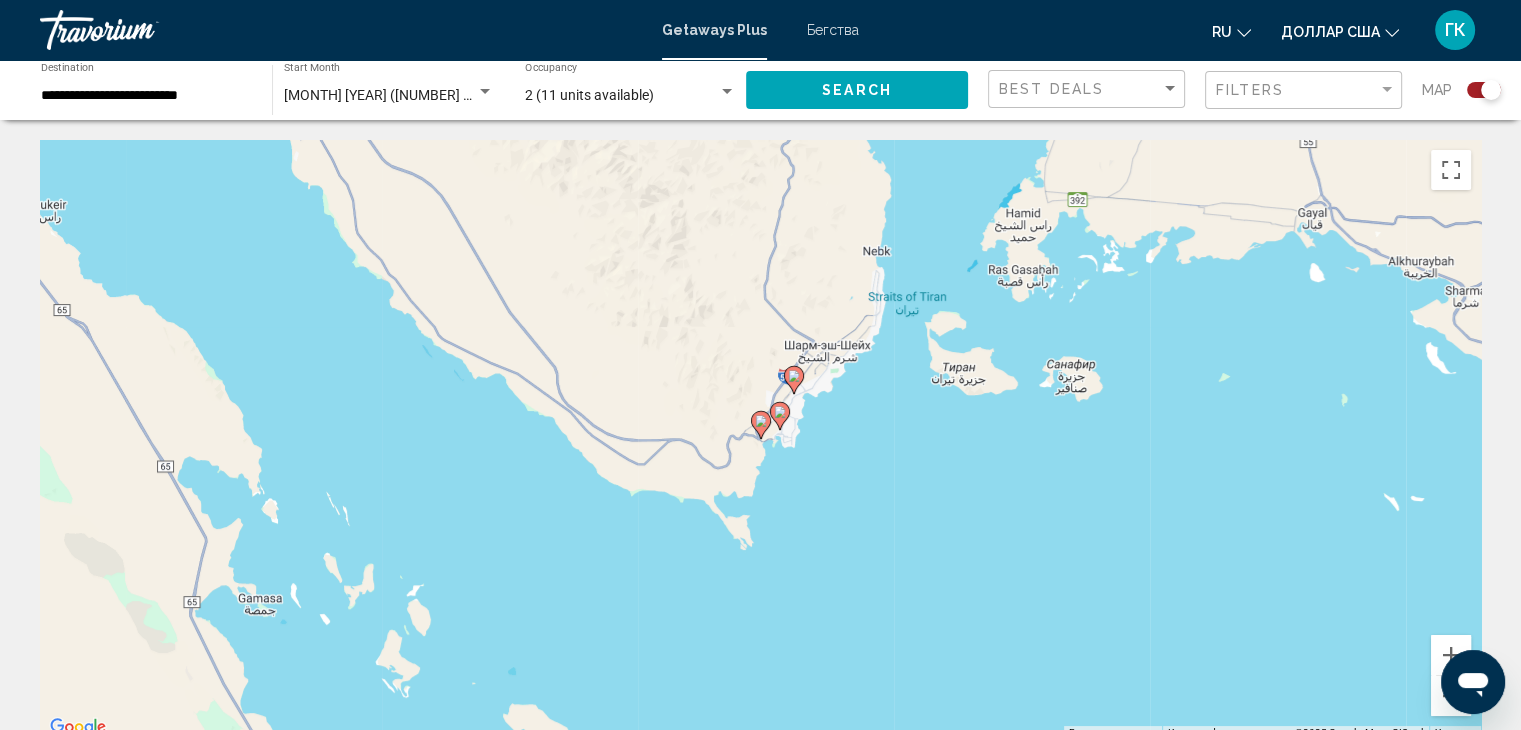 click 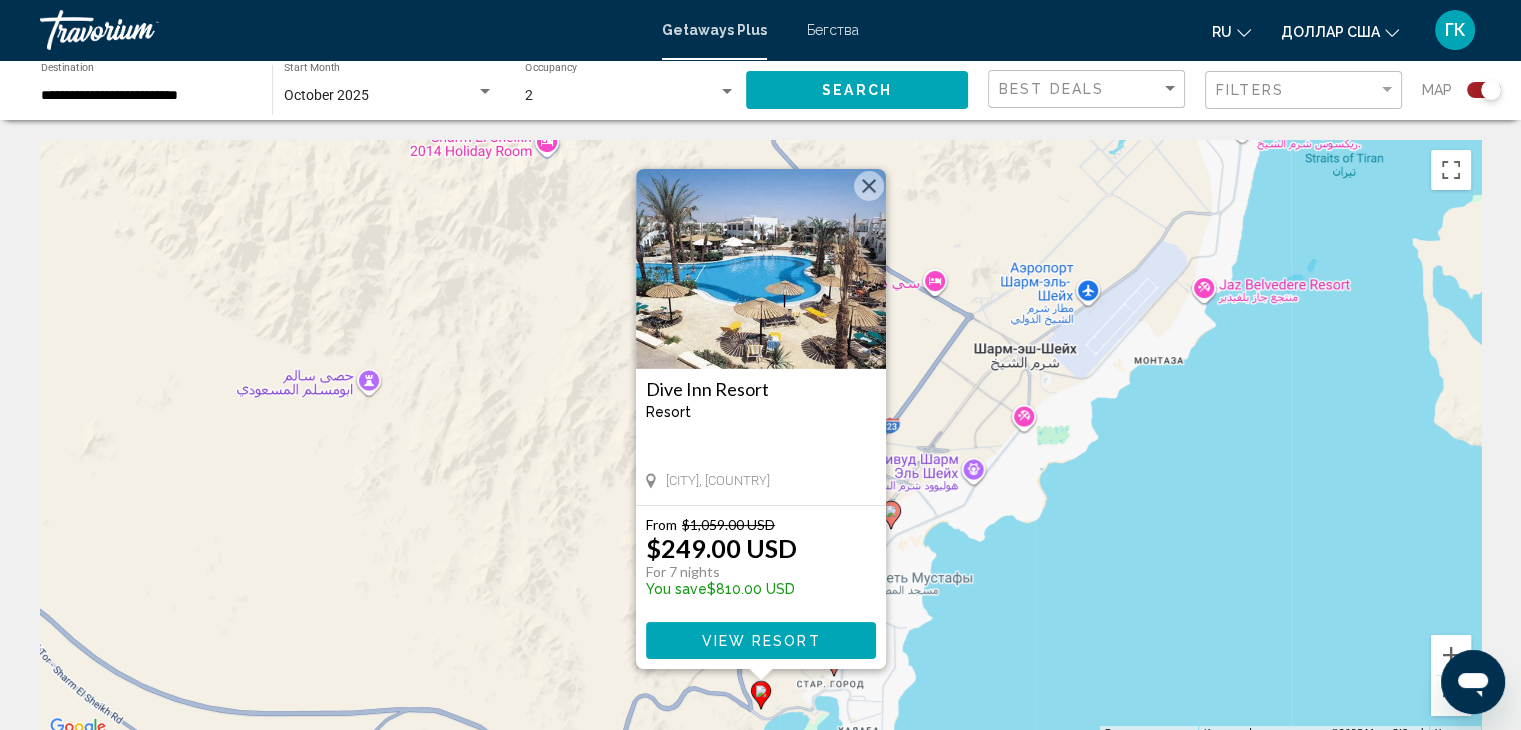 click on "Чтобы активировать перетаскивание с помощью клавиатуры, нажмите Alt + Ввод. После этого перемещайте маркер, используя клавиши со стрелками. Чтобы завершить перетаскивание, нажмите клавишу Ввод. Чтобы отменить действие, нажмите клавишу Esc.  Dive Inn Resort  Resort  -  This is an adults only resort
[CITY], [COUNTRY] From $[PRICE] USD $[PRICE] USD For [NUMBER] nights You save  $[PRICE] USD  View Resort" at bounding box center [760, 440] 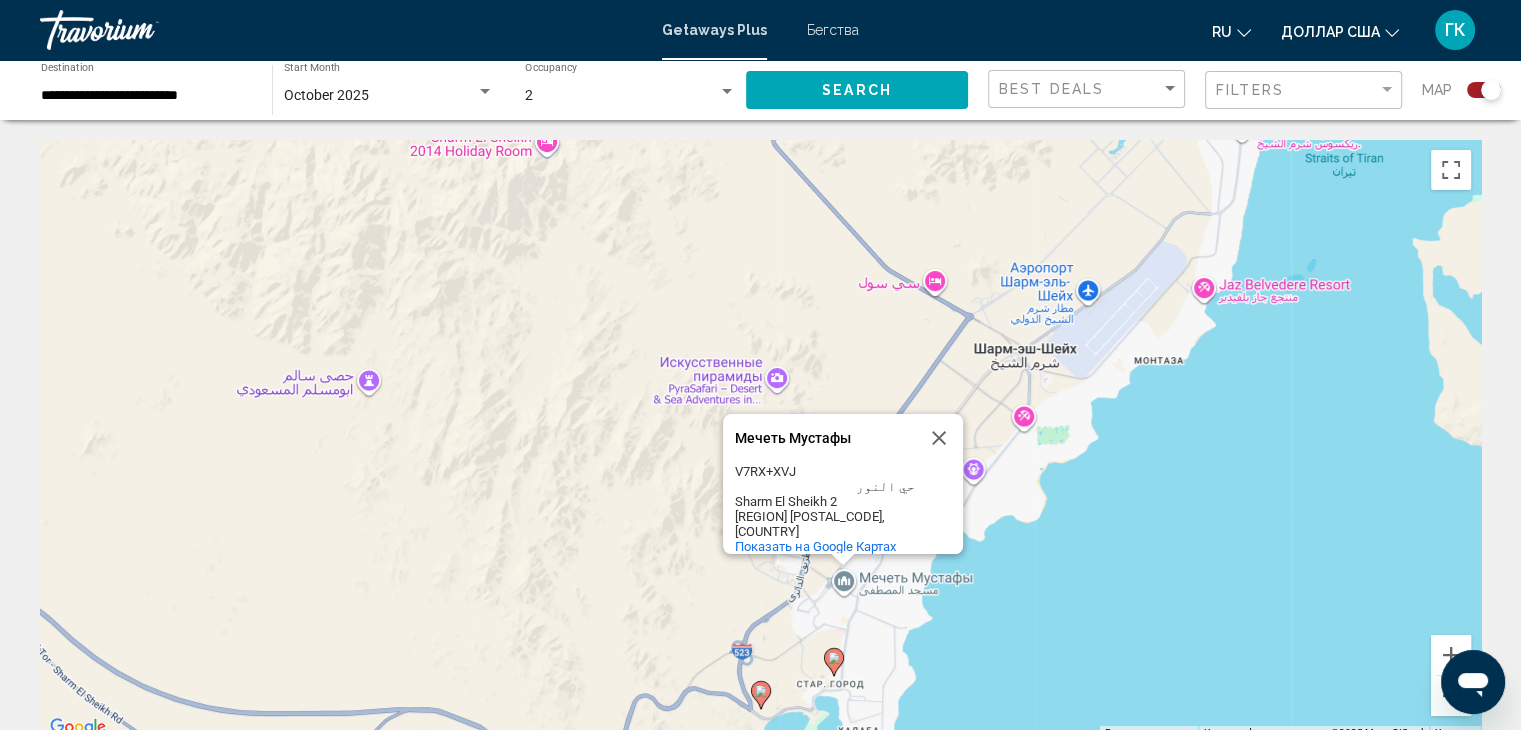 click on "Чтобы активировать перетаскивание с помощью клавиатуры, нажмите Alt + Ввод. После этого перемещайте маркер, используя клавиши со стрелками. Чтобы завершить перетаскивание, нажмите клавишу Ввод. Чтобы отменить действие, нажмите клавишу Esc.     Мечеть Мустафы                     Мечеть Мустафы                 V7RX+XVJ حي النور [CITY] [NUMBER] South Sinai Governorate [POSTAL_CODE], [COUNTRY]             Показать на Google Картах" at bounding box center [760, 440] 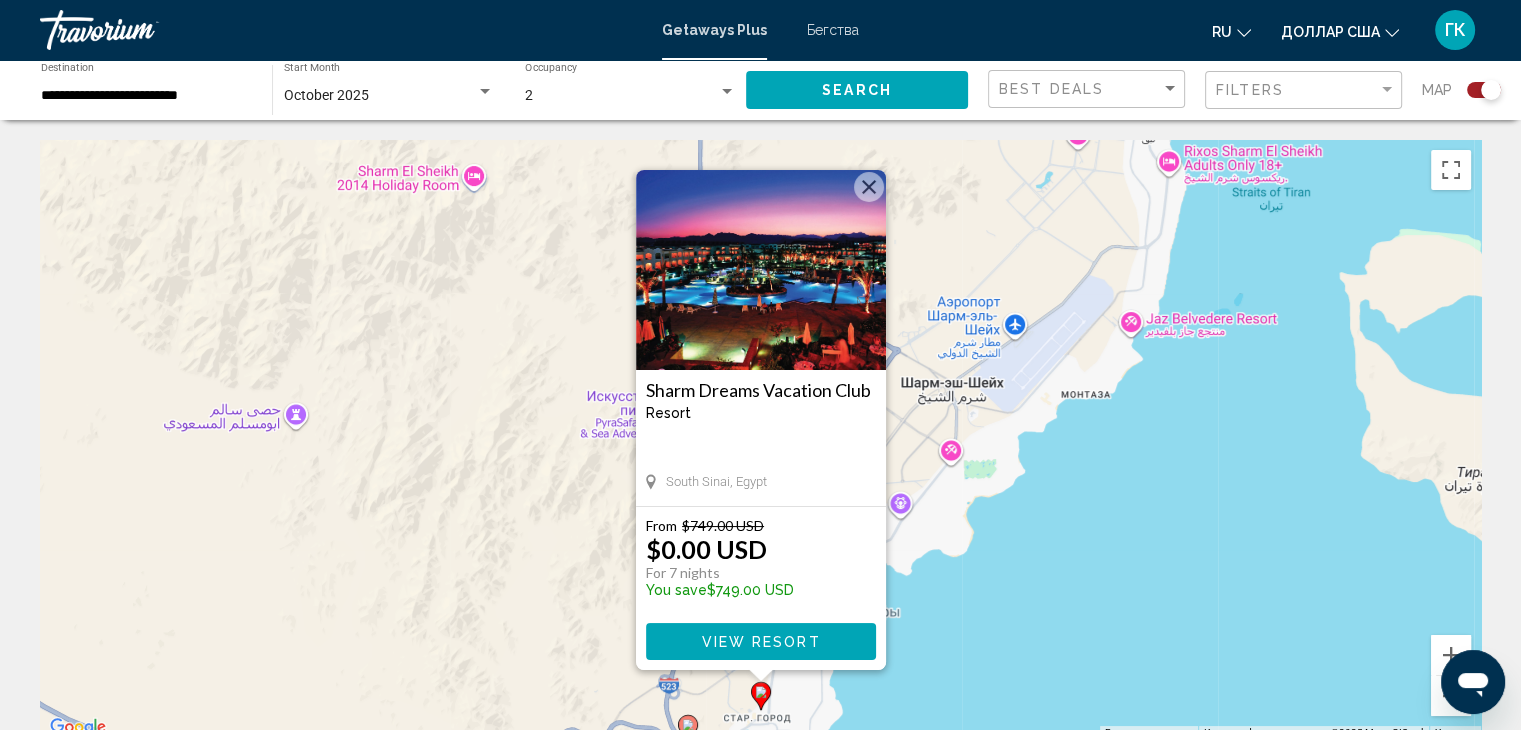 click at bounding box center [761, 270] 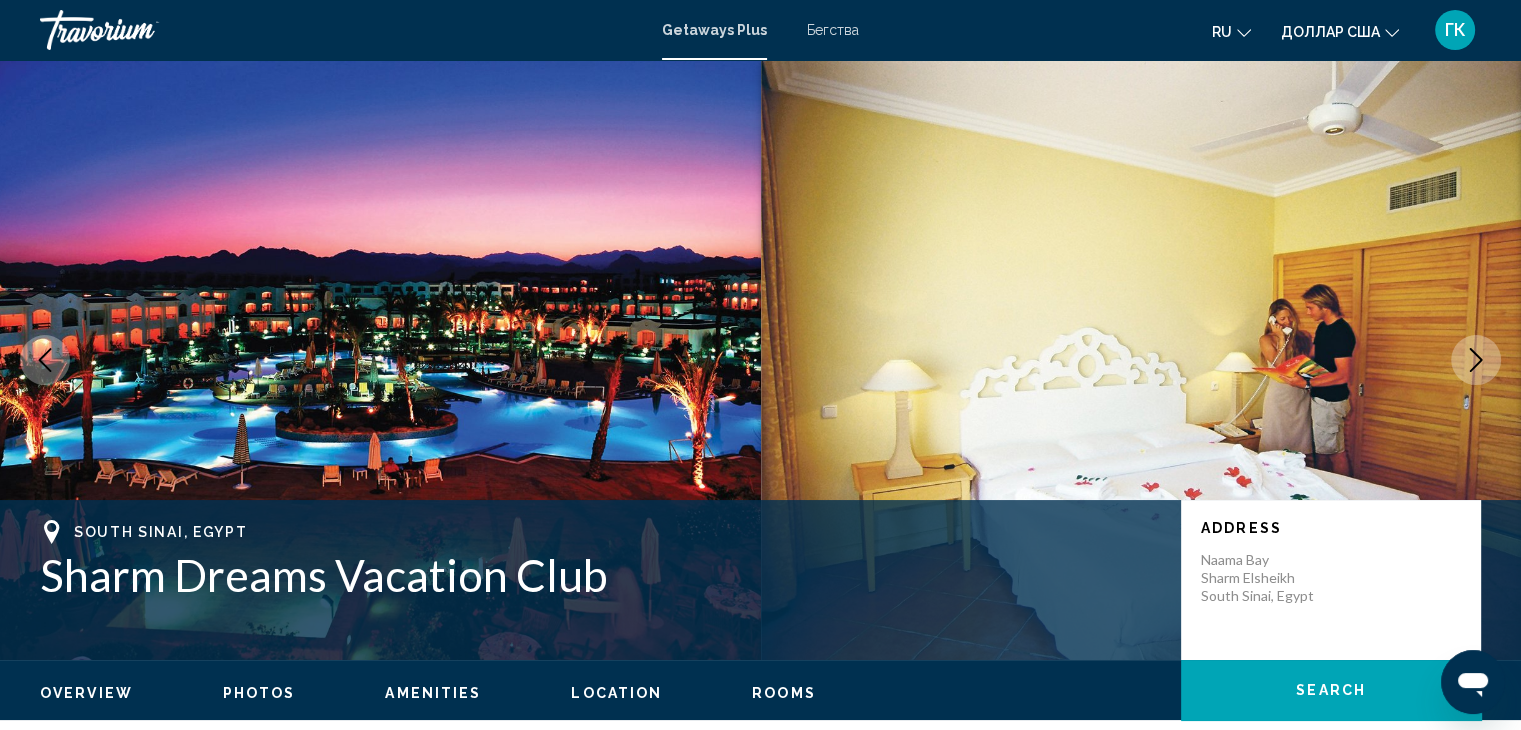 click at bounding box center [1476, 360] 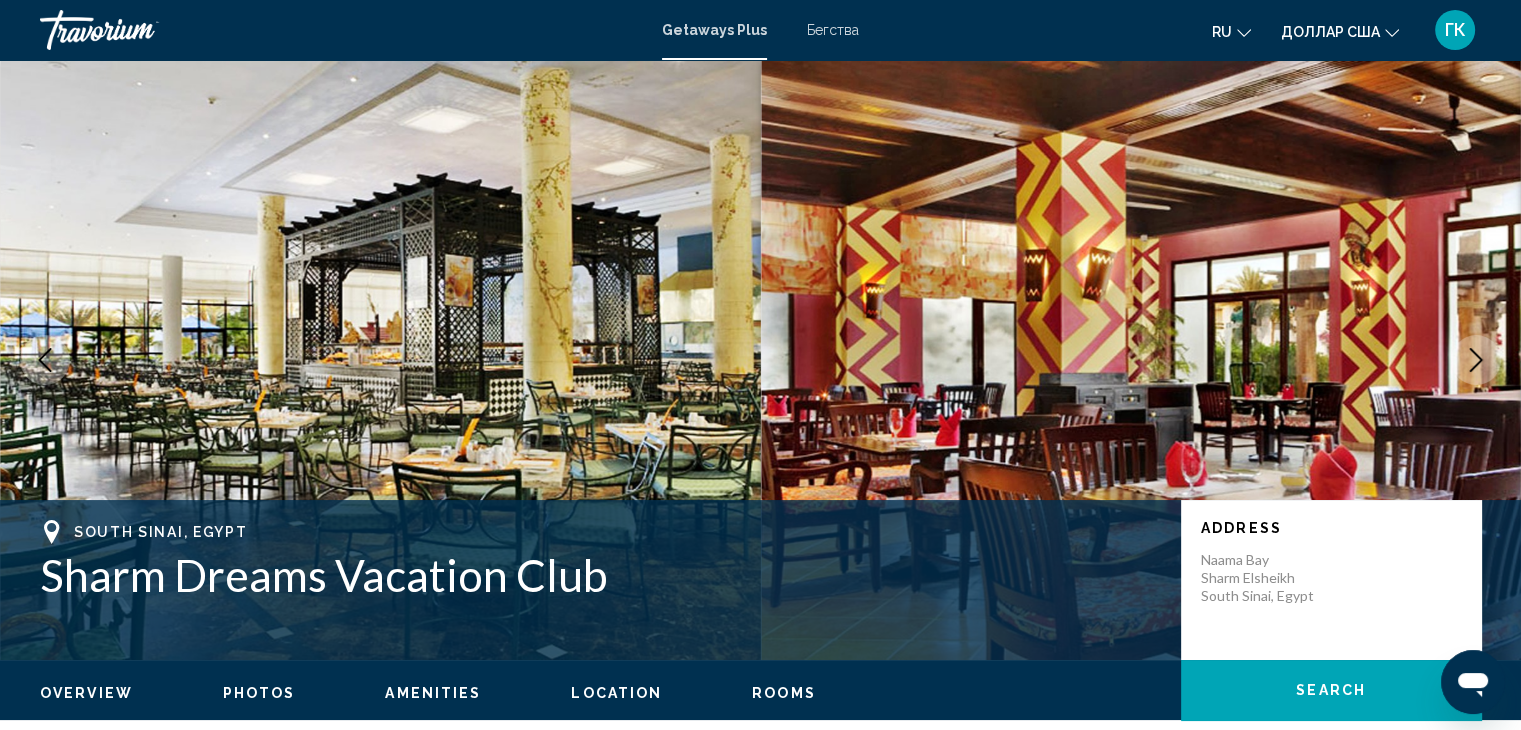 click at bounding box center (1476, 360) 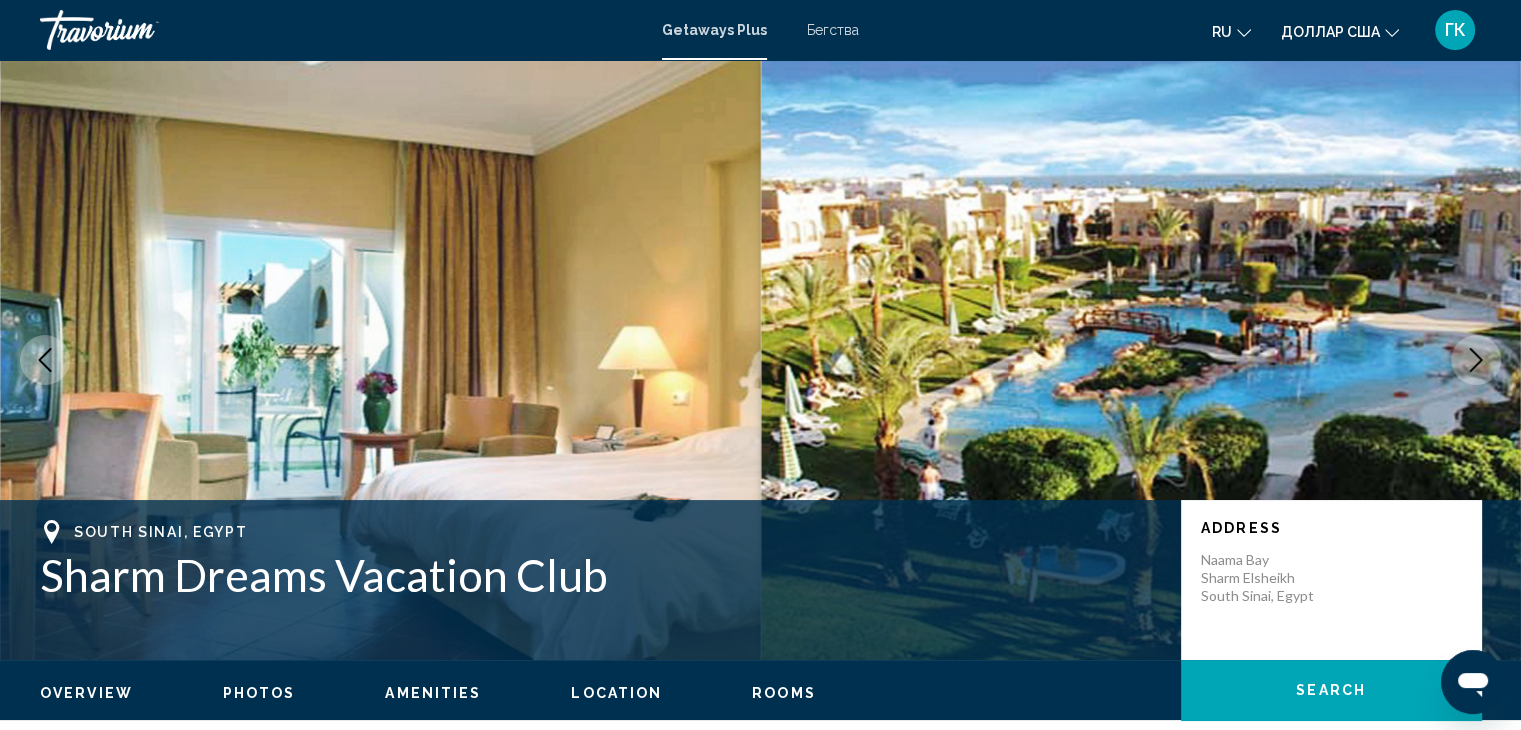 click at bounding box center [1476, 360] 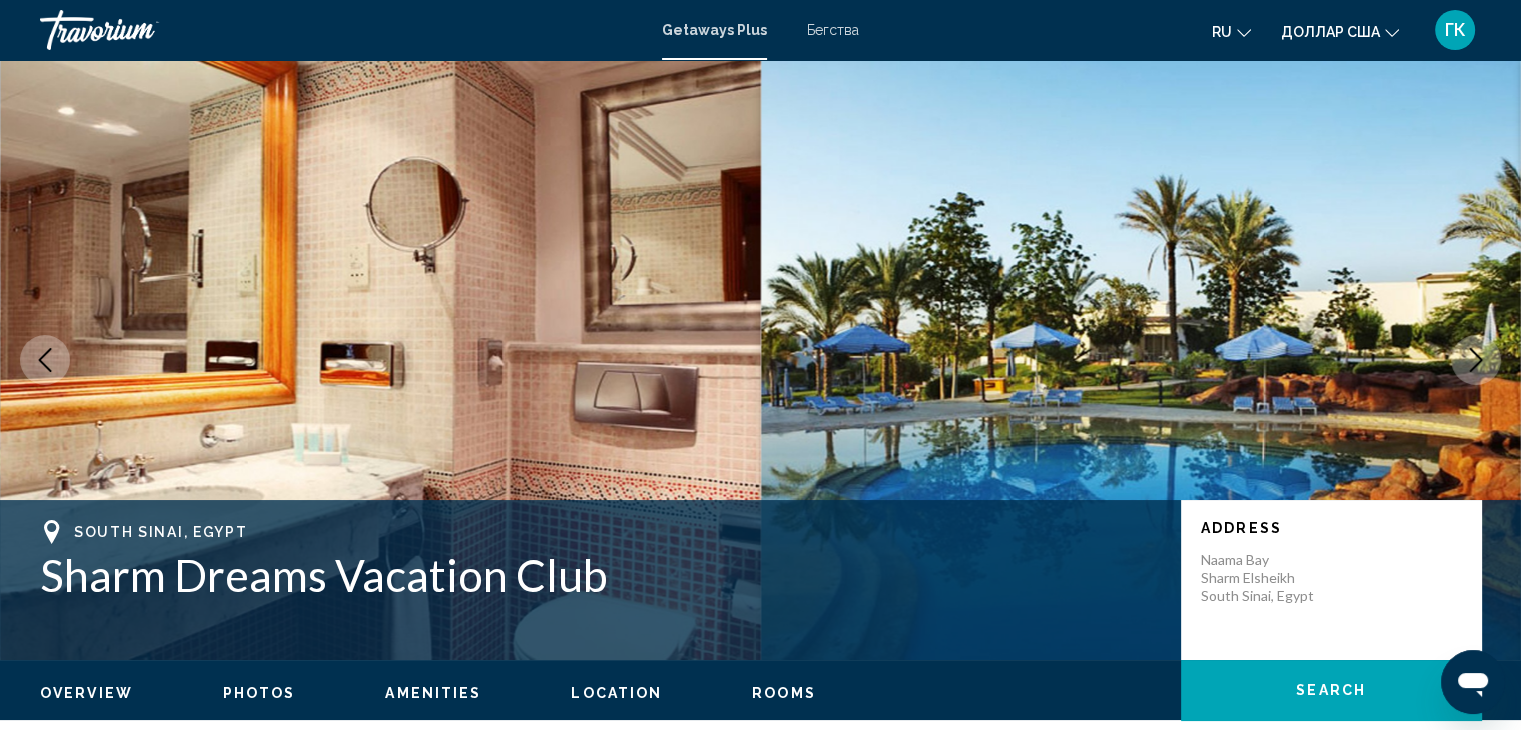 click at bounding box center (1476, 360) 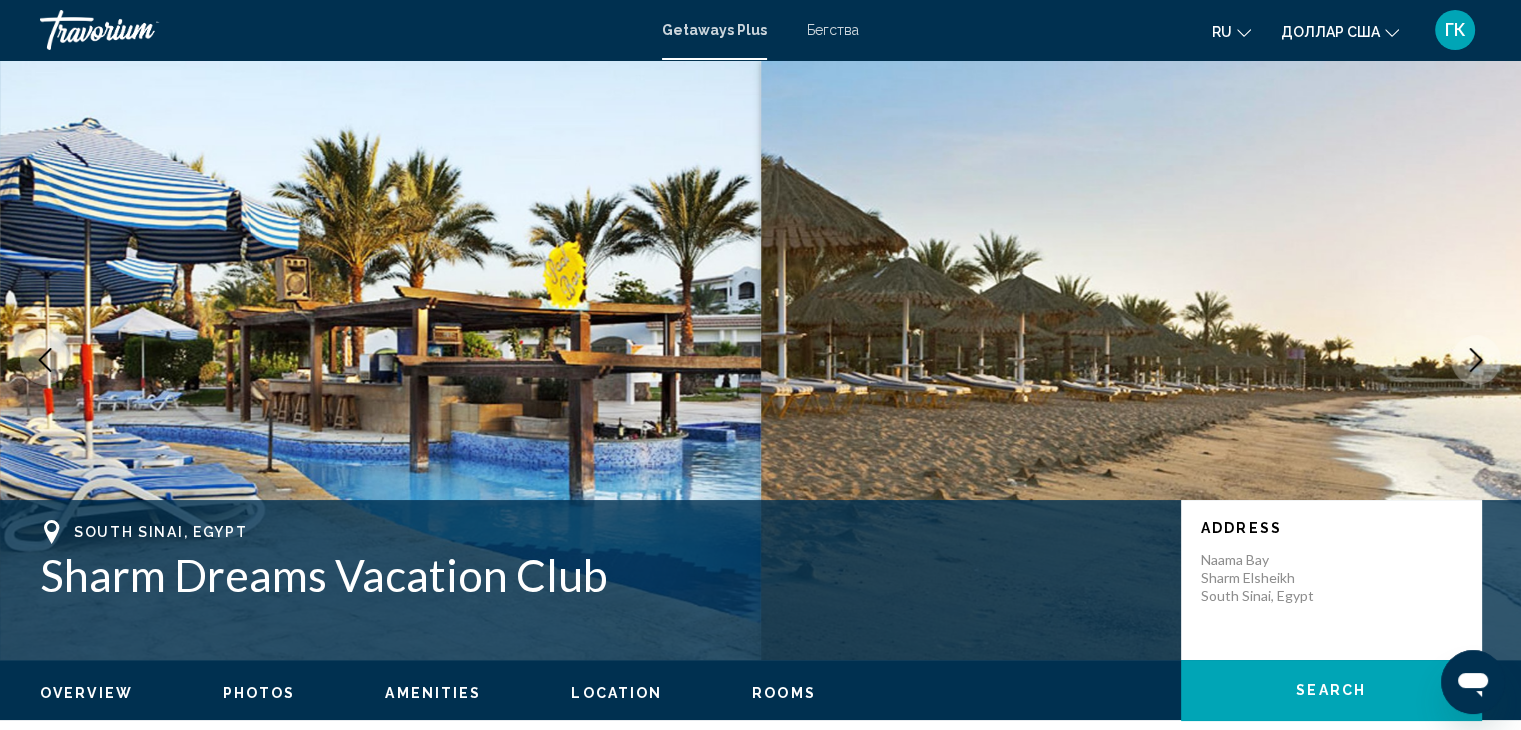 click at bounding box center [1476, 360] 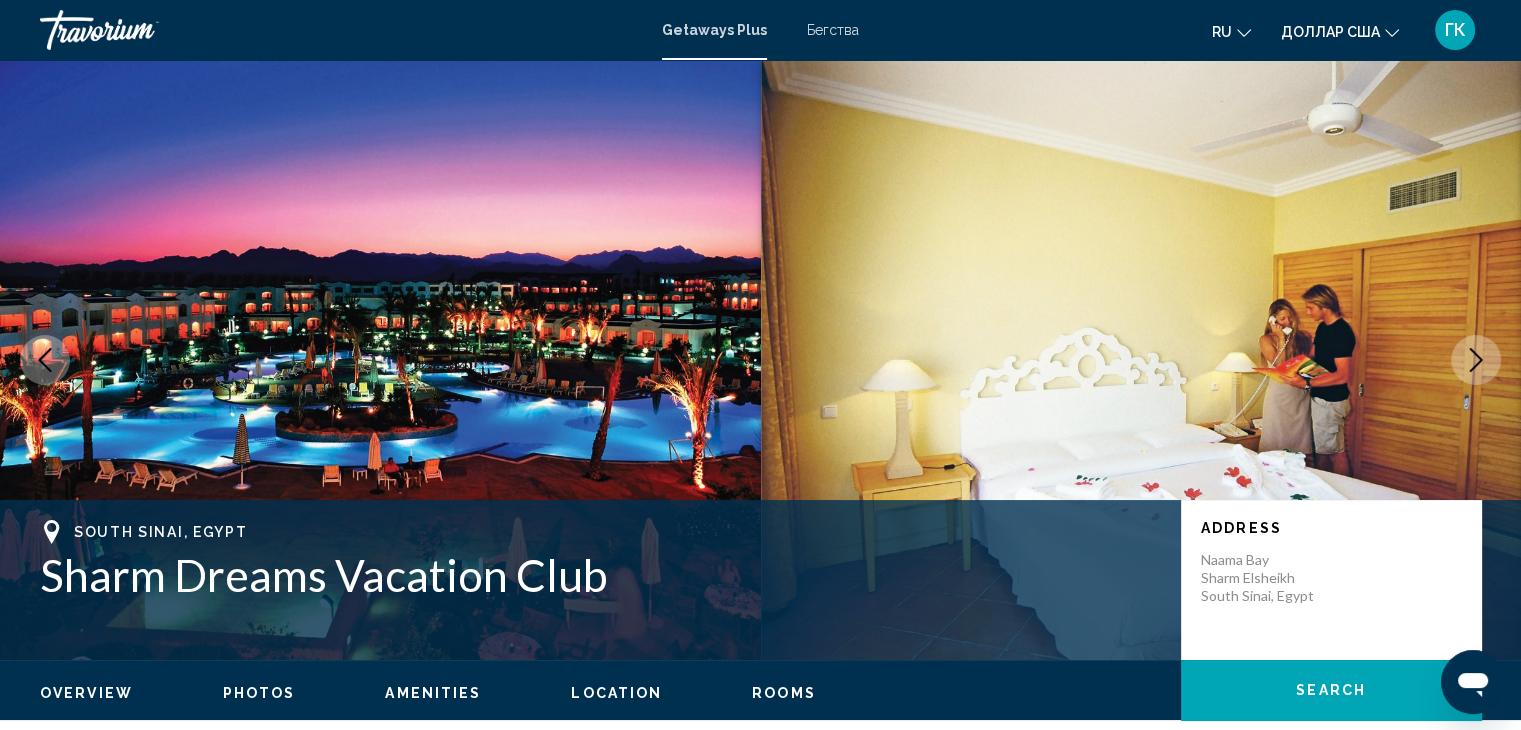 click at bounding box center [1476, 360] 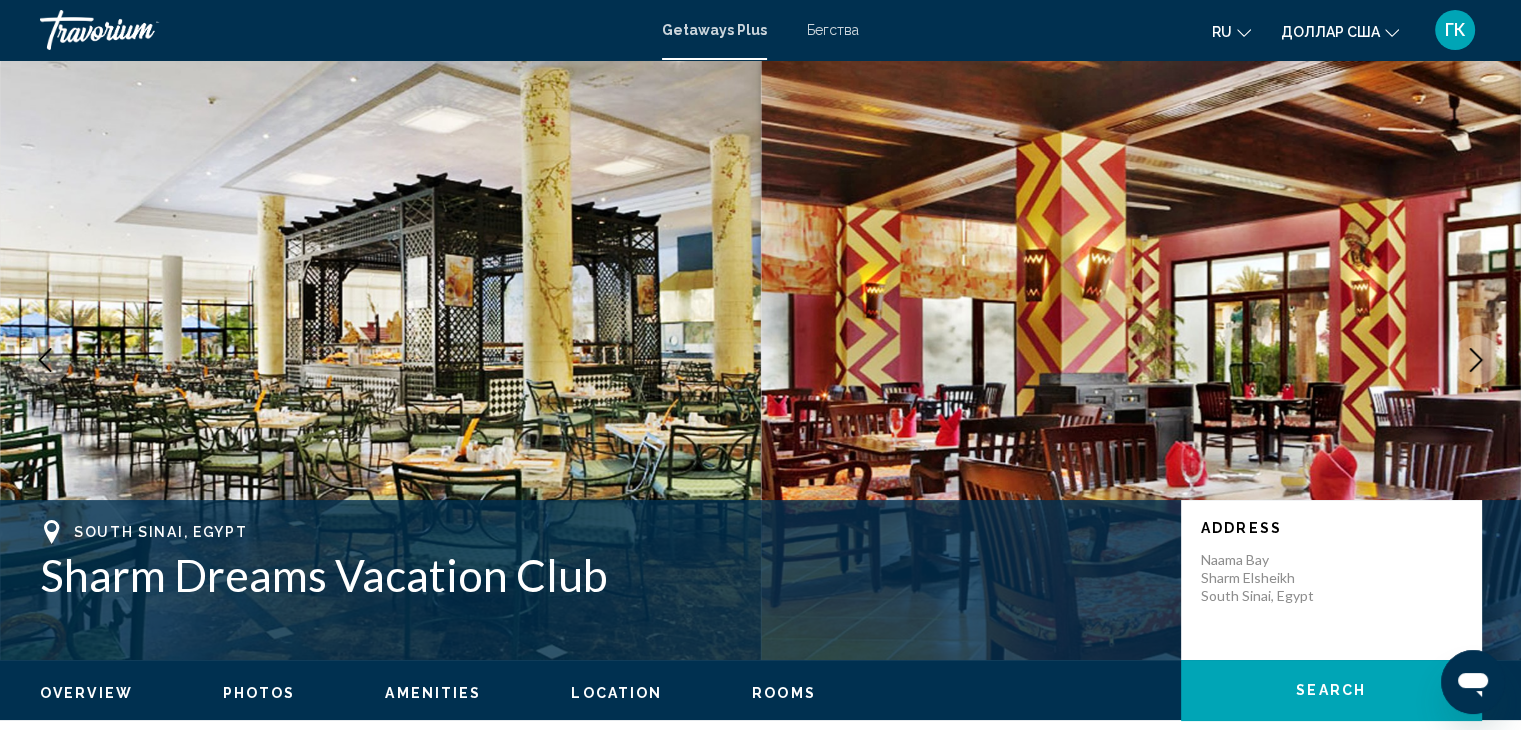 click at bounding box center (1476, 360) 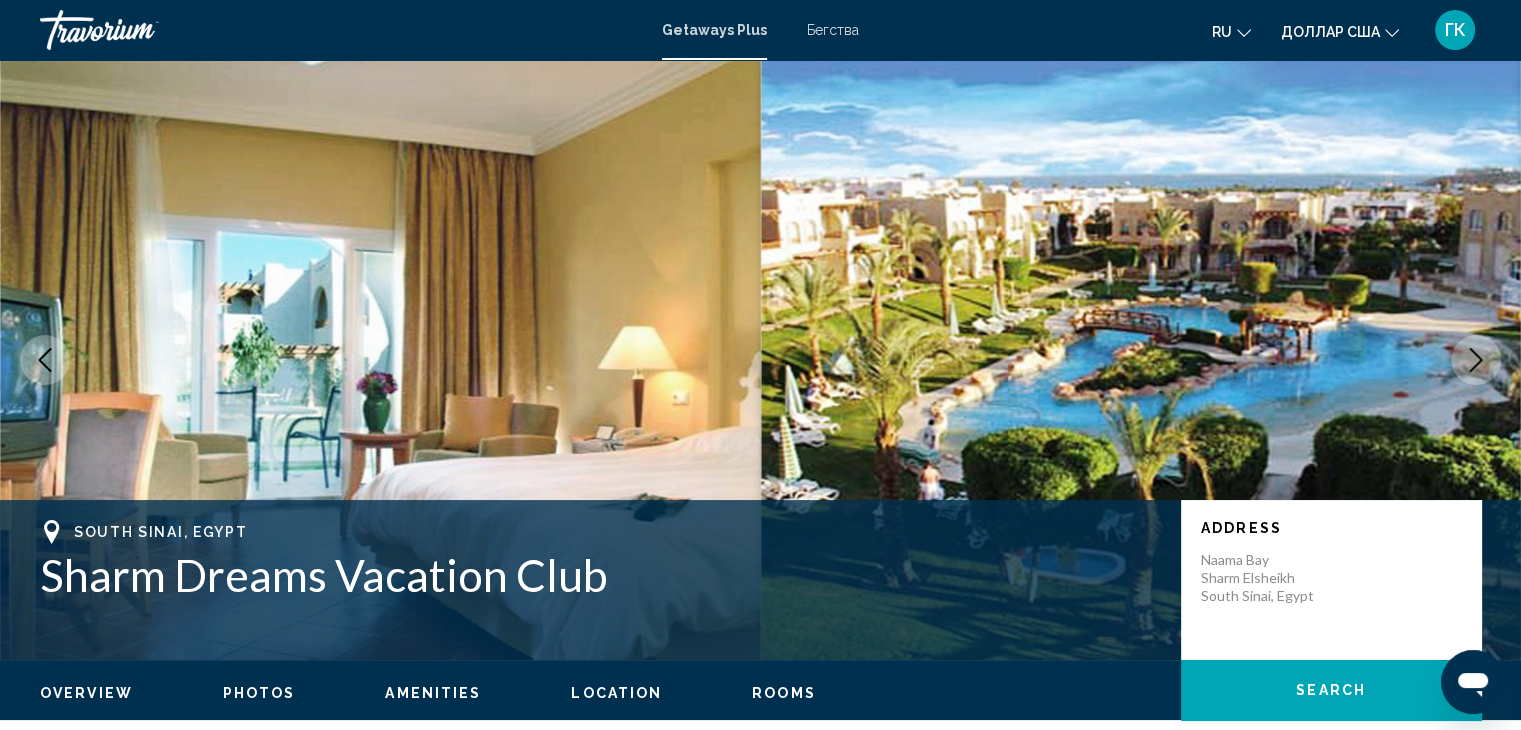 click at bounding box center [1476, 360] 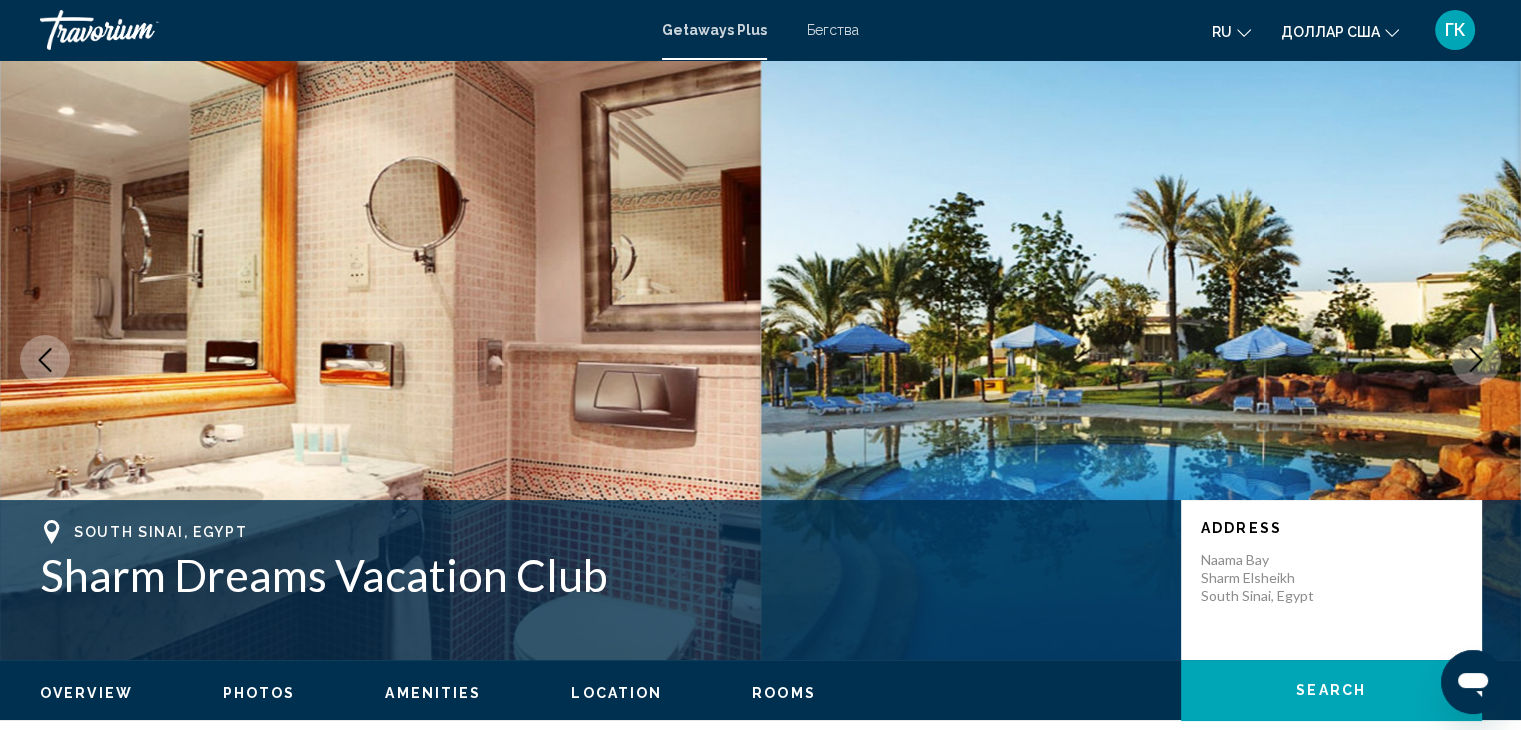 click at bounding box center [1476, 360] 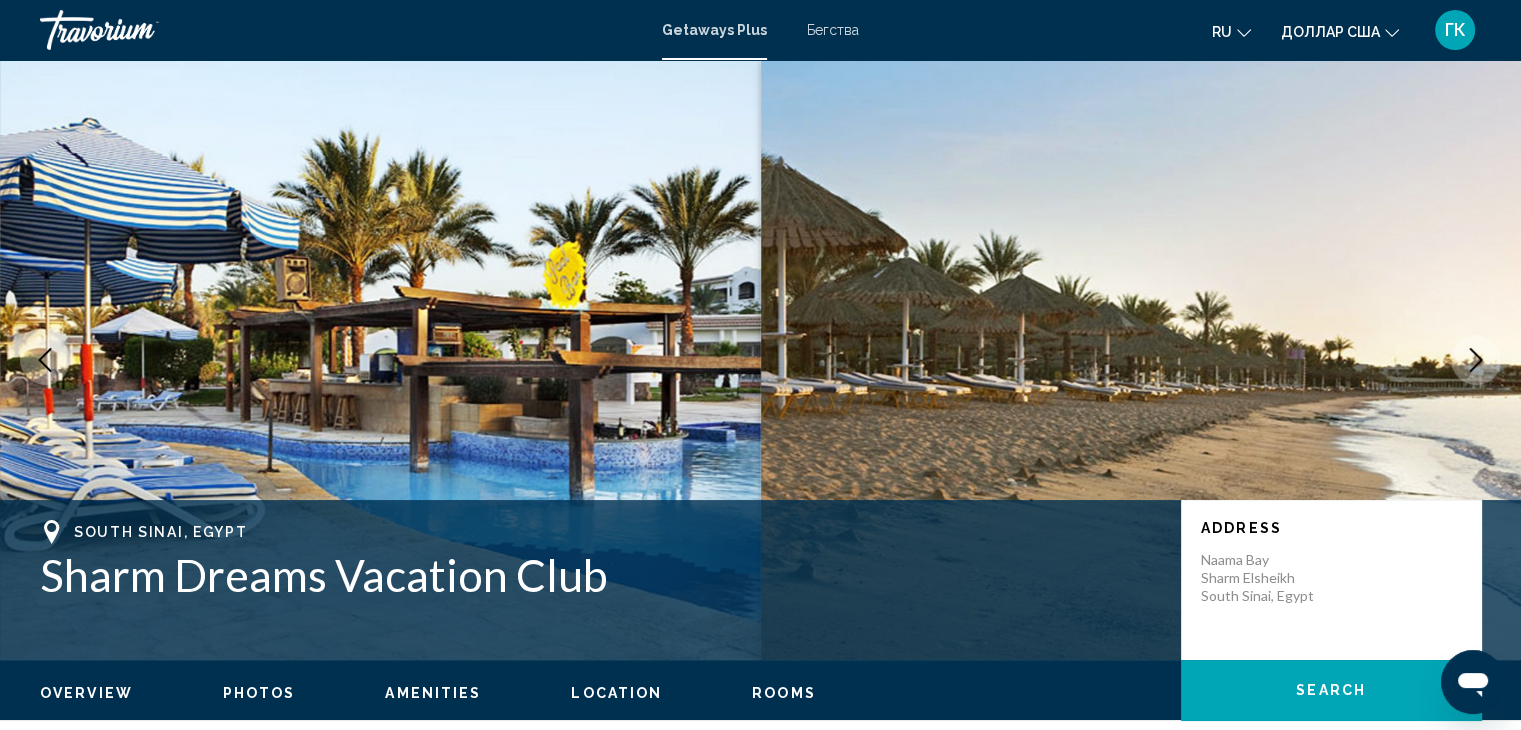 click at bounding box center (1476, 360) 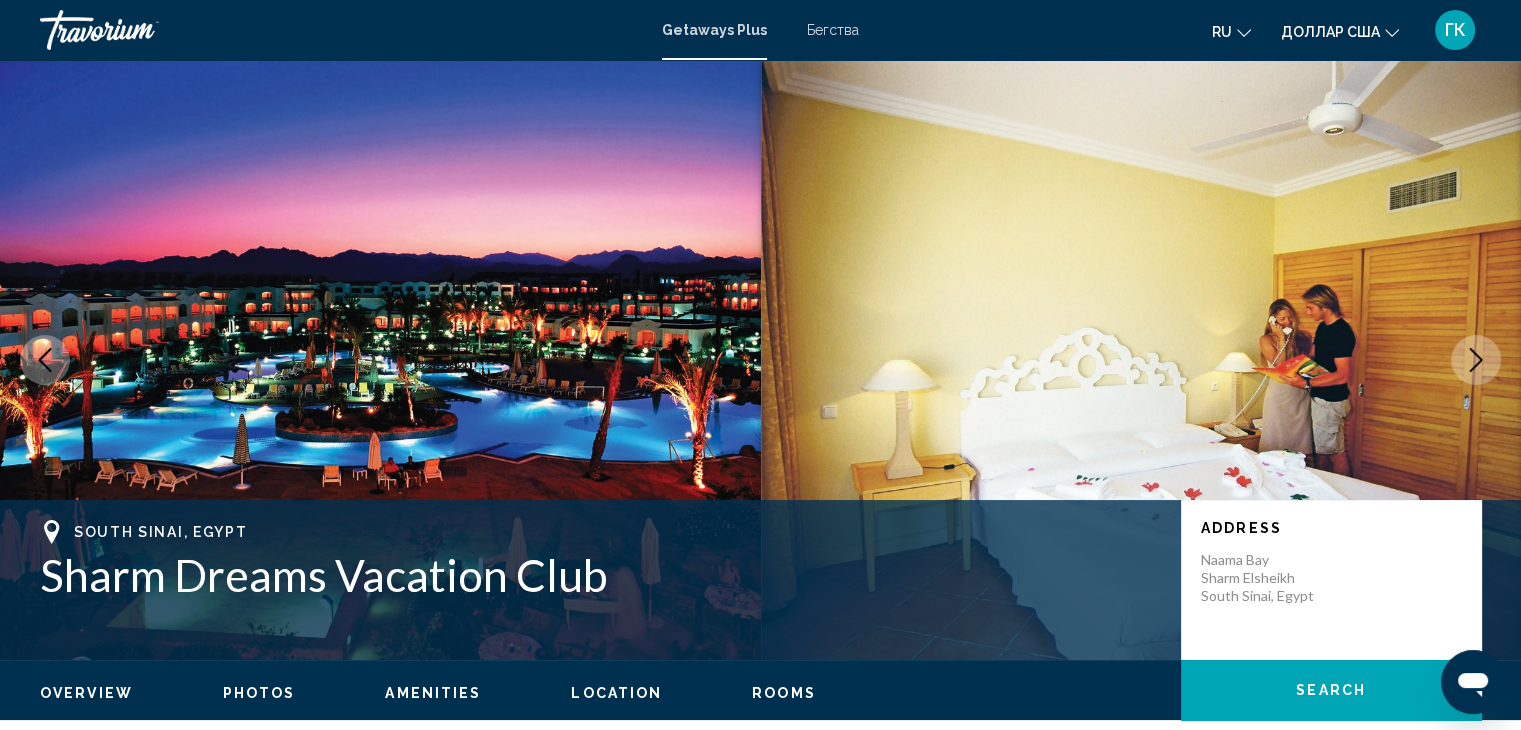 click at bounding box center (1476, 360) 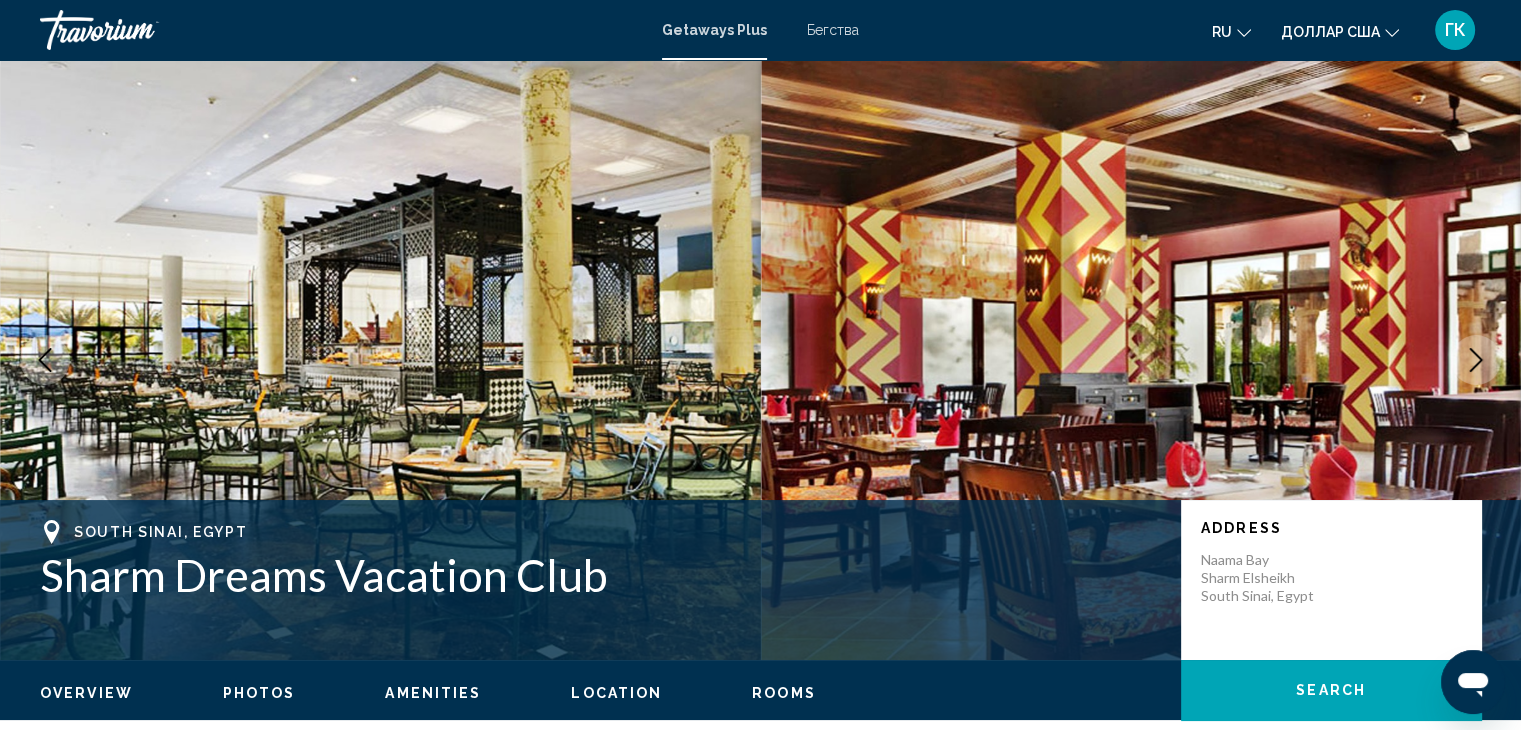 click at bounding box center (1476, 360) 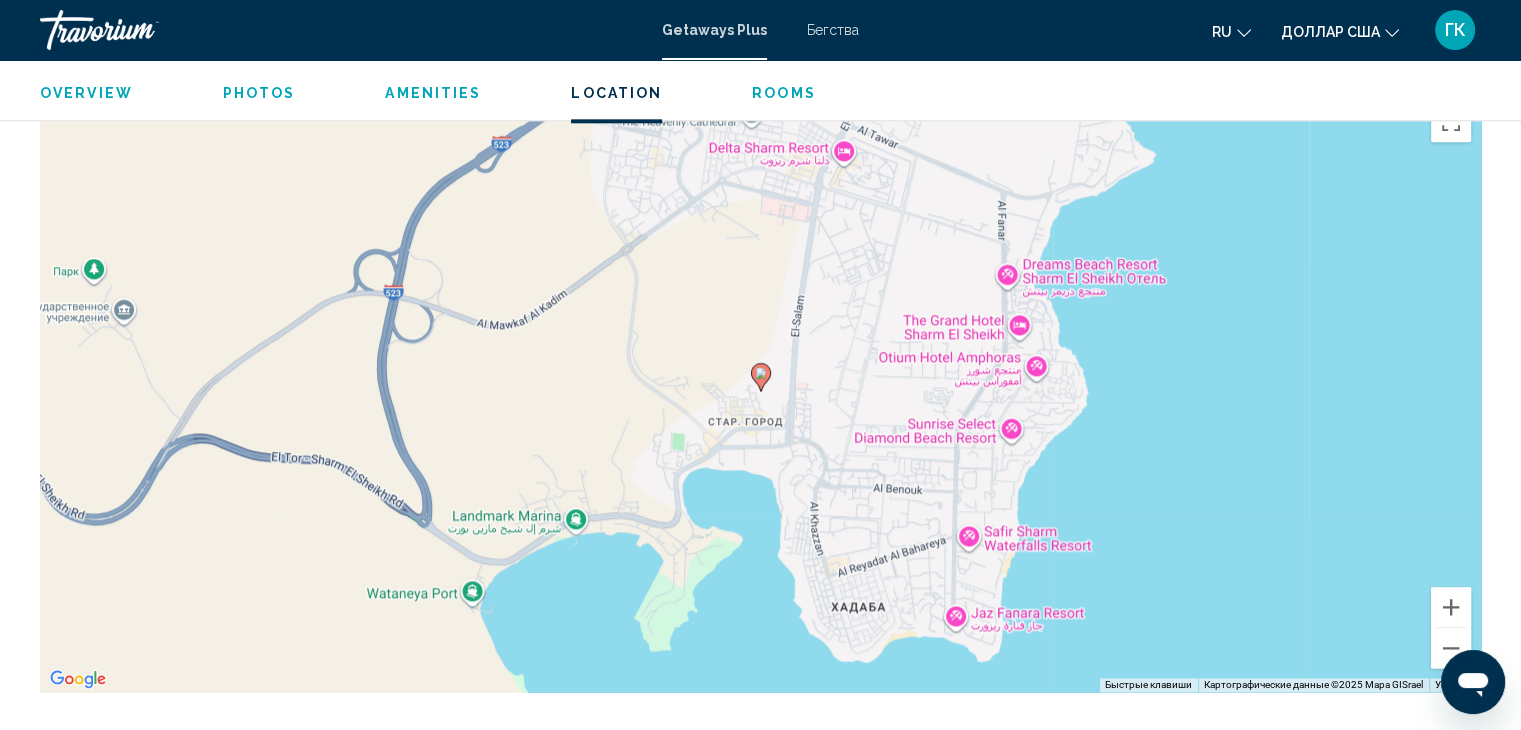 scroll, scrollTop: 2360, scrollLeft: 0, axis: vertical 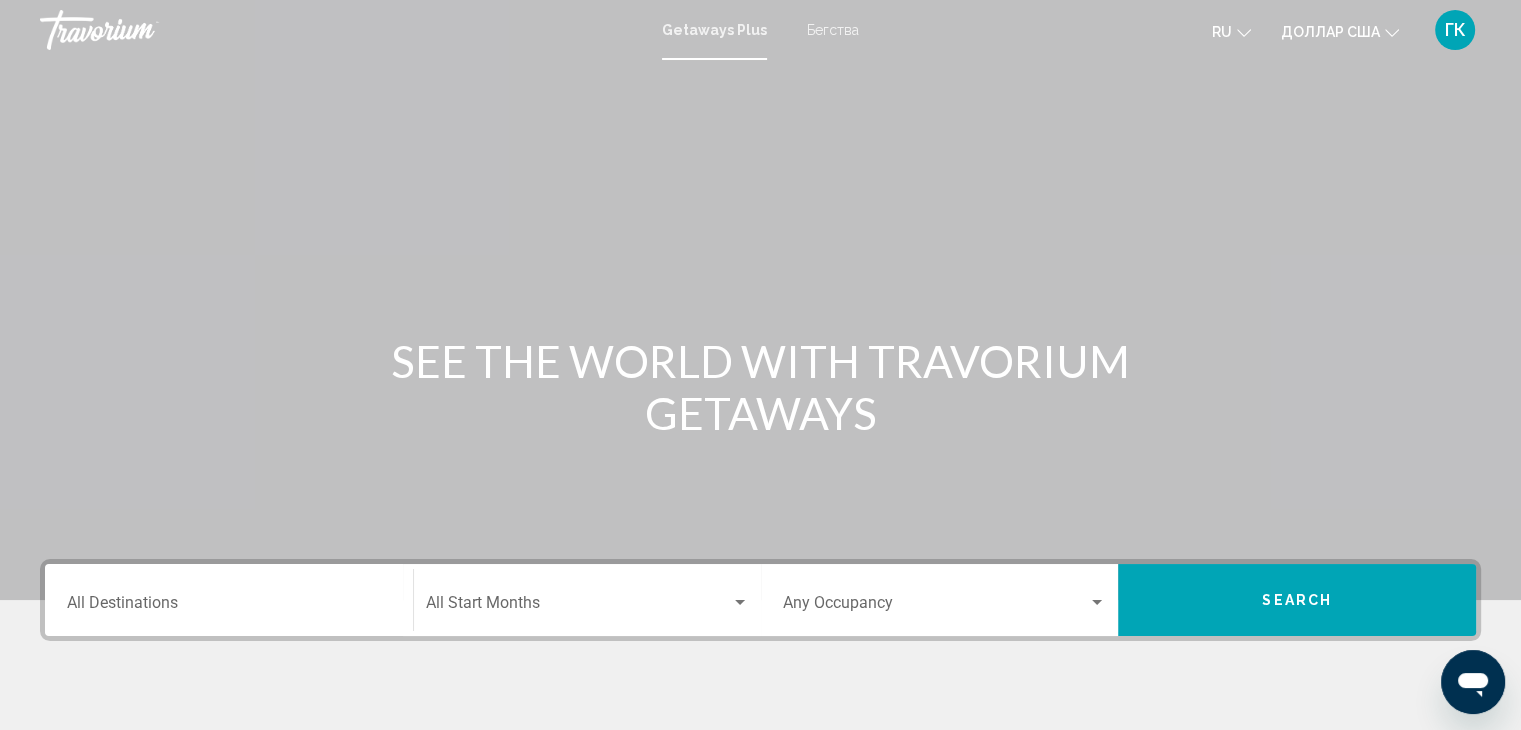 click on "Destination All Destinations" at bounding box center [229, 600] 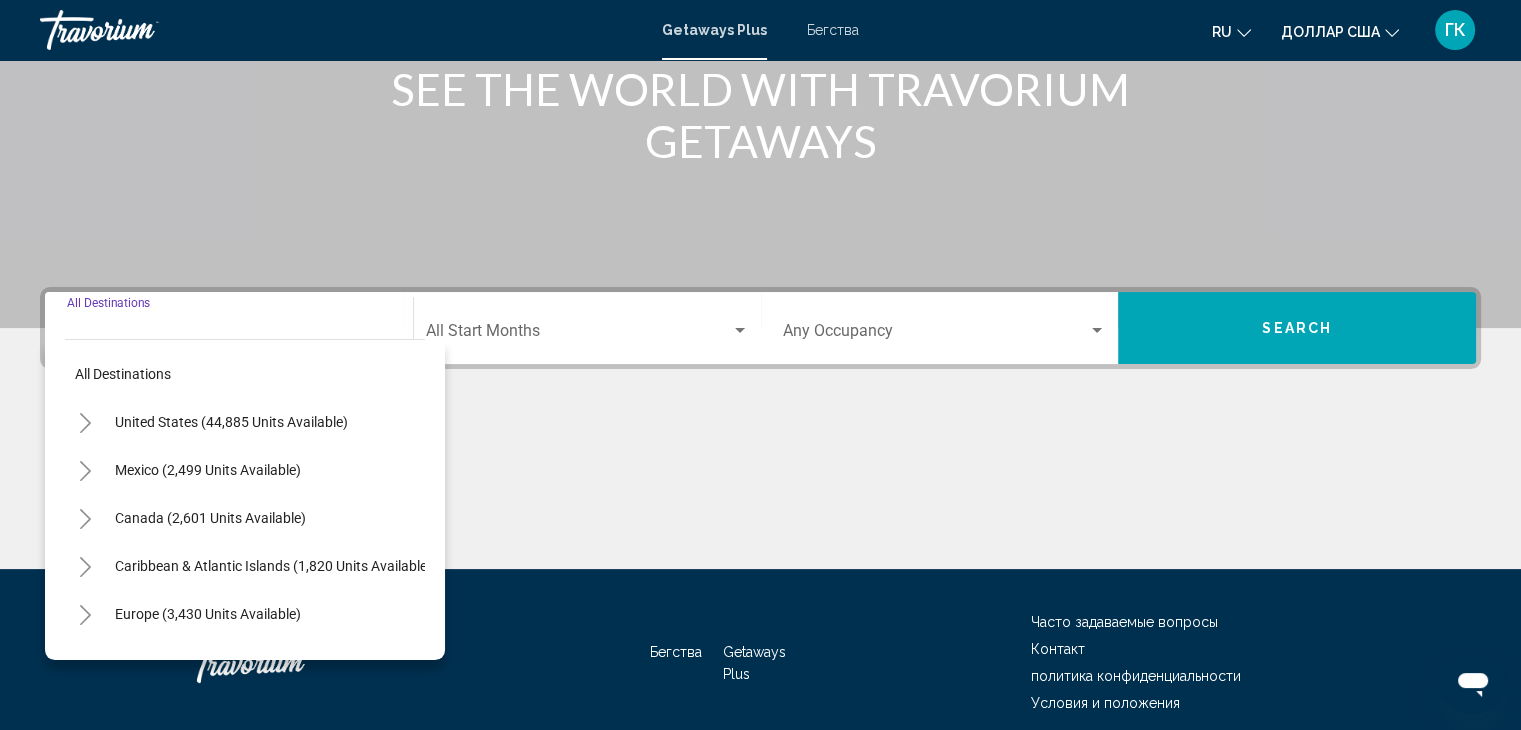 scroll, scrollTop: 356, scrollLeft: 0, axis: vertical 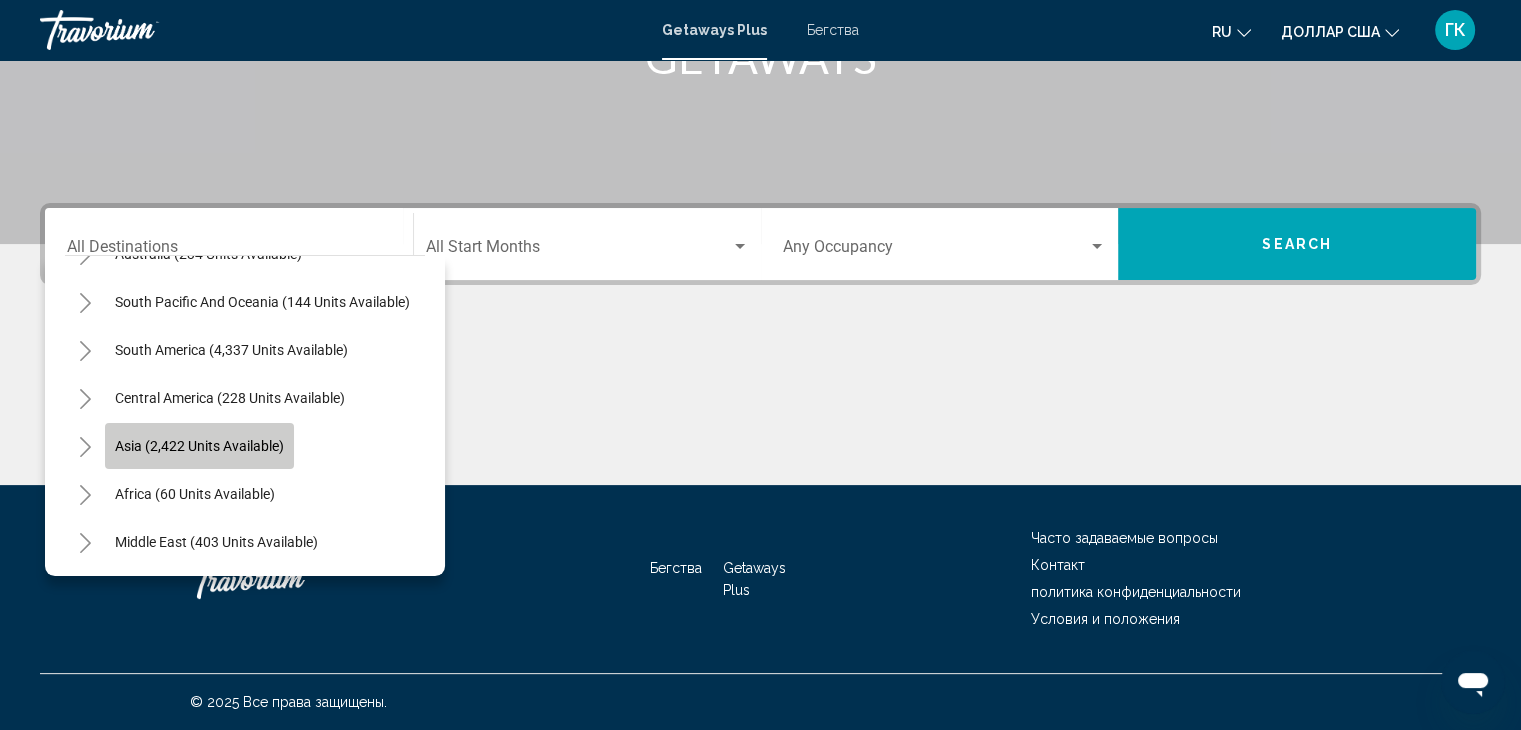 click on "Asia (2,422 units available)" 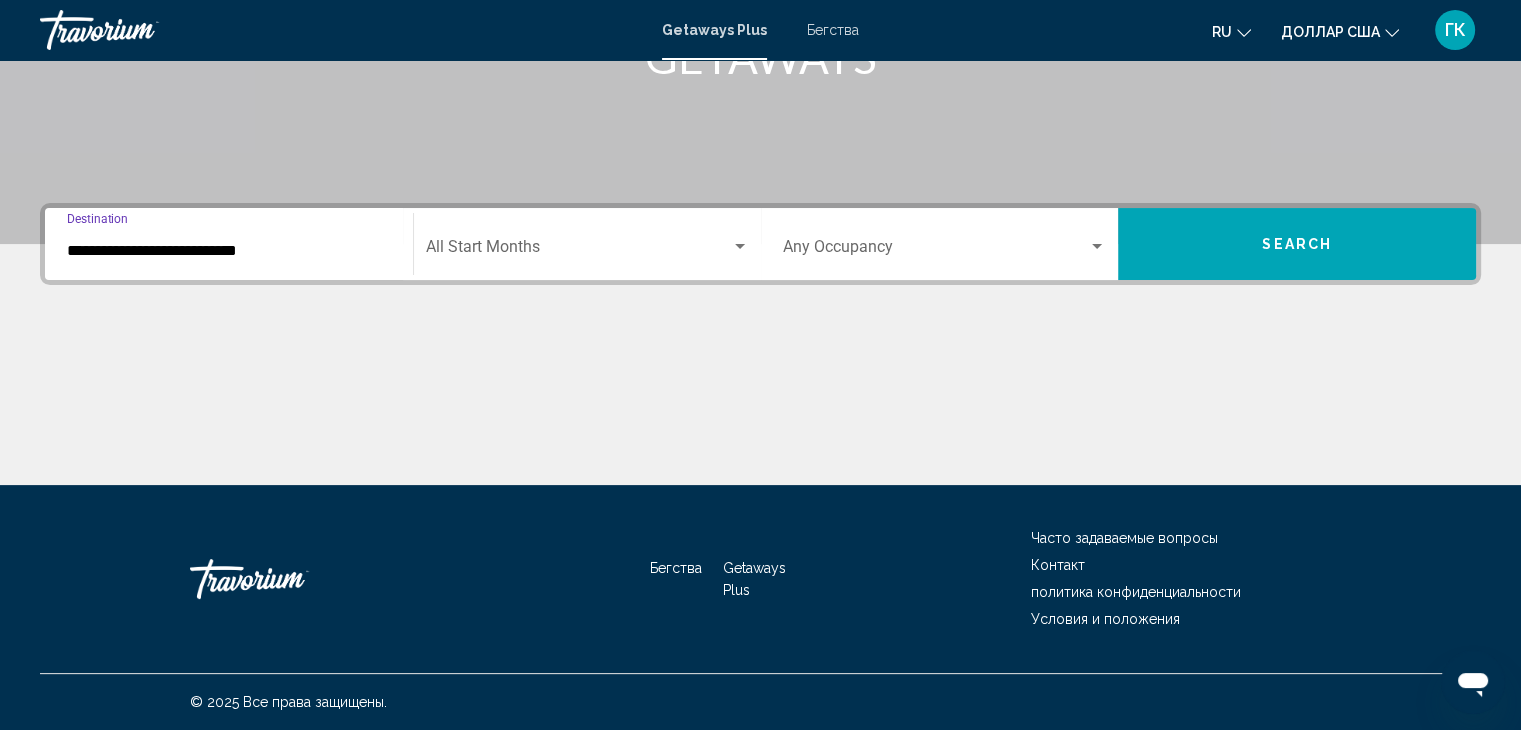 click on "Start Month All Start Months" 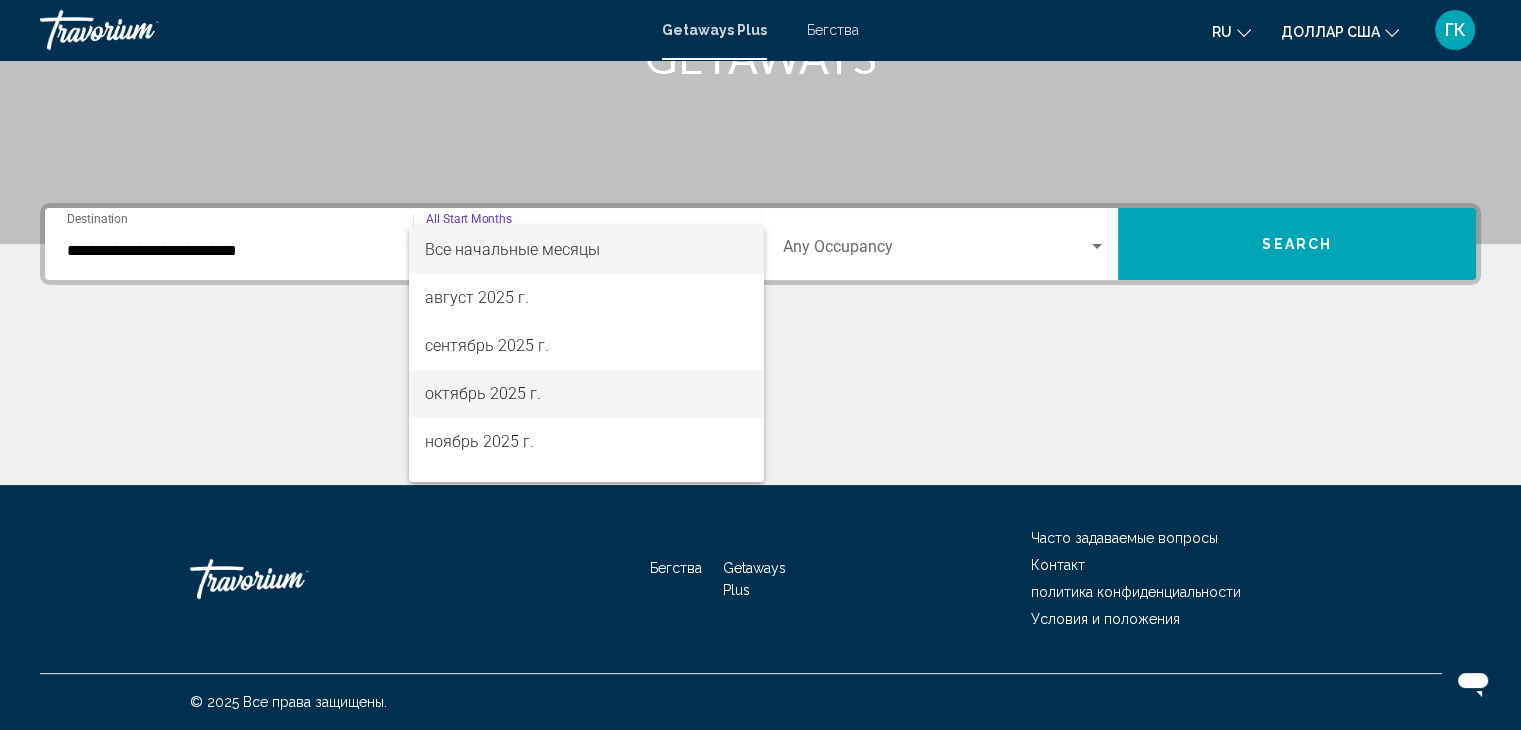 click on "октябрь 2025 г." at bounding box center (586, 394) 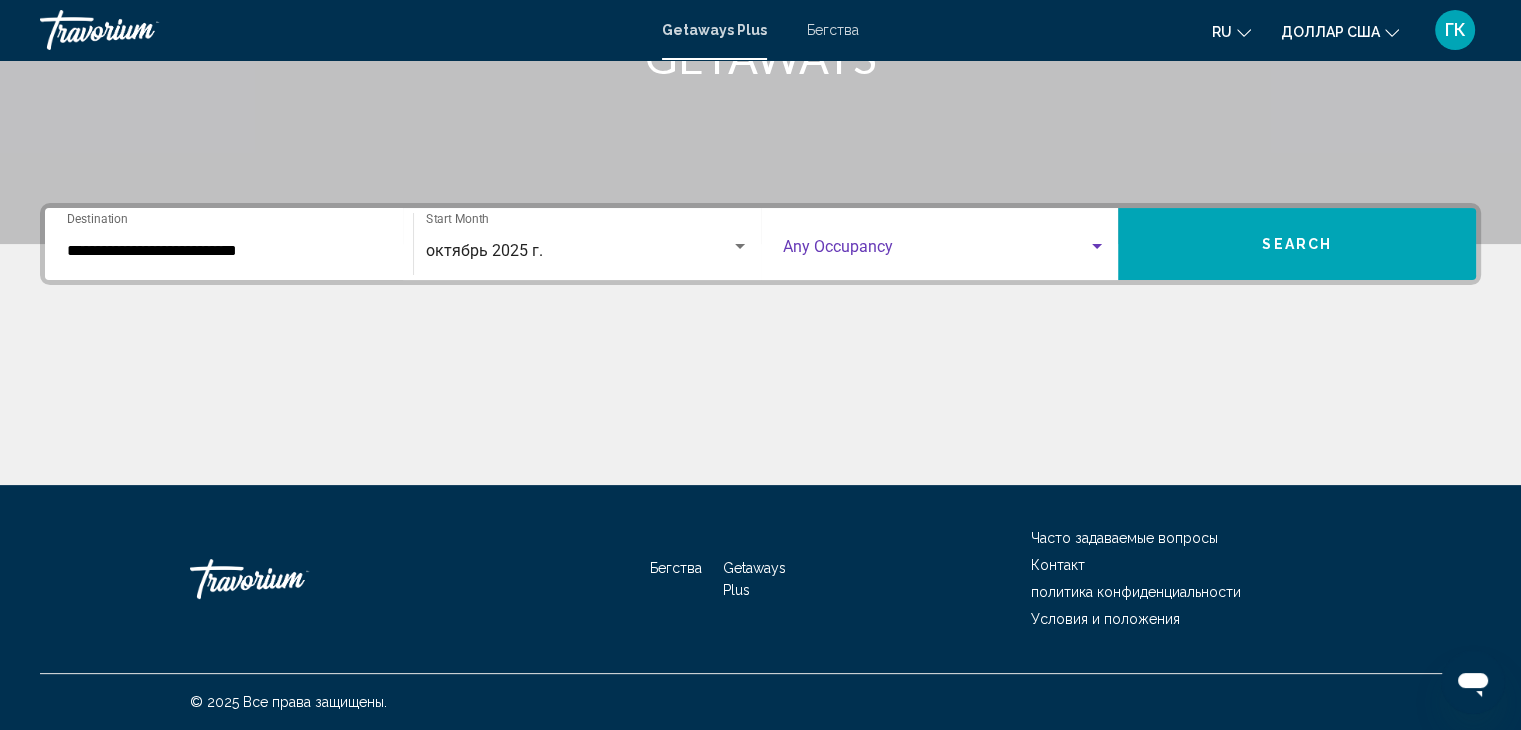 click at bounding box center (936, 251) 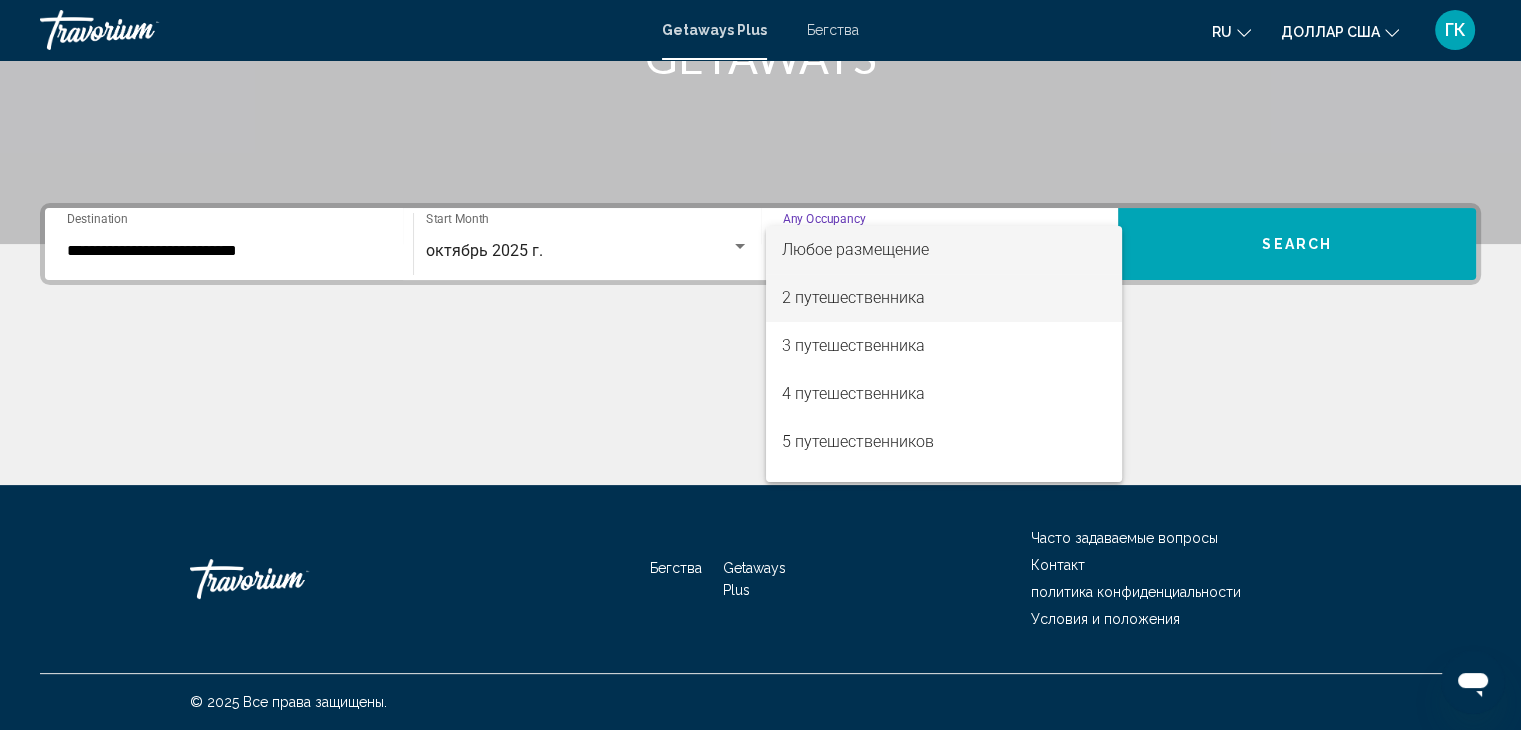click on "2 путешественника" at bounding box center [944, 298] 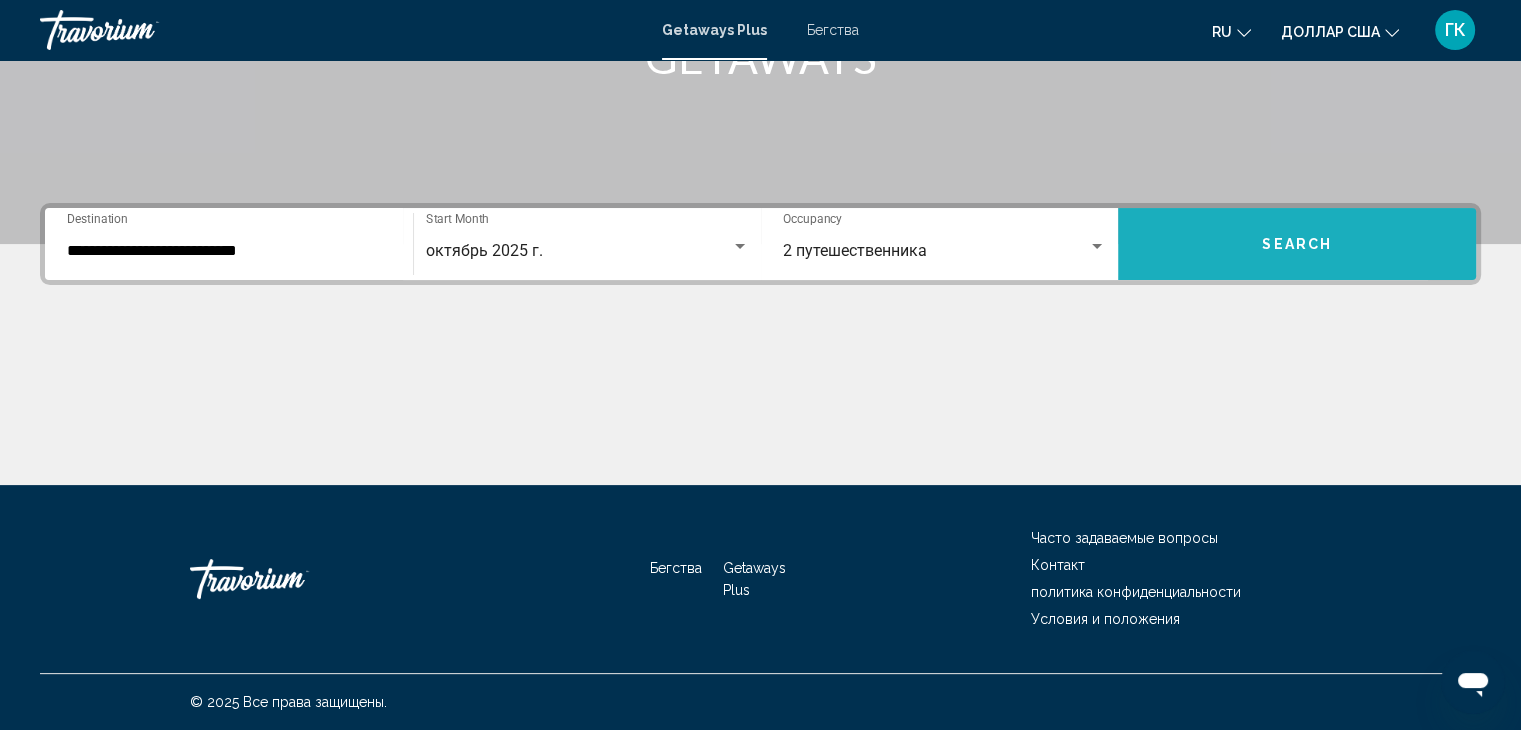 click on "Search" at bounding box center (1297, 244) 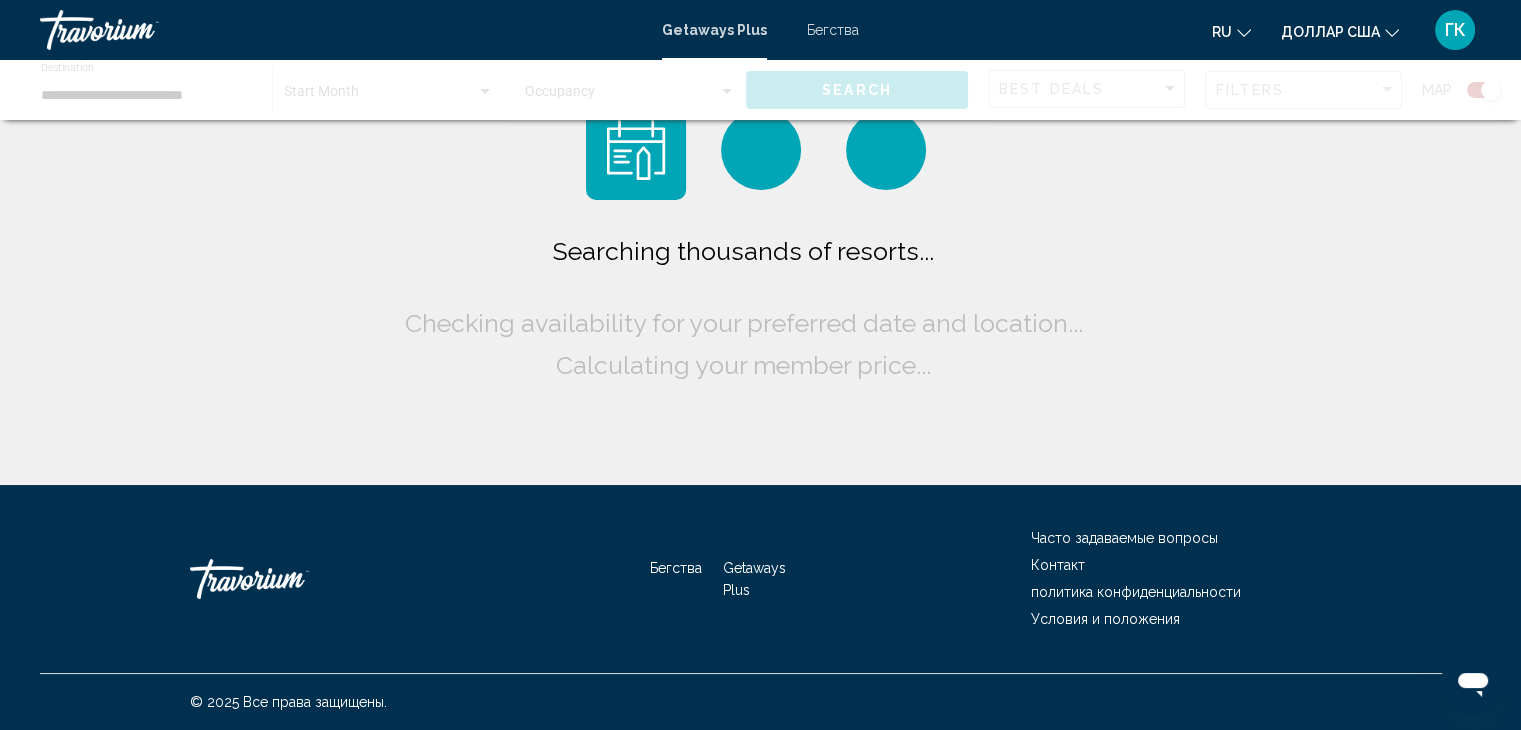 scroll, scrollTop: 0, scrollLeft: 0, axis: both 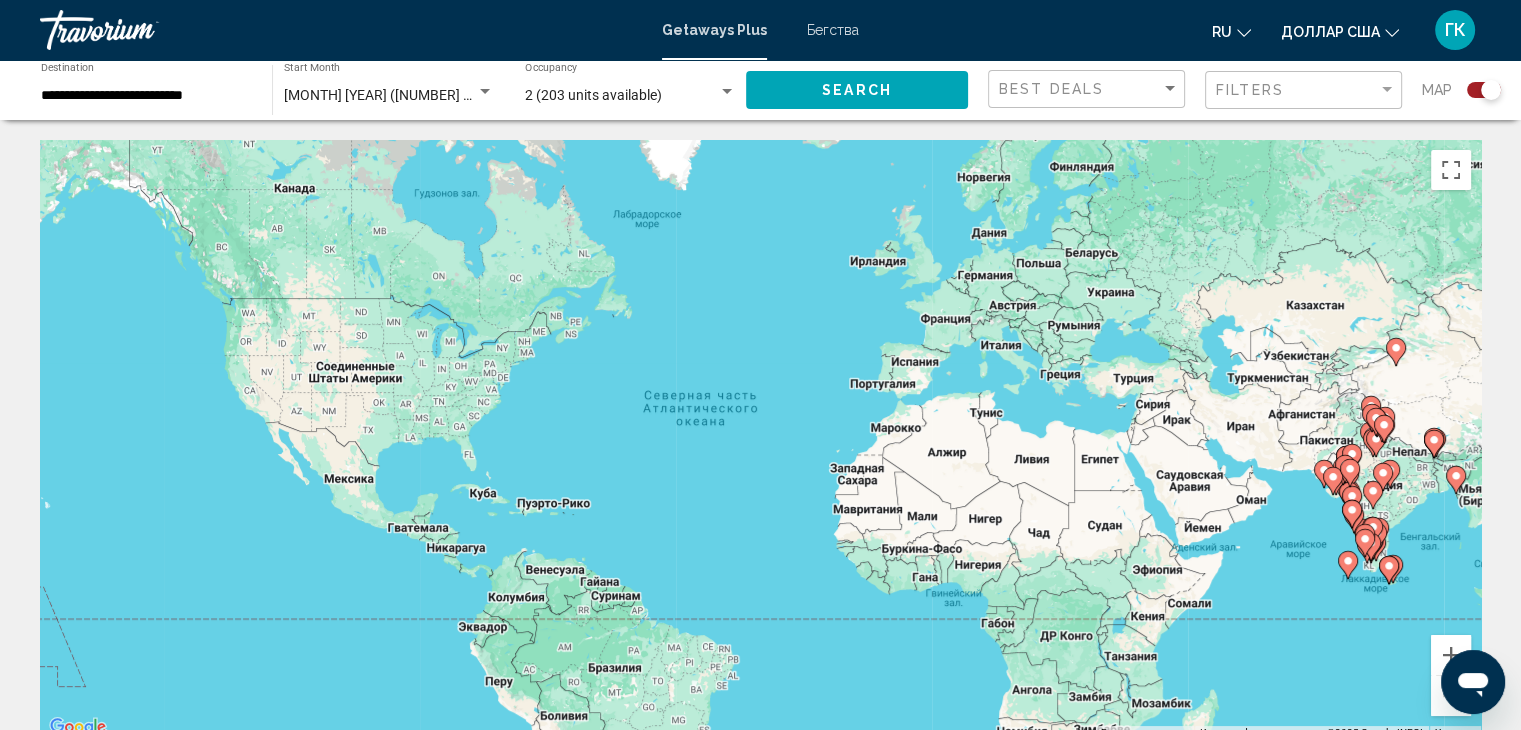 click 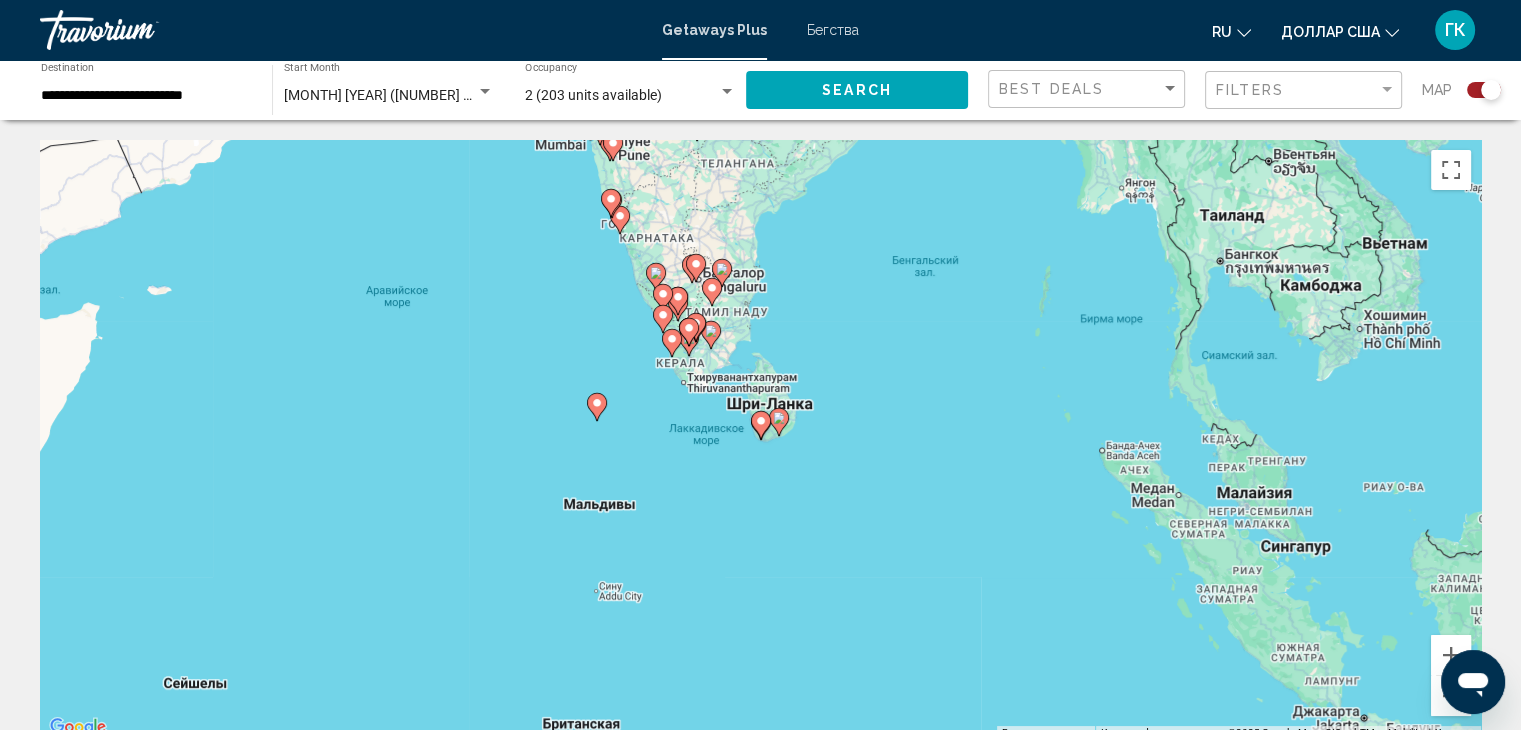 click on "Чтобы активировать перетаскивание с помощью клавиатуры, нажмите Alt + Ввод. После этого перемещайте маркер, используя клавиши со стрелками. Чтобы завершить перетаскивание, нажмите клавишу Ввод. Чтобы отменить действие, нажмите клавишу Esc." at bounding box center (760, 440) 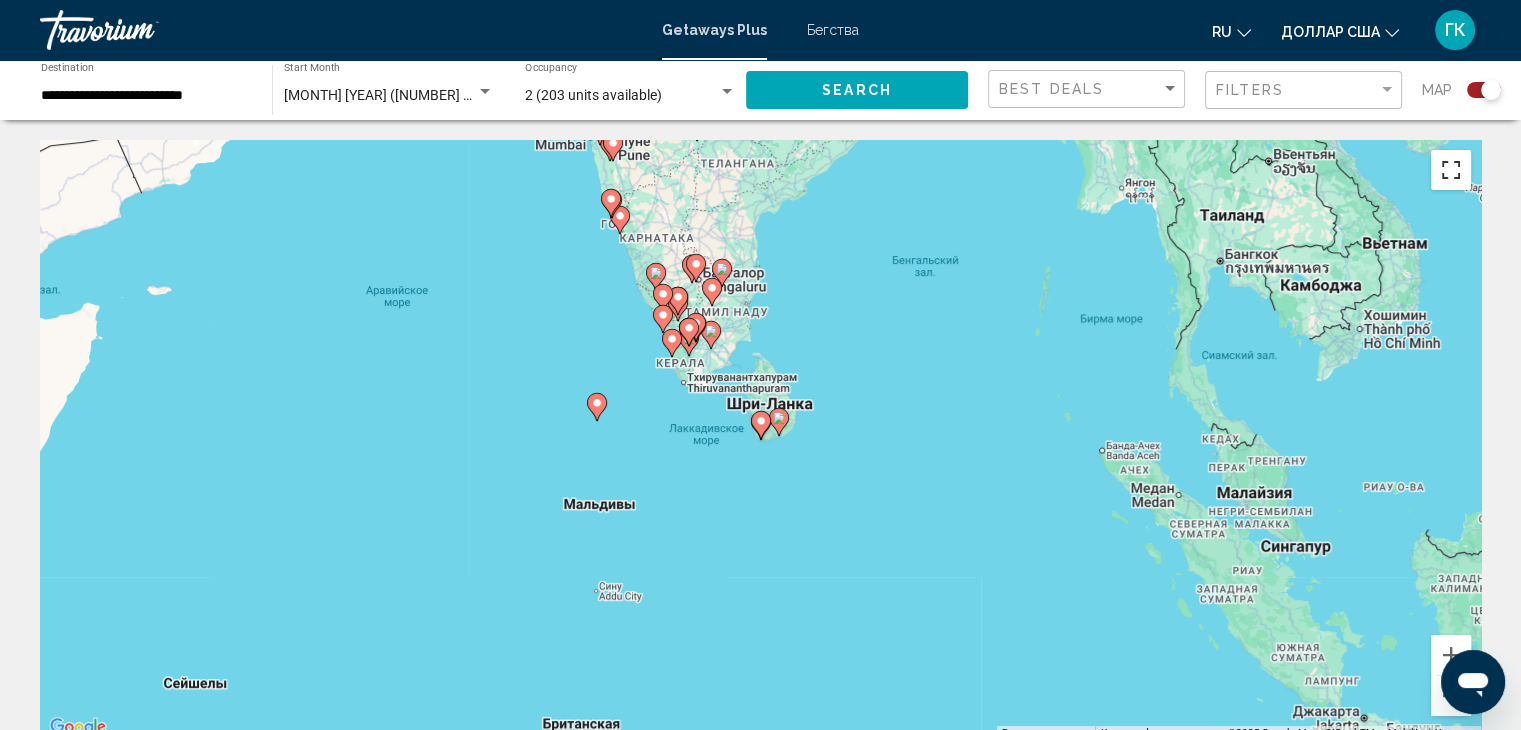 click at bounding box center [1451, 170] 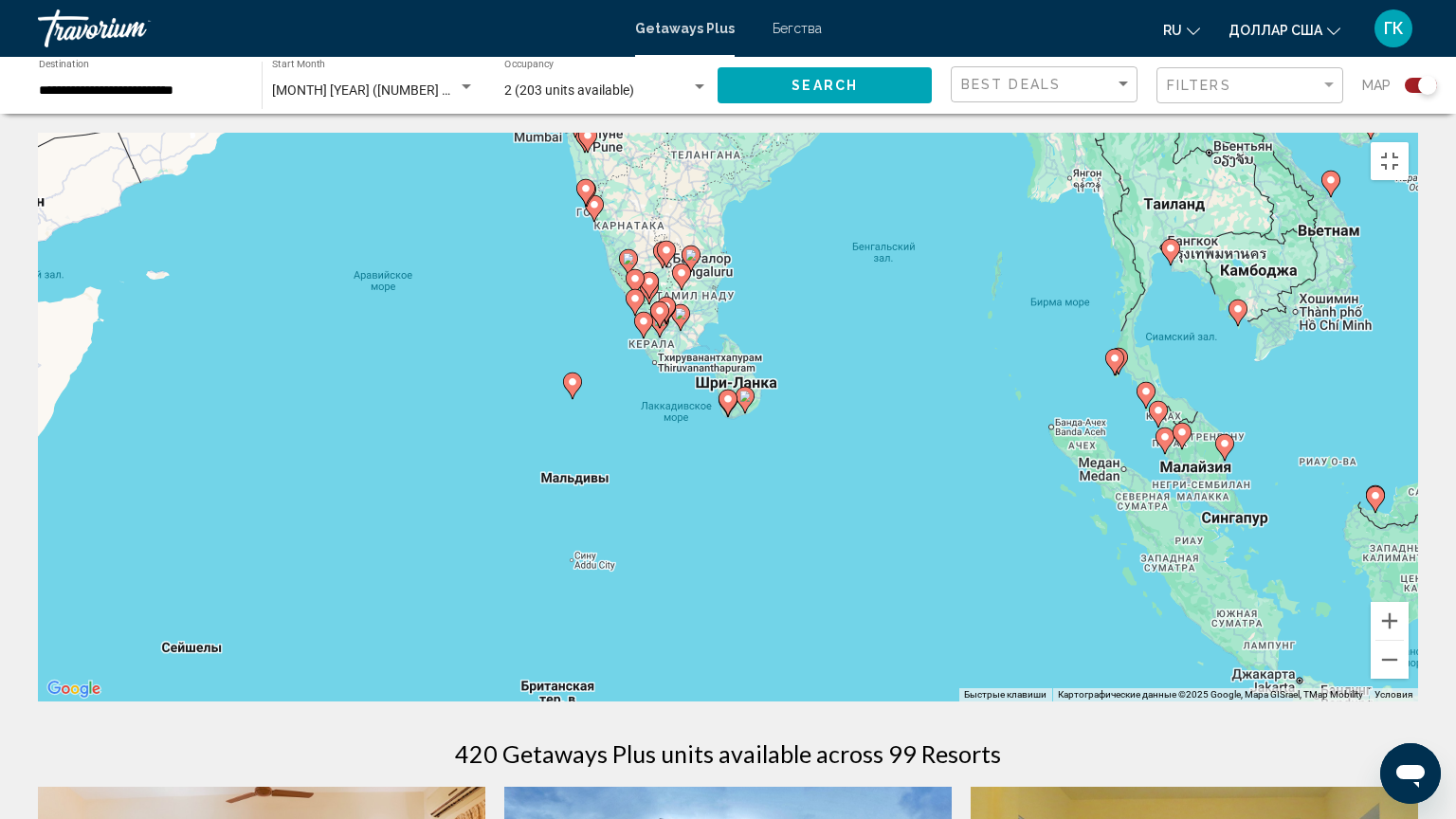 click at bounding box center [1171, 252] 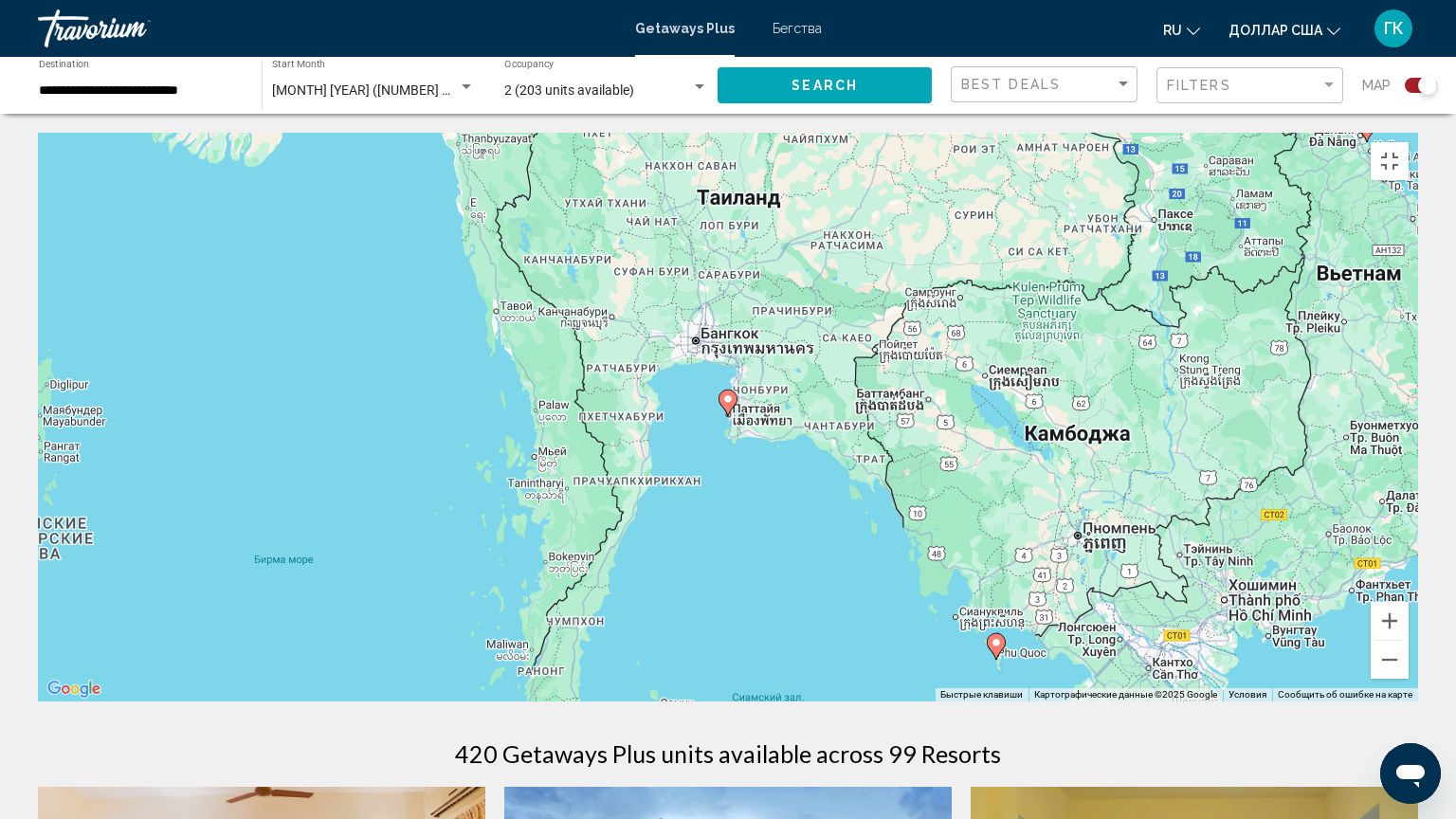 click 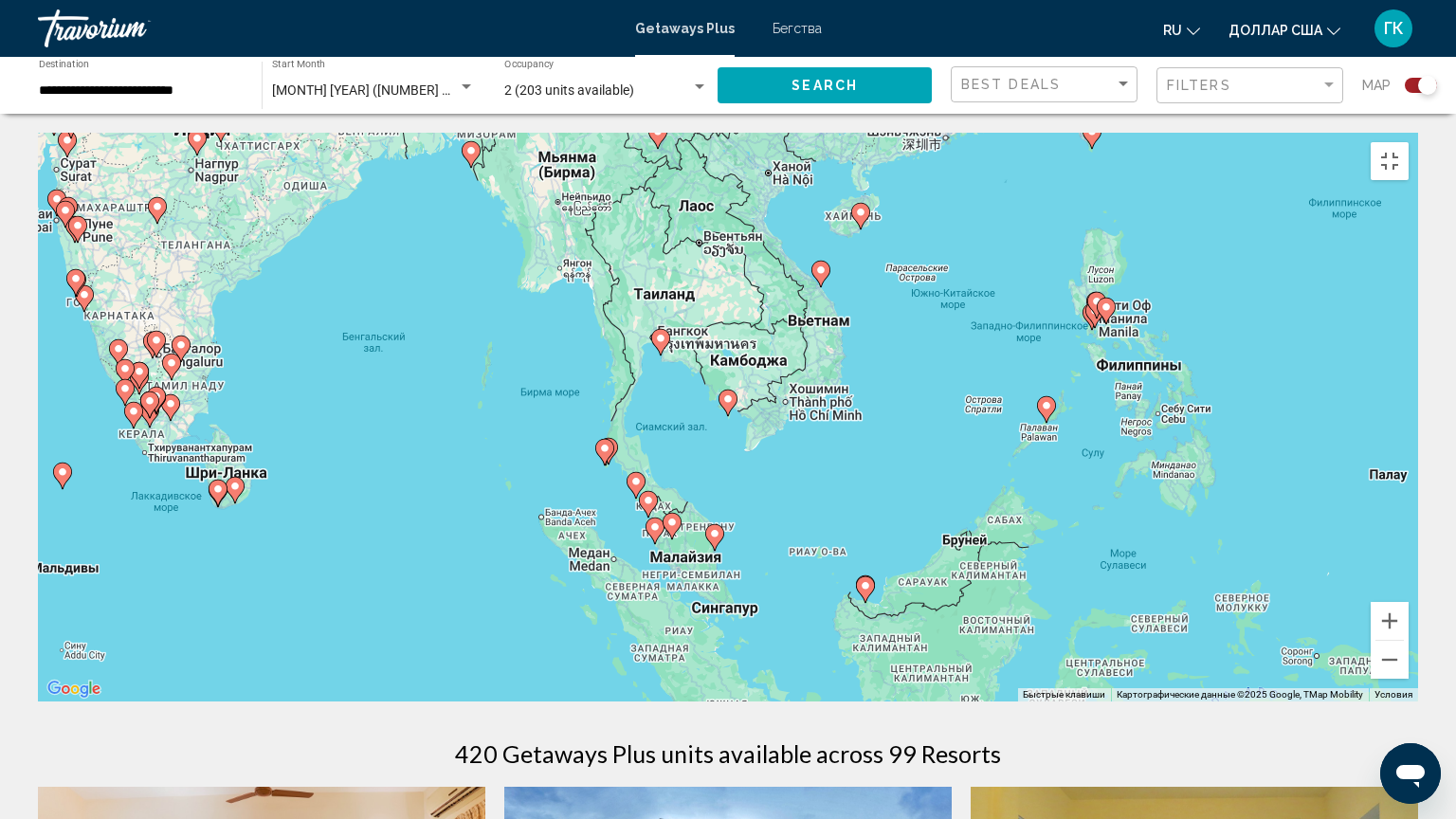 click 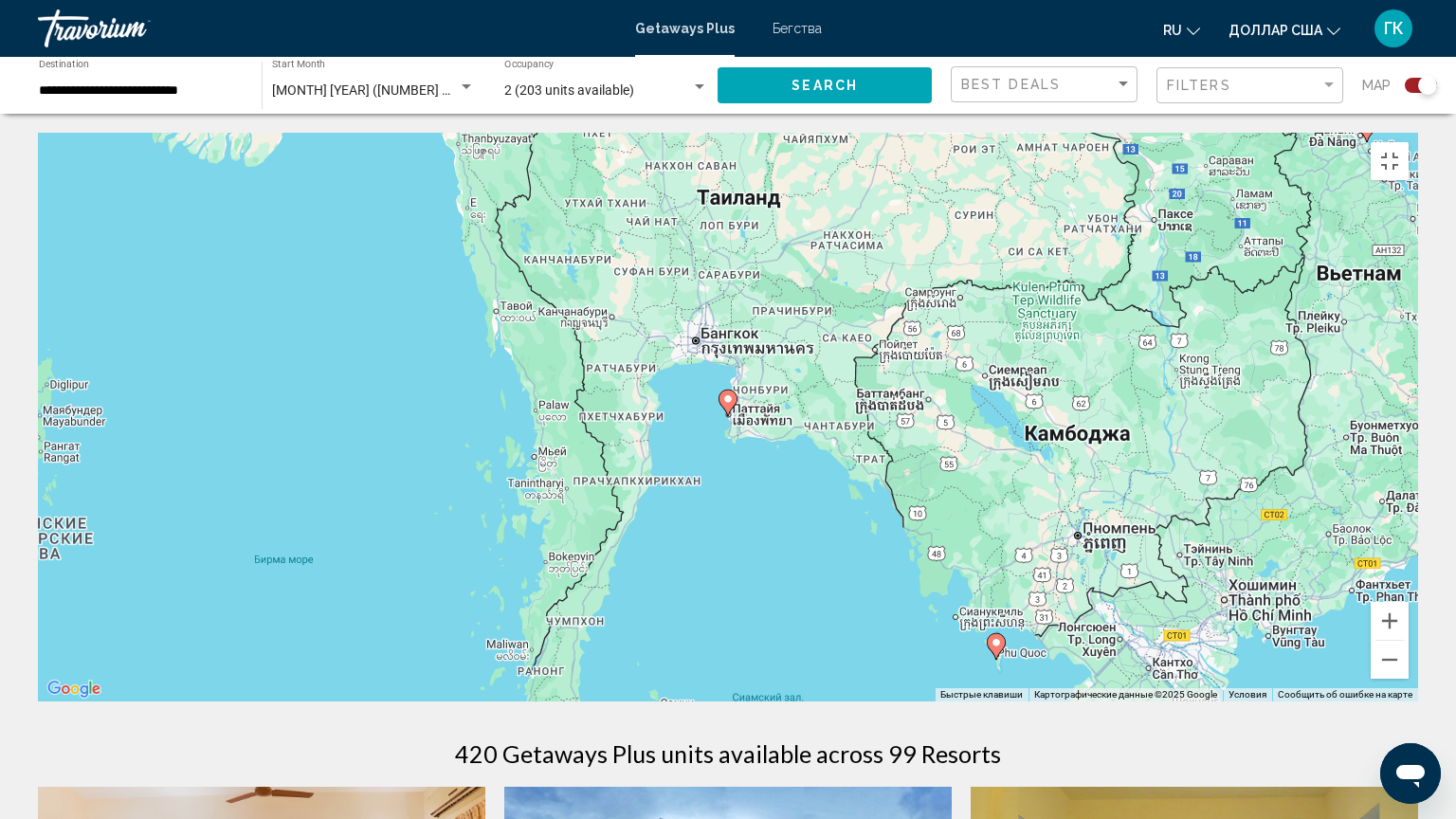 click 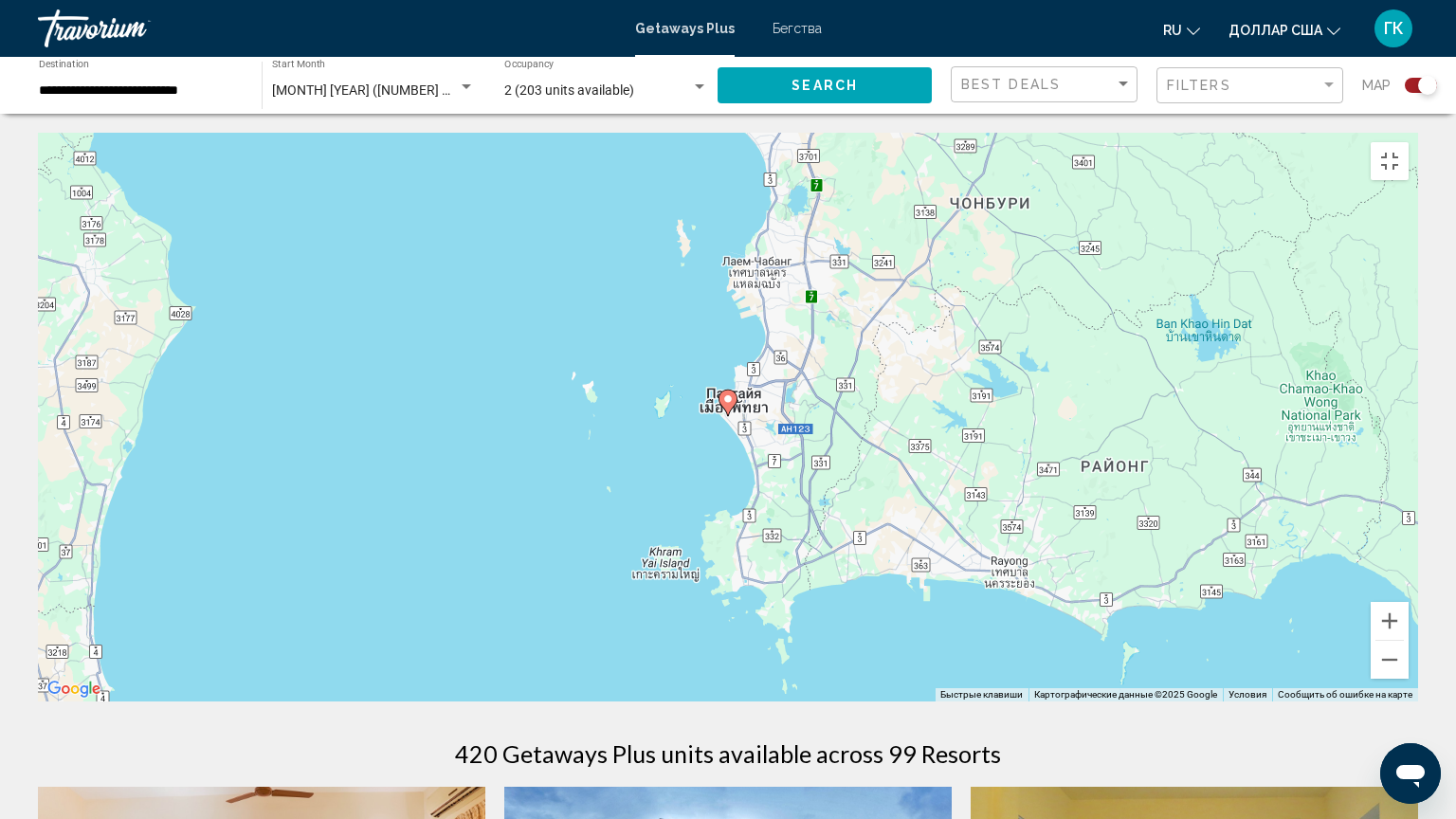 click 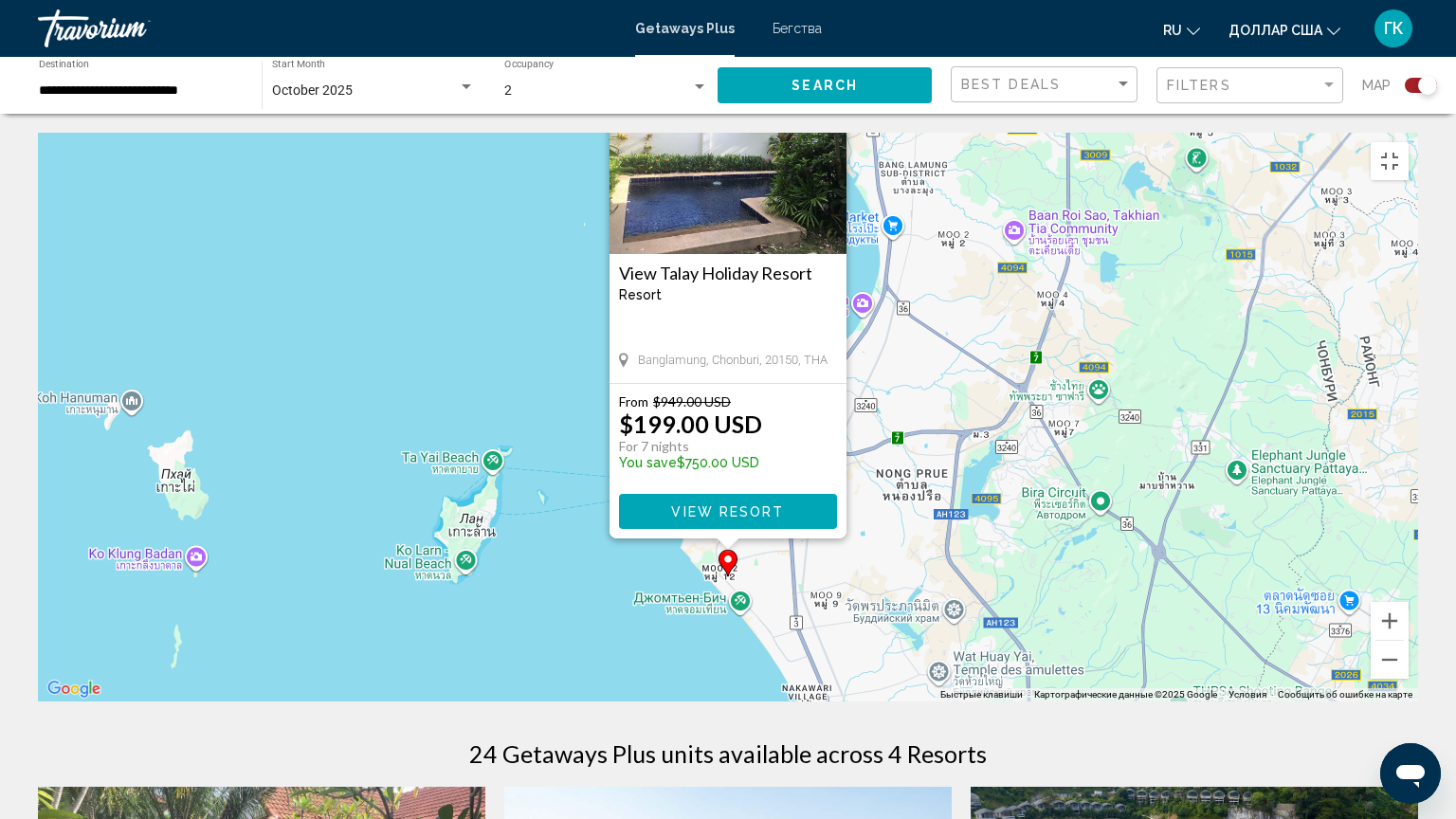 click at bounding box center [728, 159] 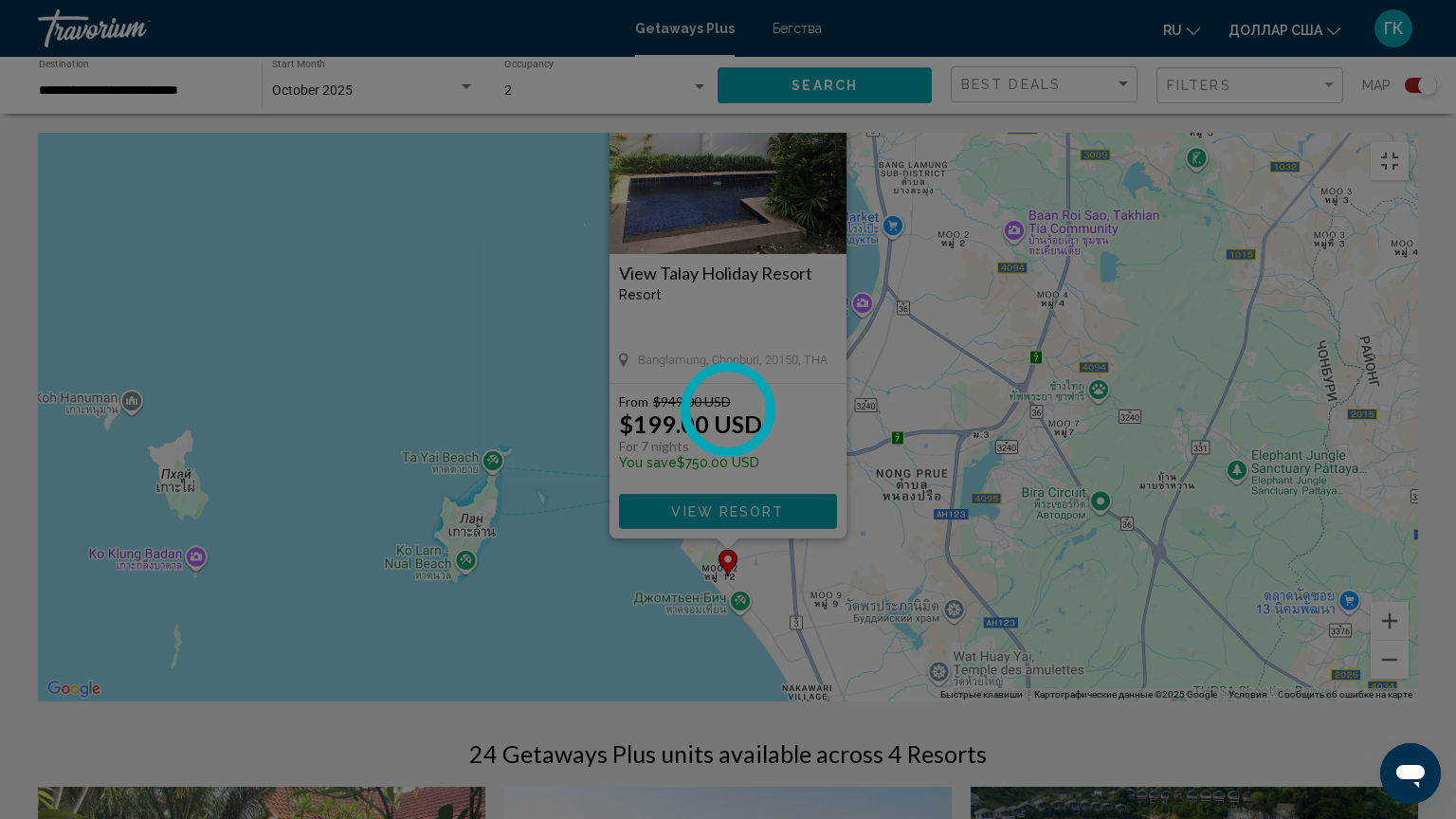 click at bounding box center (728, 159) 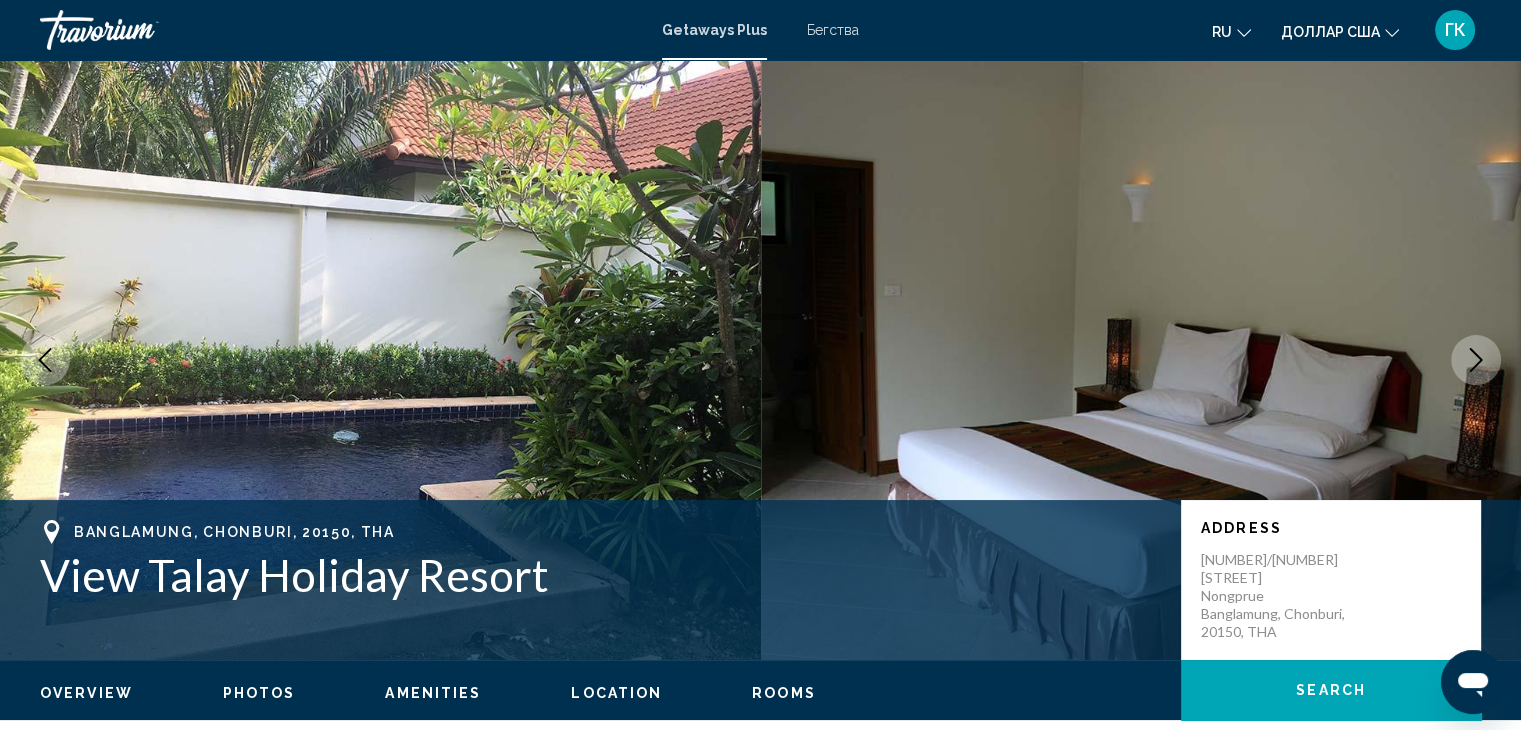 click 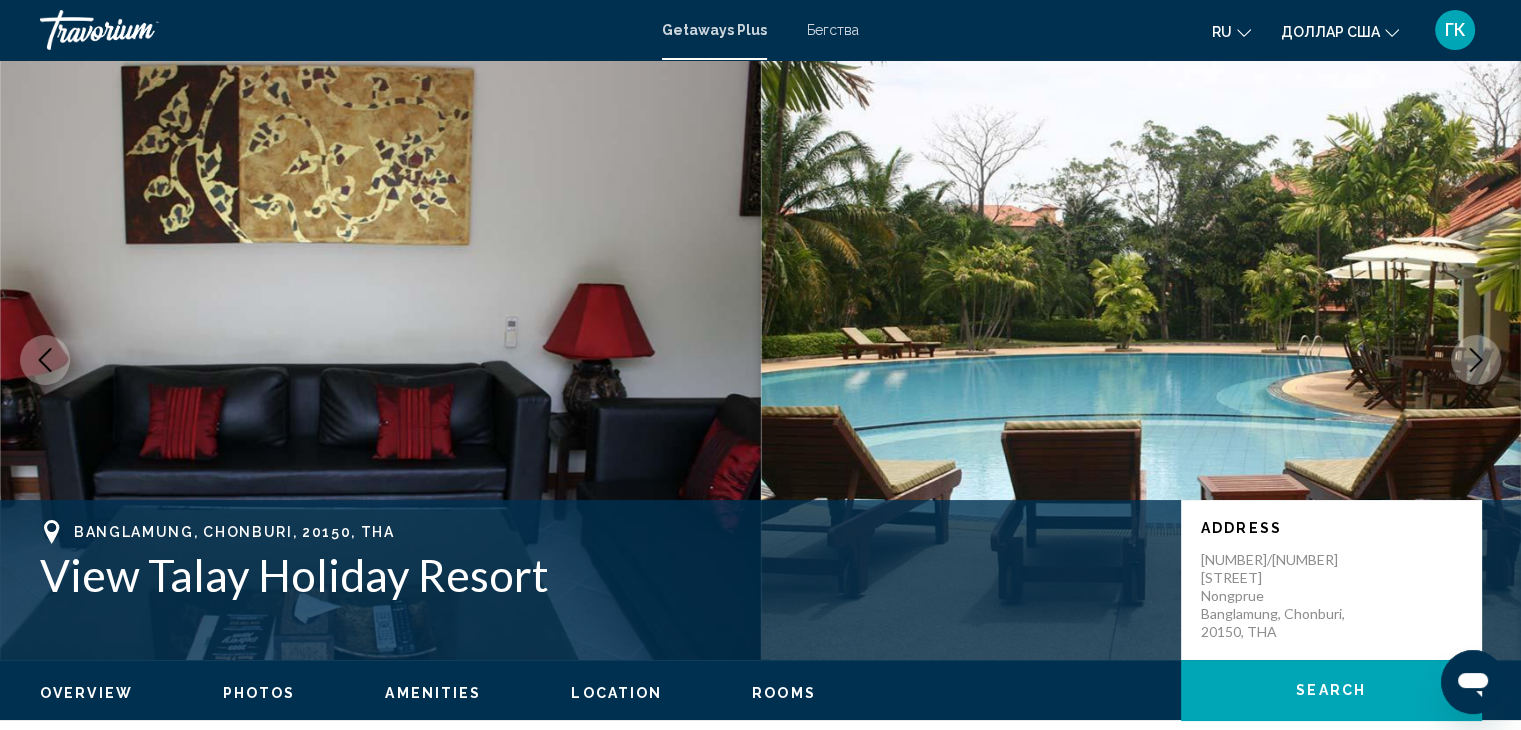 click 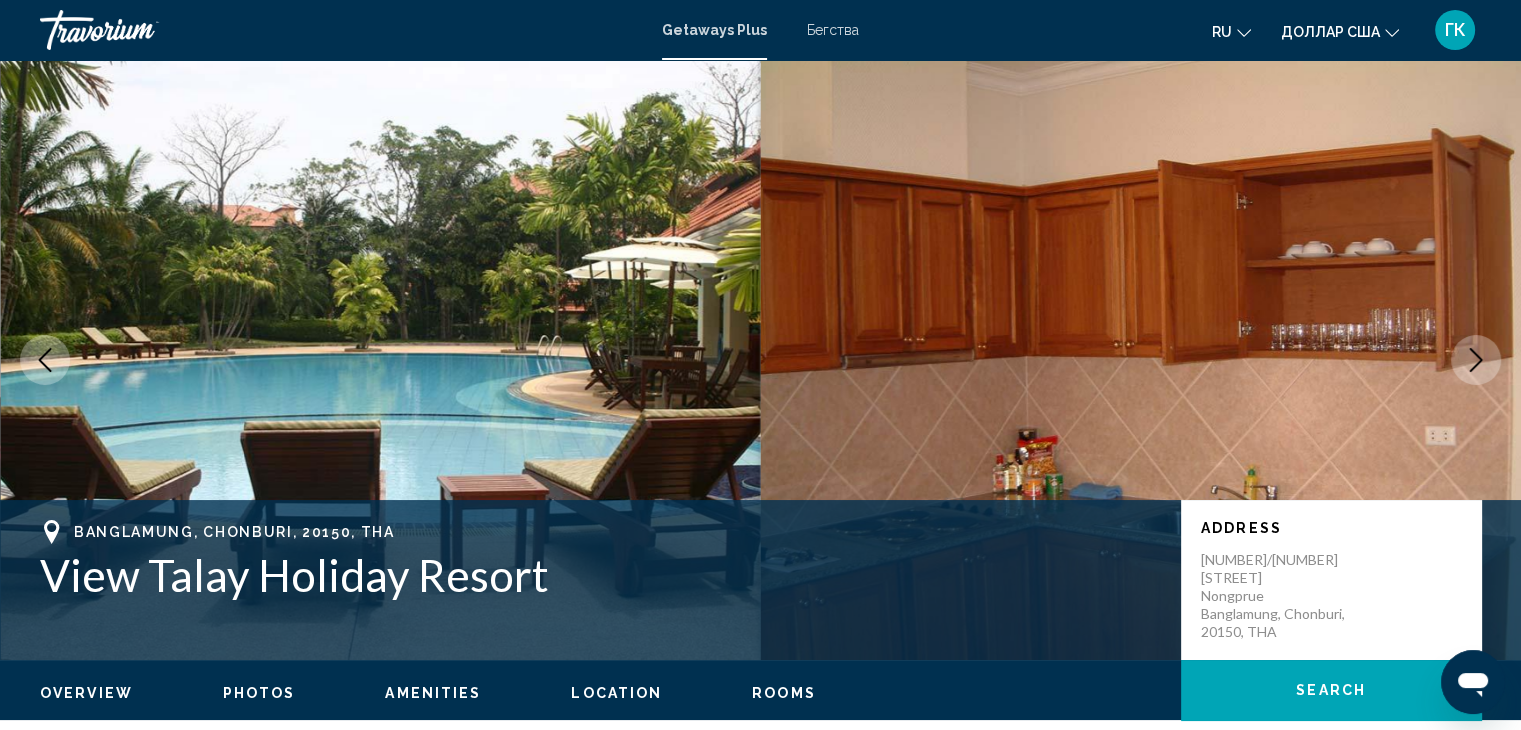 click 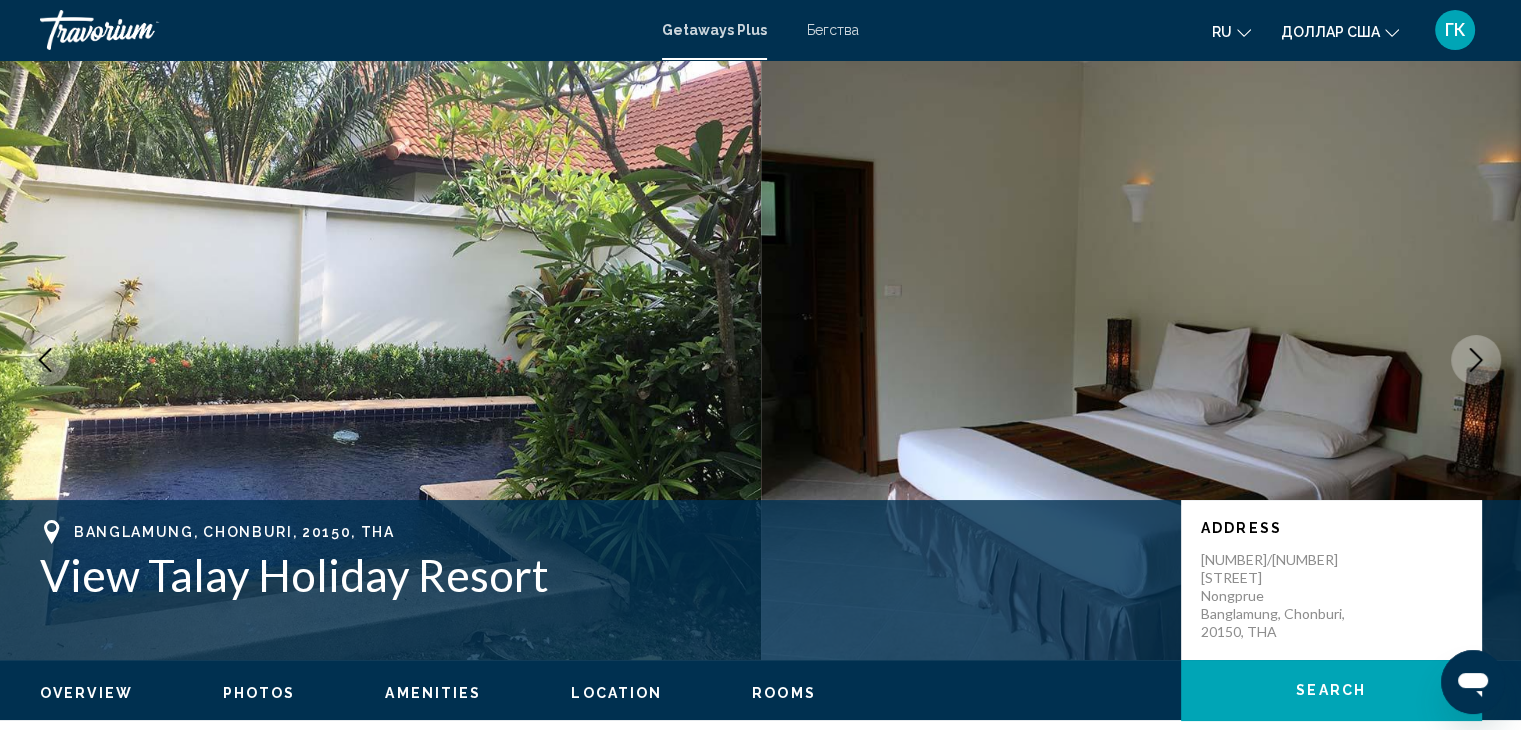 click 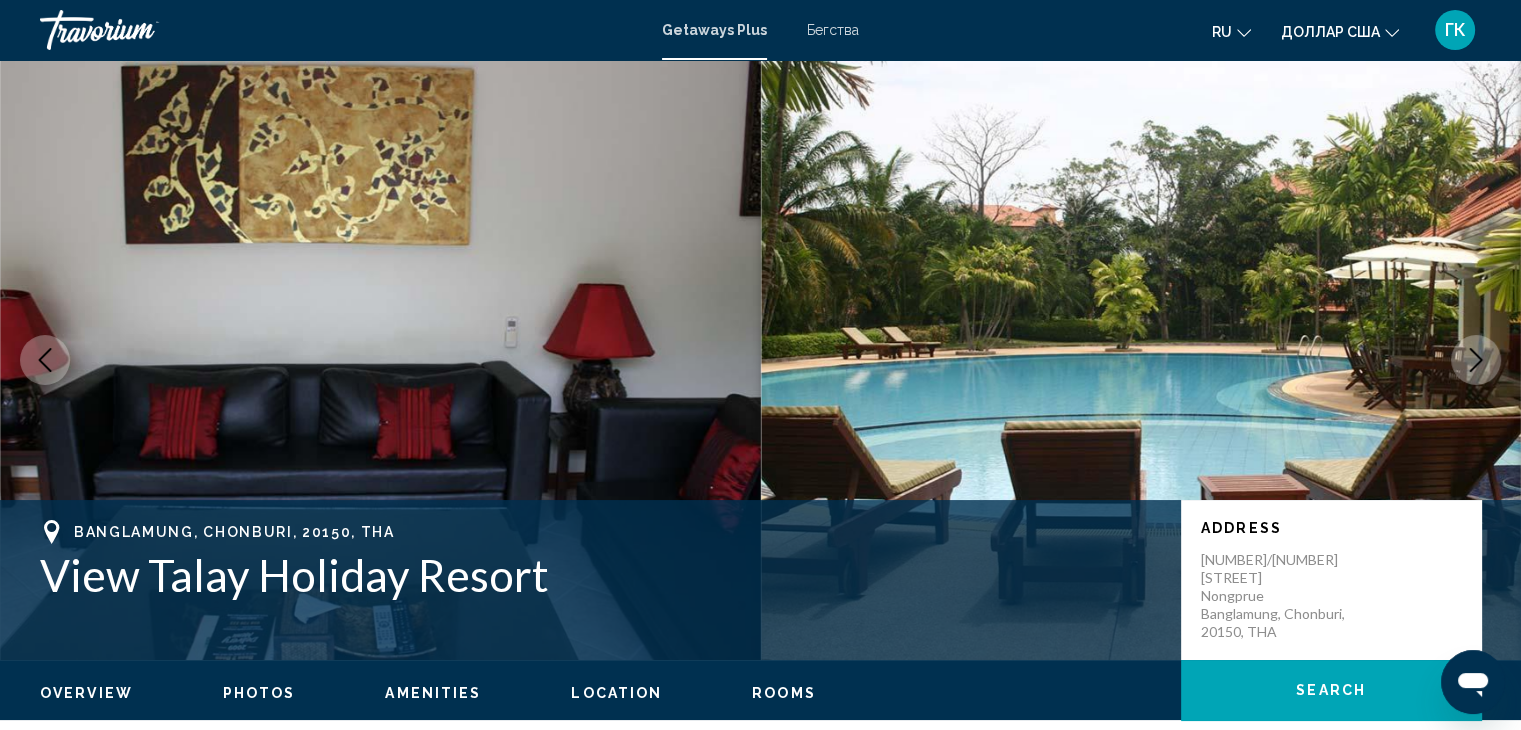 click 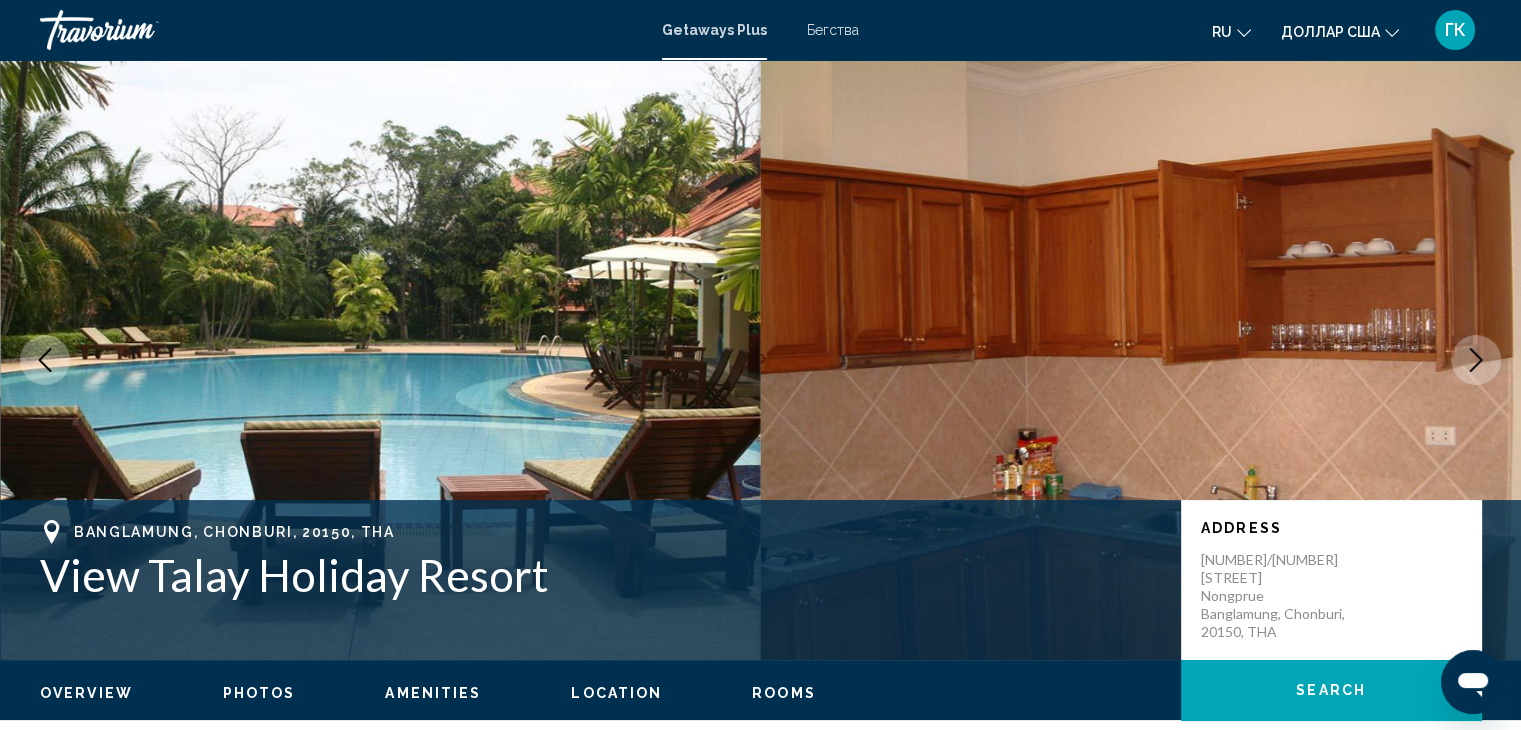 click 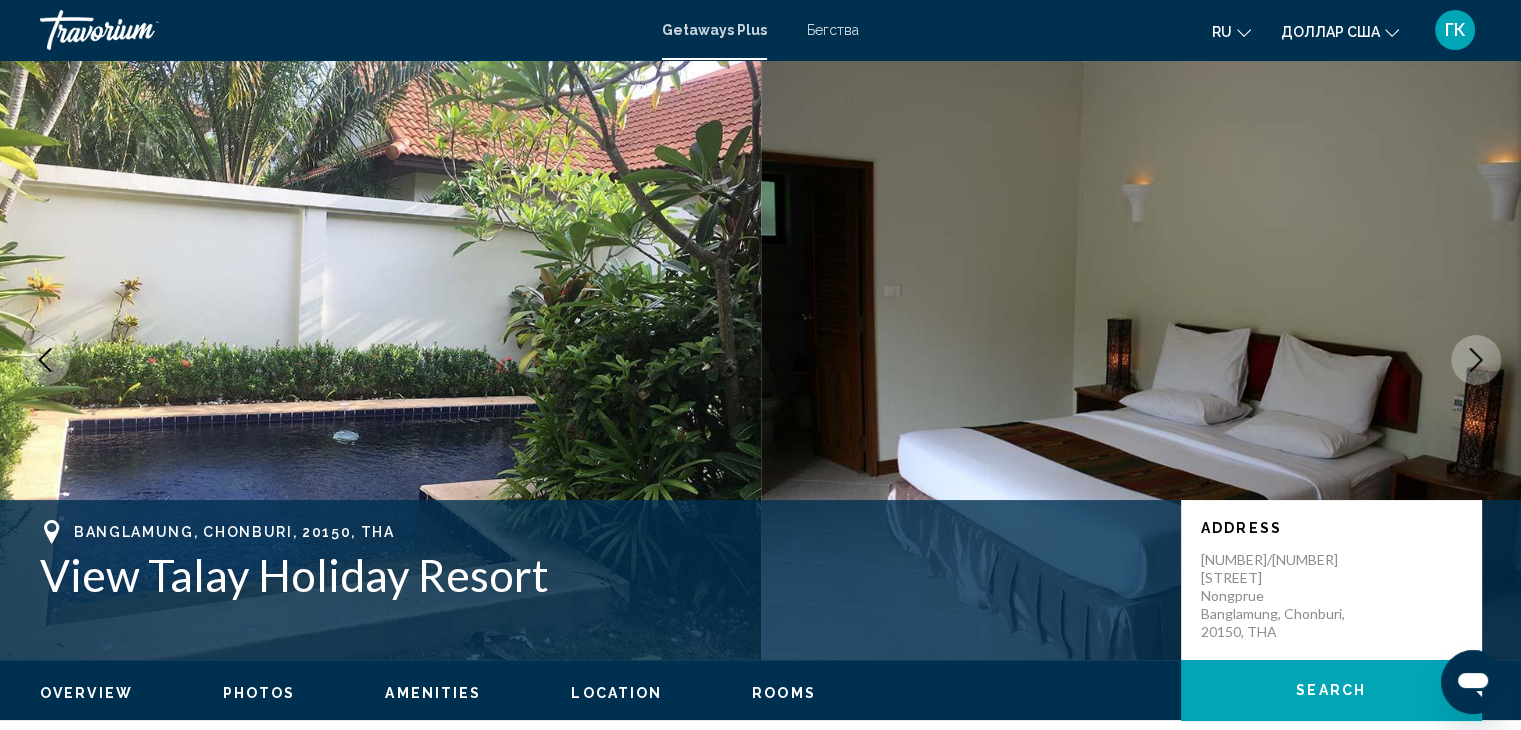 click 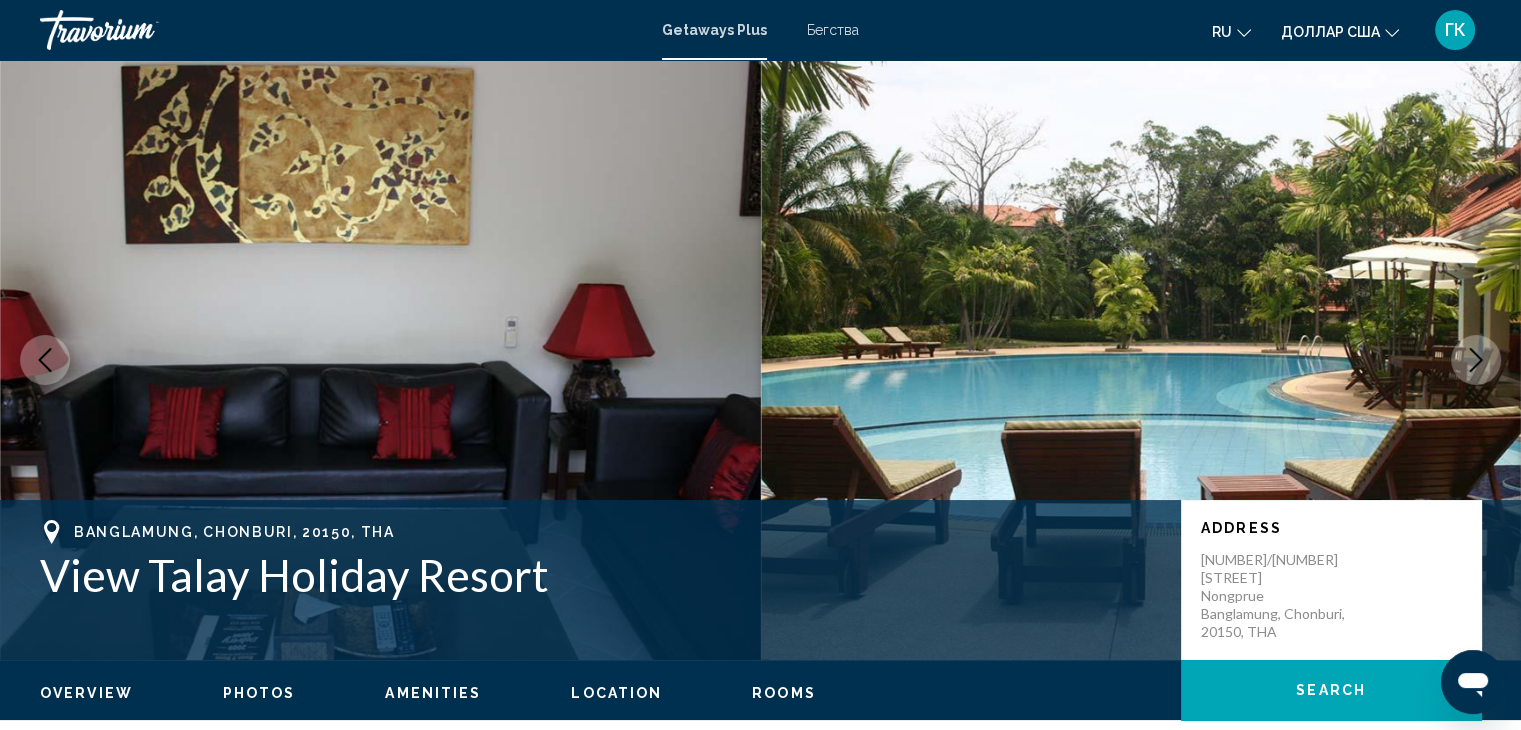 click 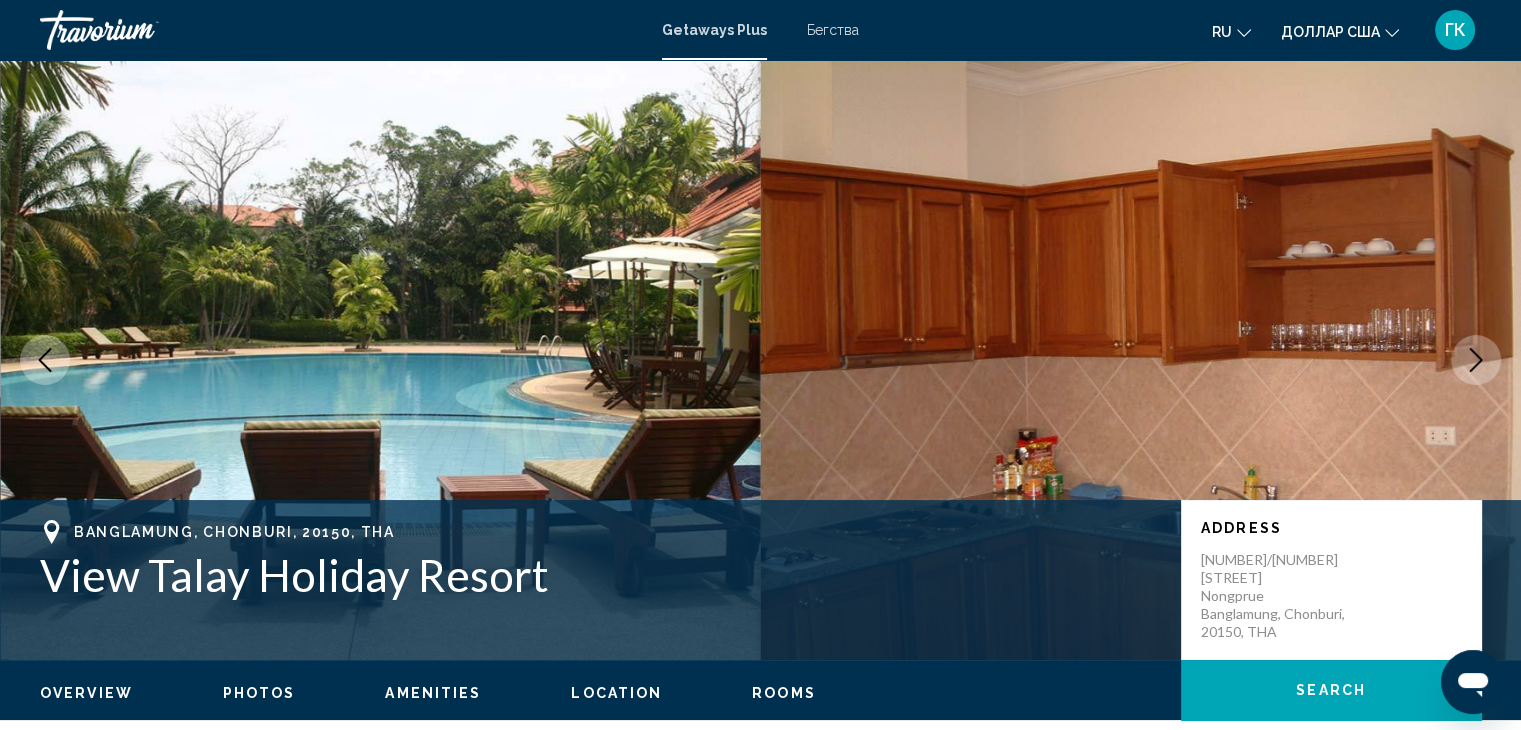 click 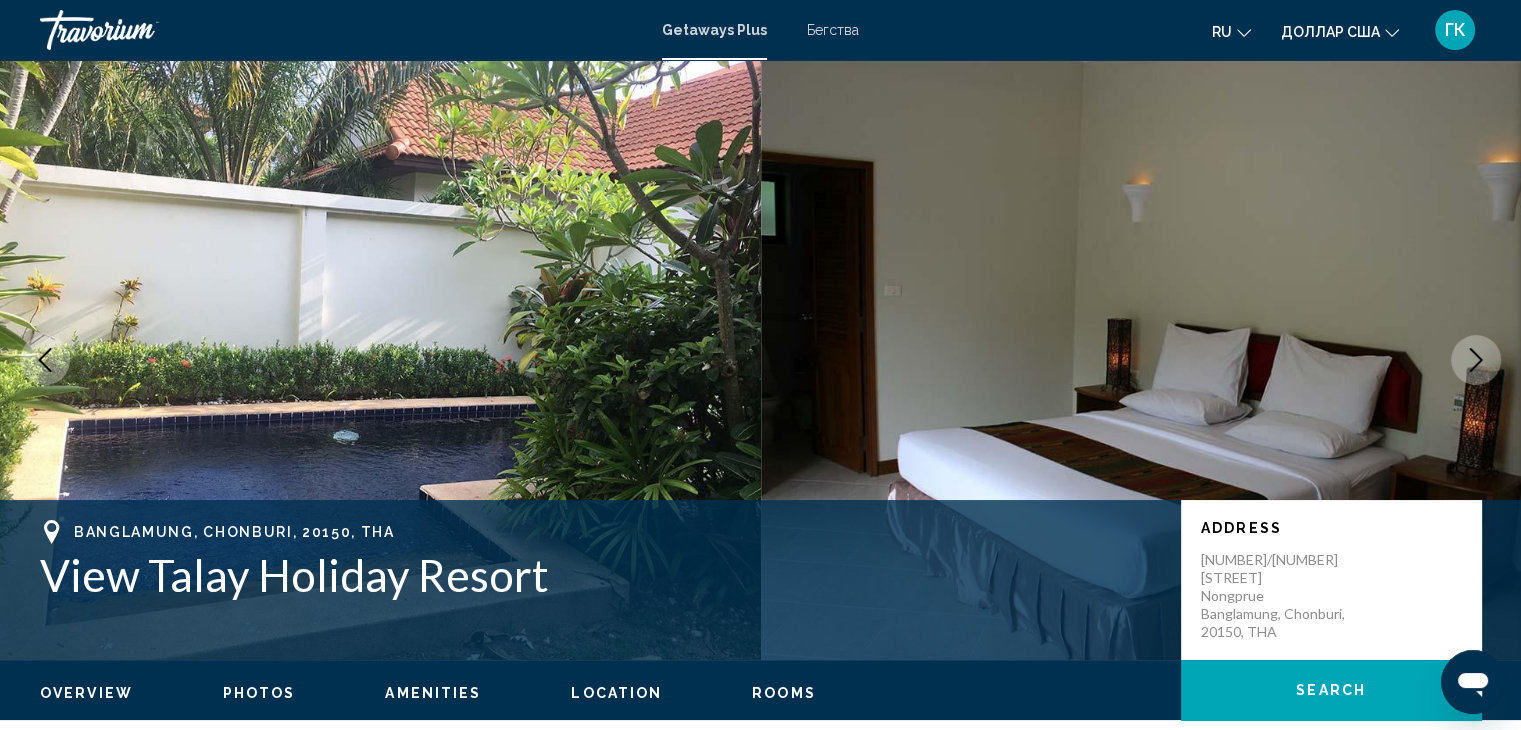 click 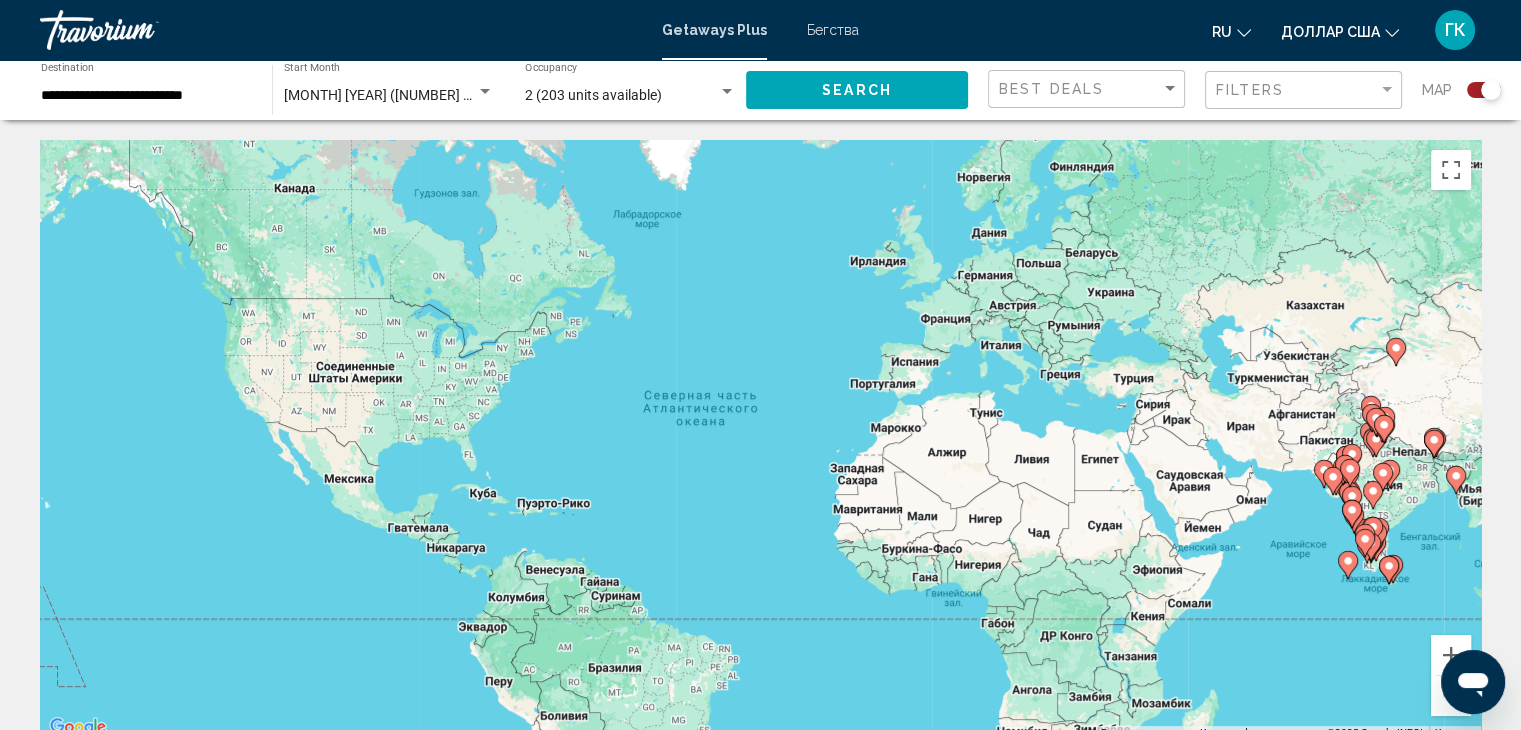 click 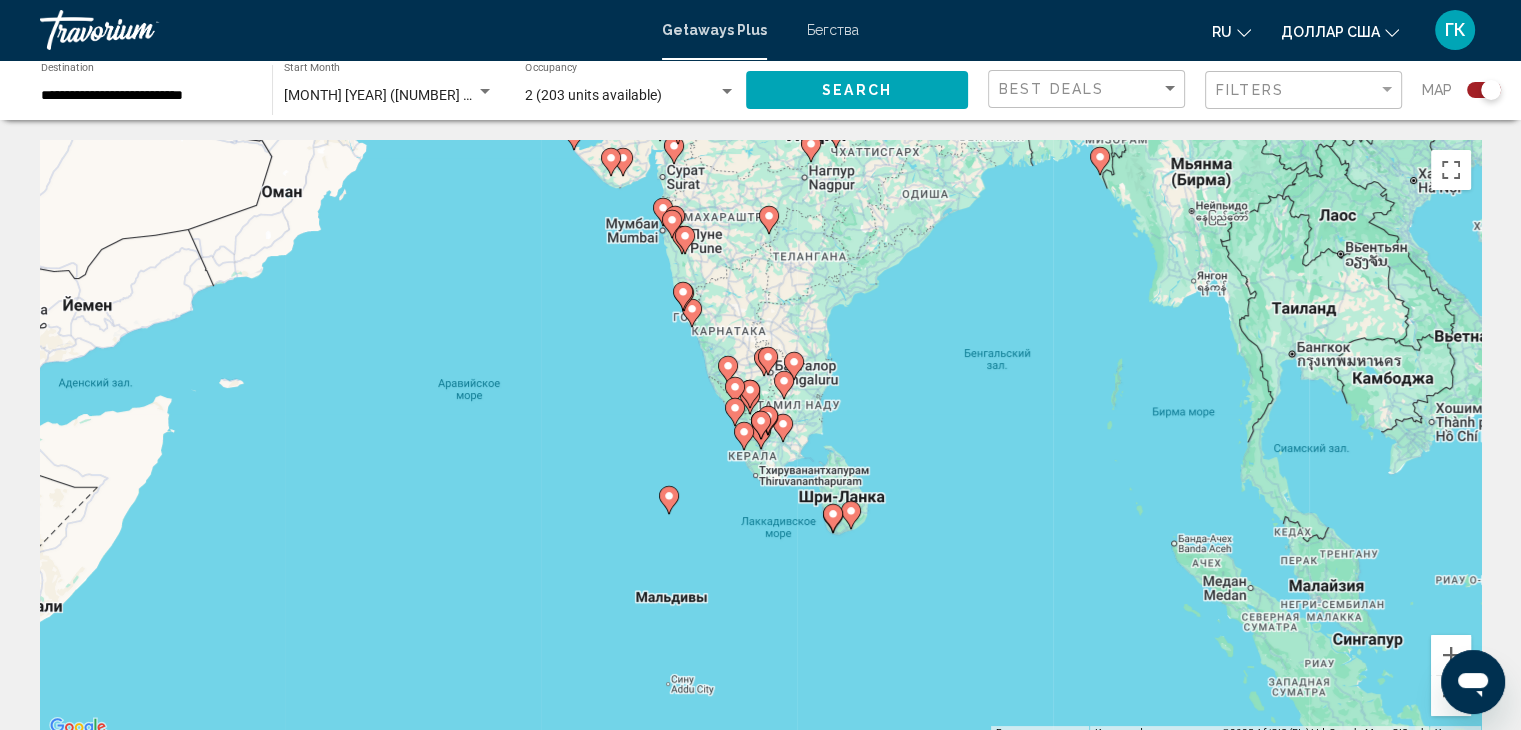 click on "**********" 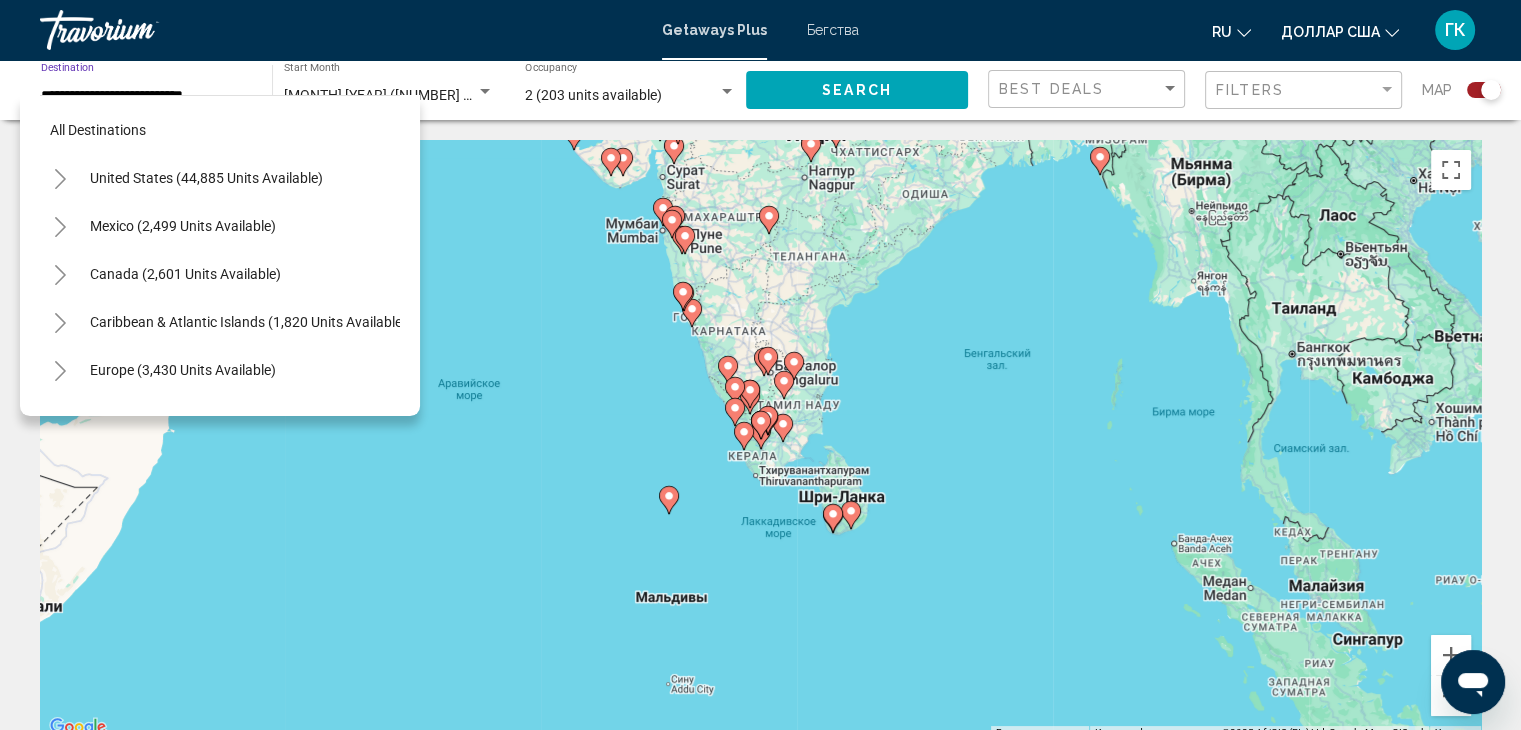 scroll, scrollTop: 366, scrollLeft: 0, axis: vertical 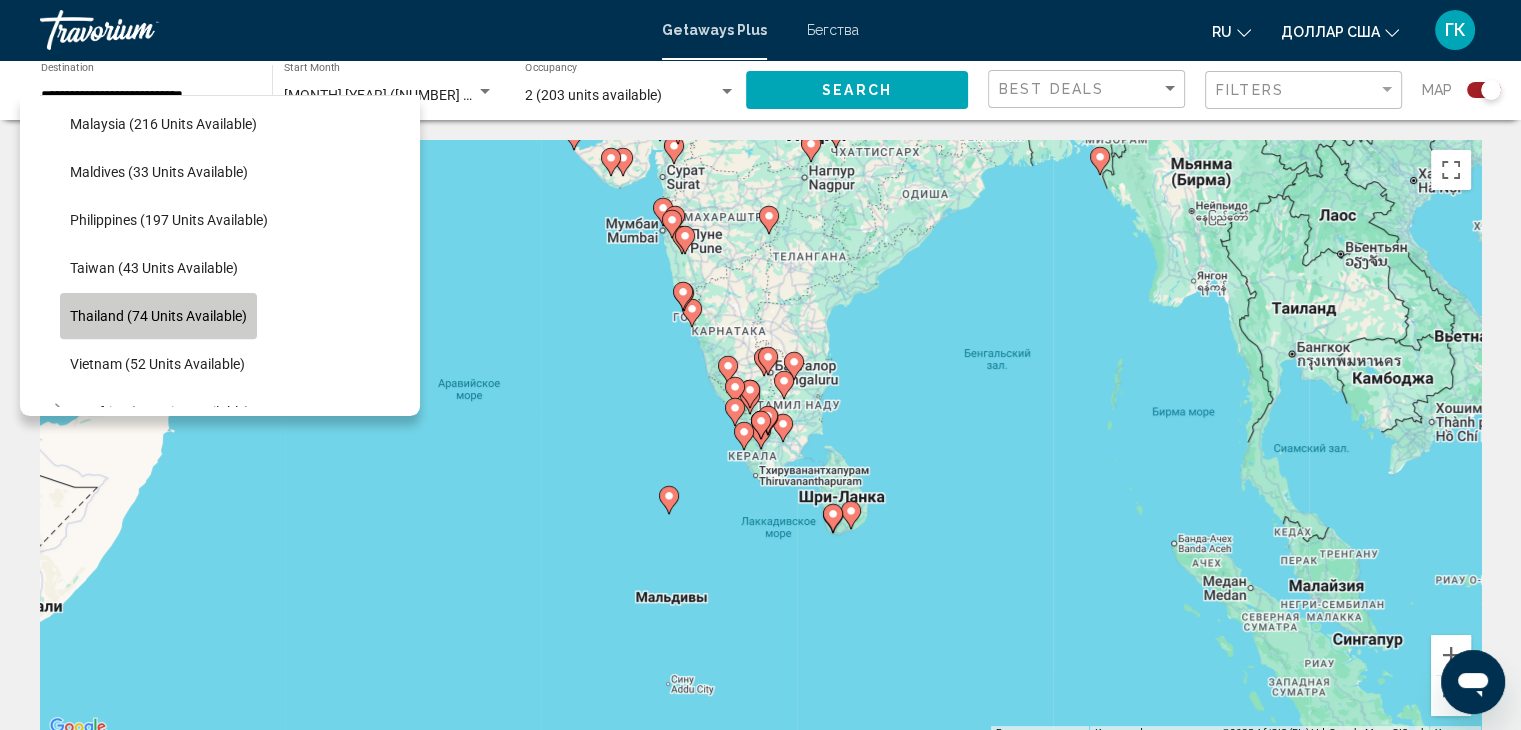 click on "Thailand (74 units available)" 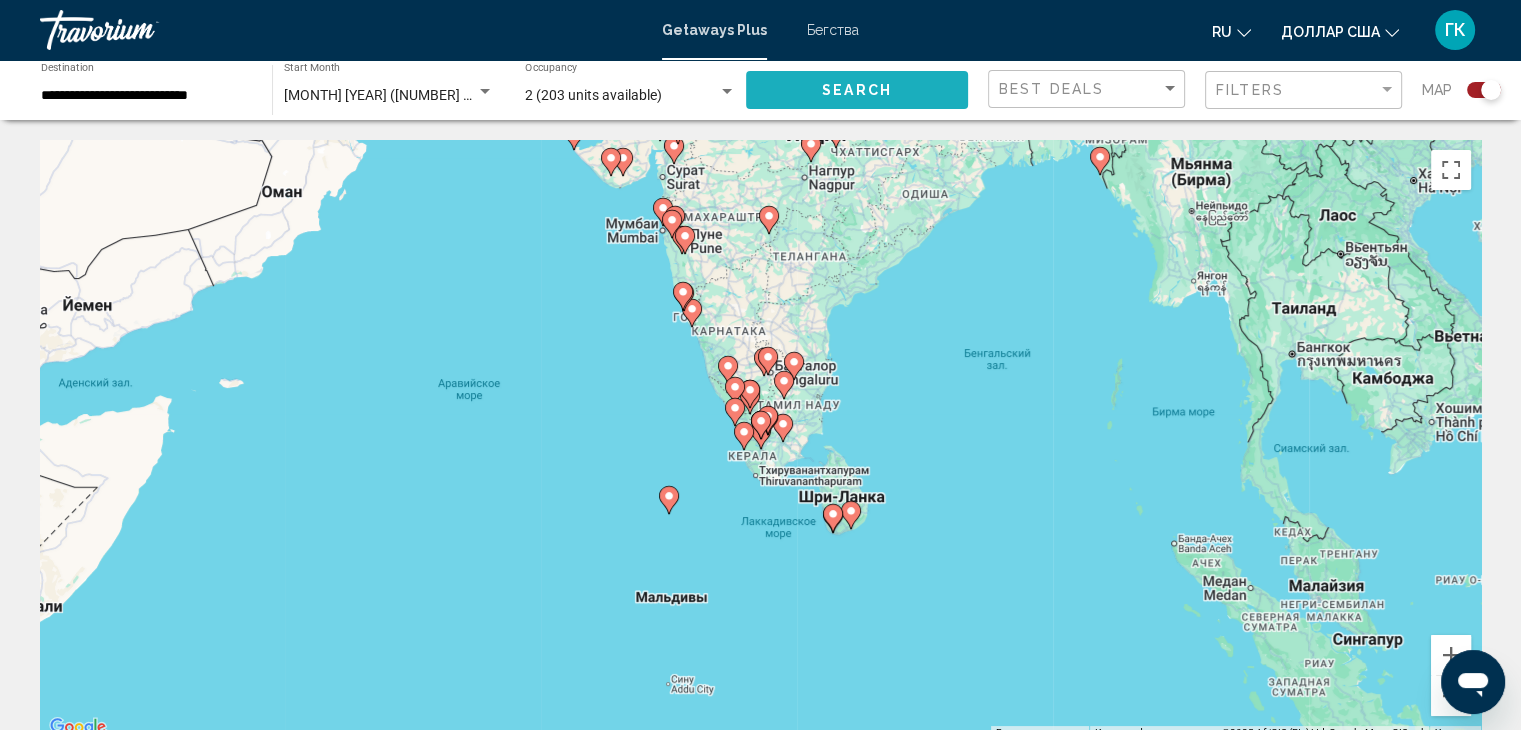 click on "Search" 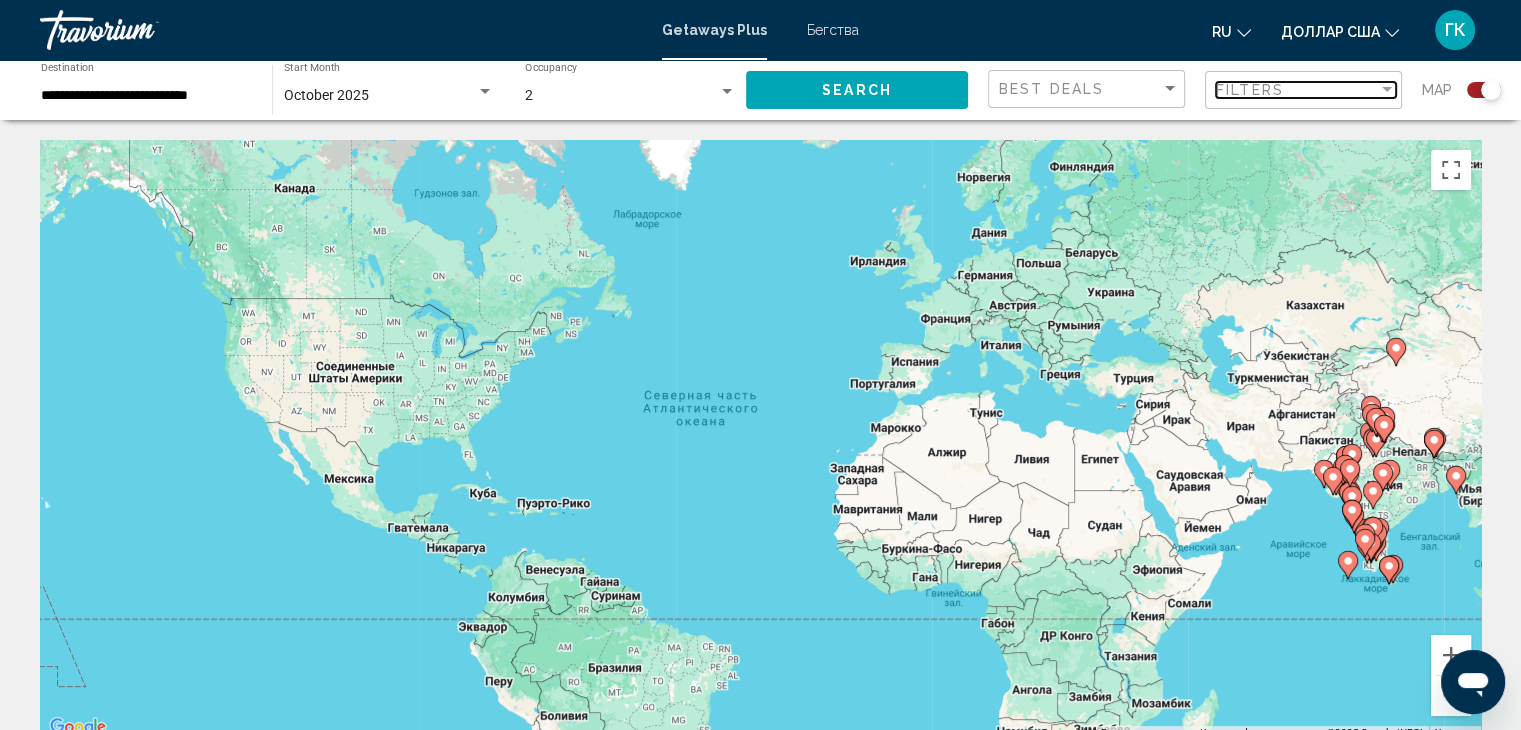 click on "Filters" at bounding box center (1297, 90) 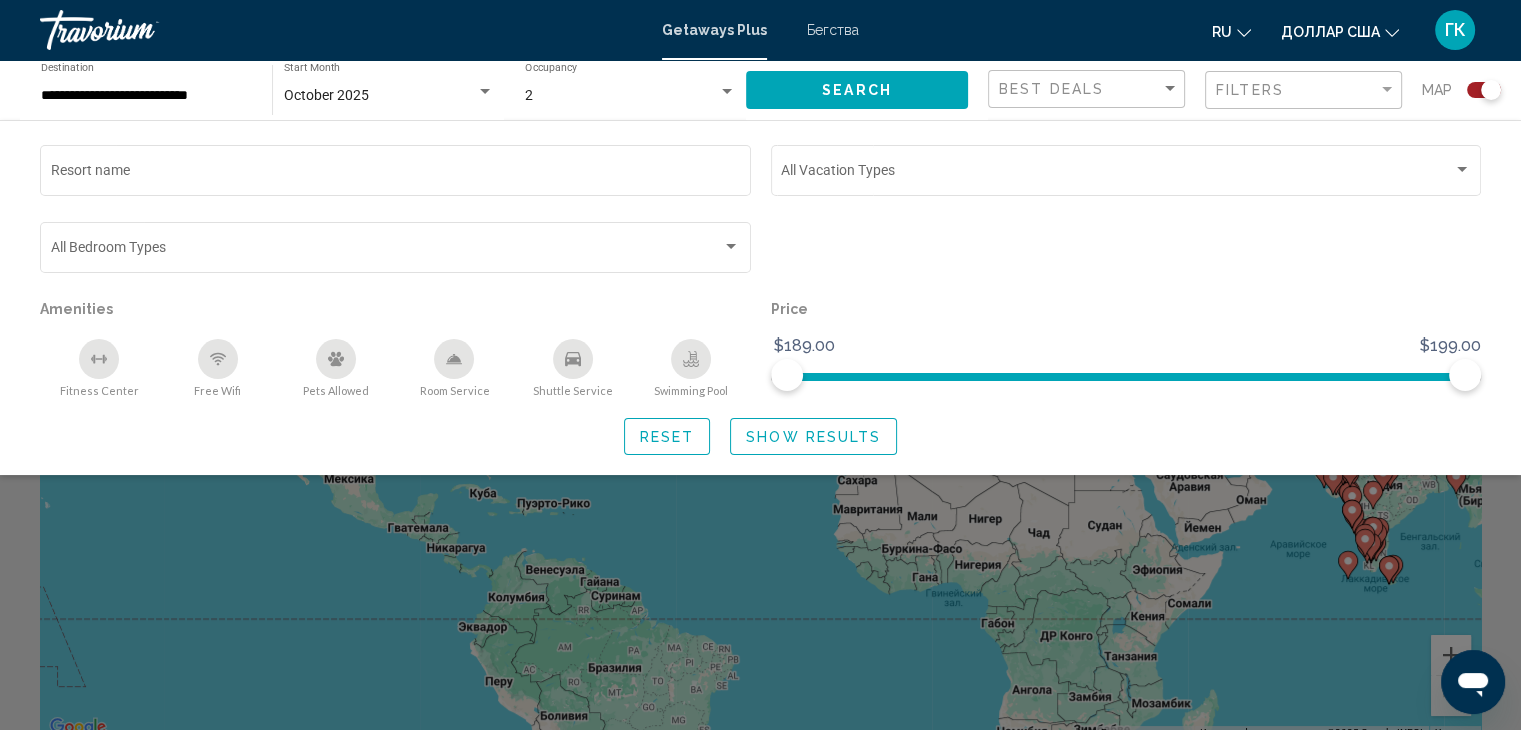 click 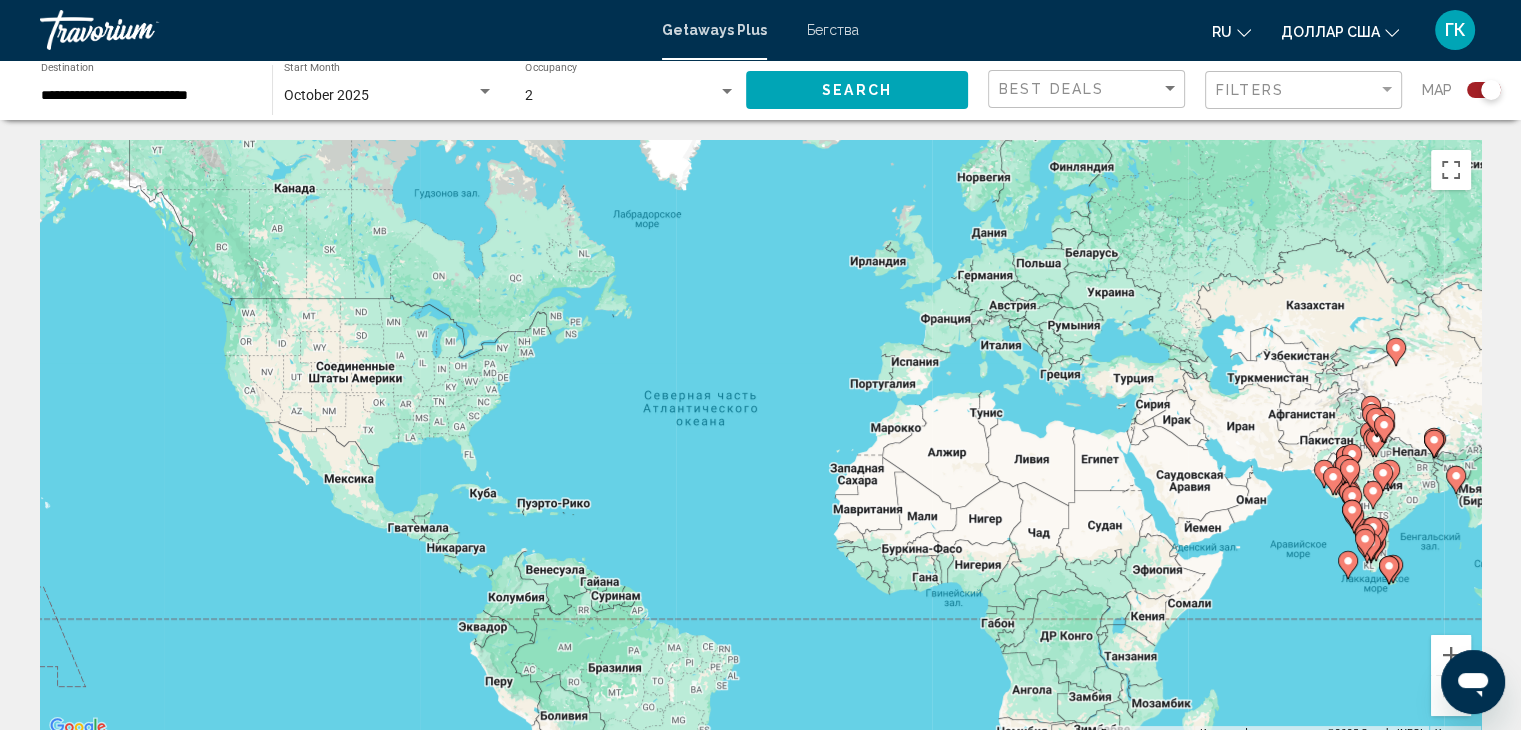 click on "Чтобы активировать перетаскивание с помощью клавиатуры, нажмите Alt + Ввод. После этого перемещайте маркер, используя клавиши со стрелками. Чтобы завершить перетаскивание, нажмите клавишу Ввод. Чтобы отменить действие, нажмите клавишу Esc." at bounding box center (760, 440) 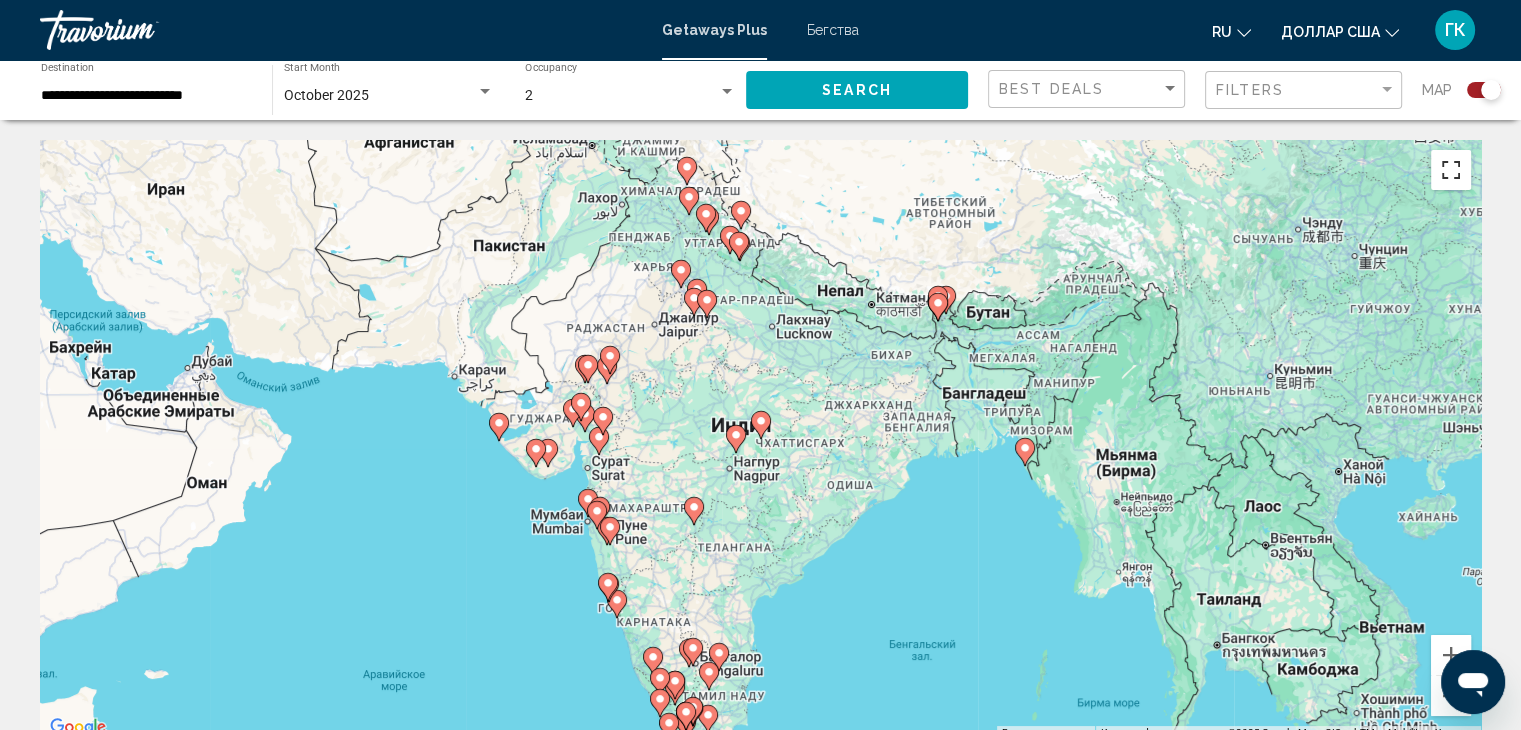 click at bounding box center [1451, 170] 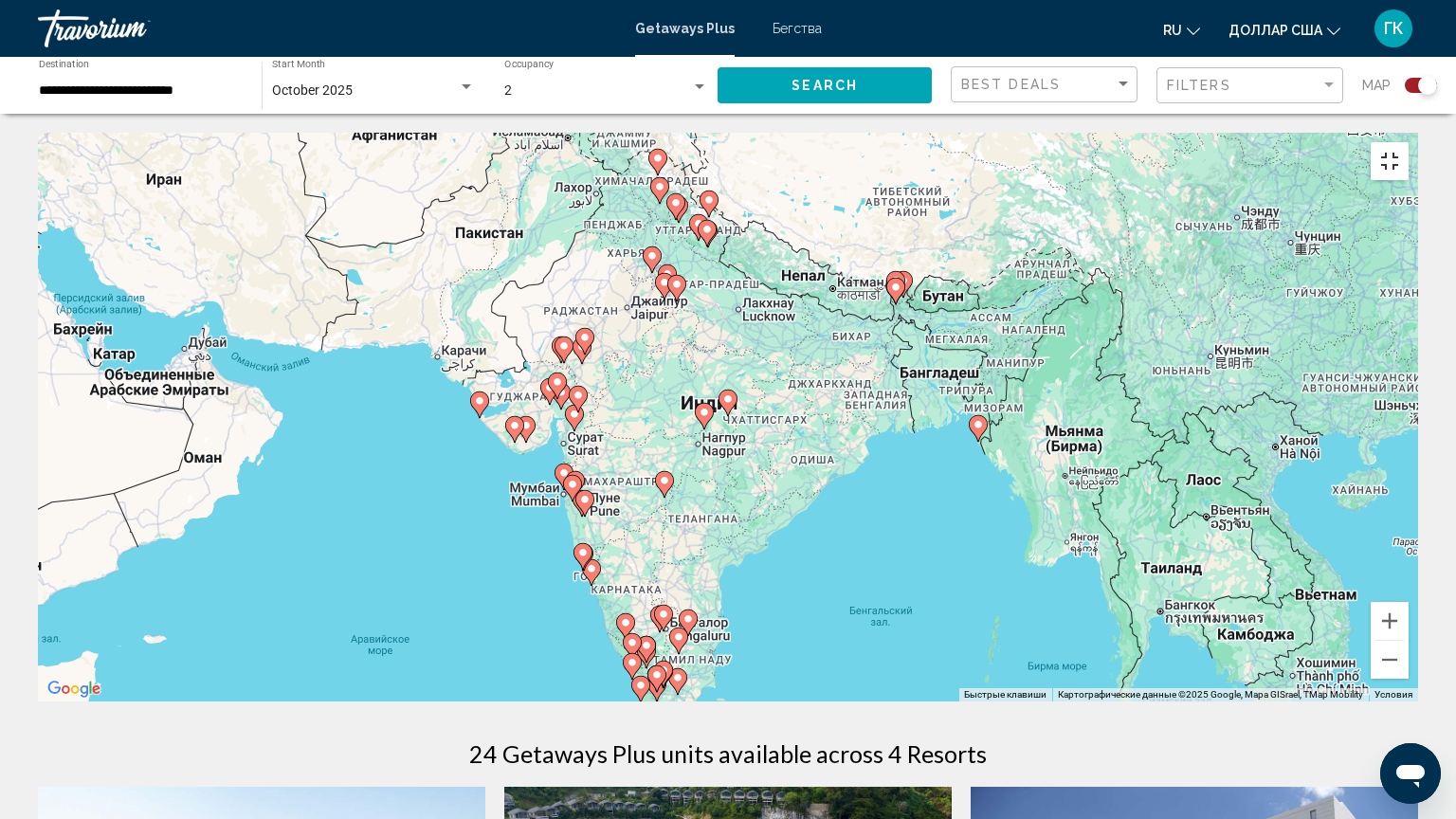 click at bounding box center [1390, 161] 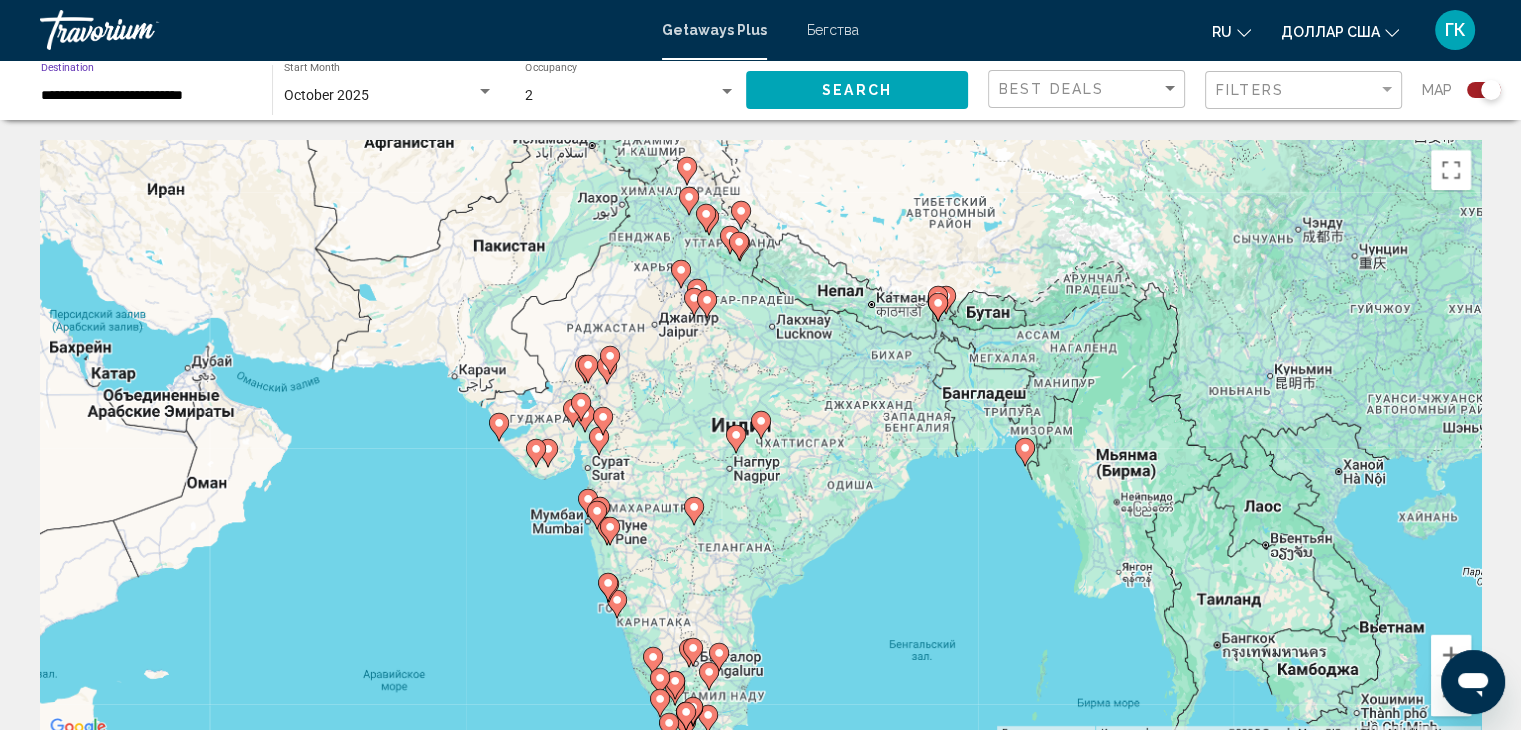 click on "**********" at bounding box center (146, 96) 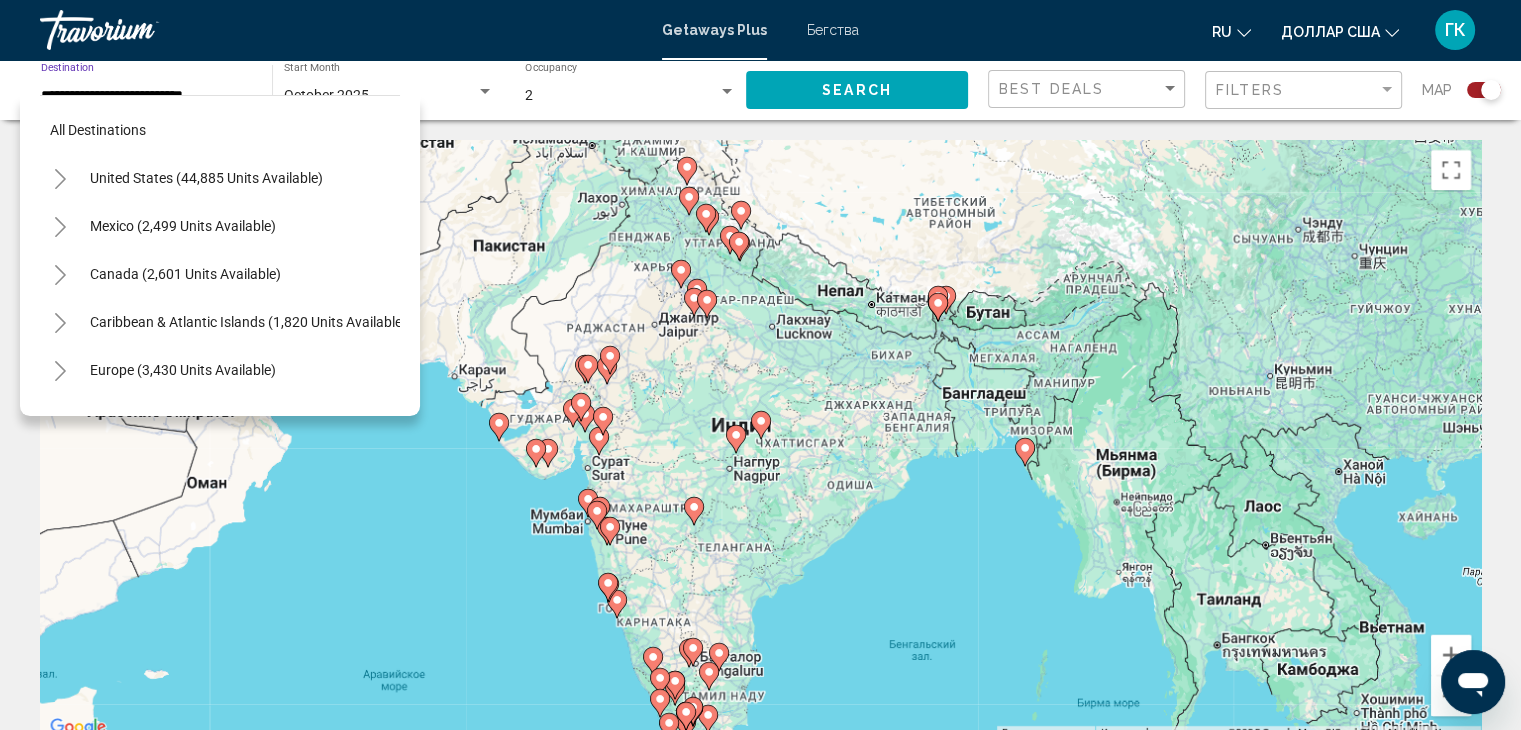scroll, scrollTop: 366, scrollLeft: 0, axis: vertical 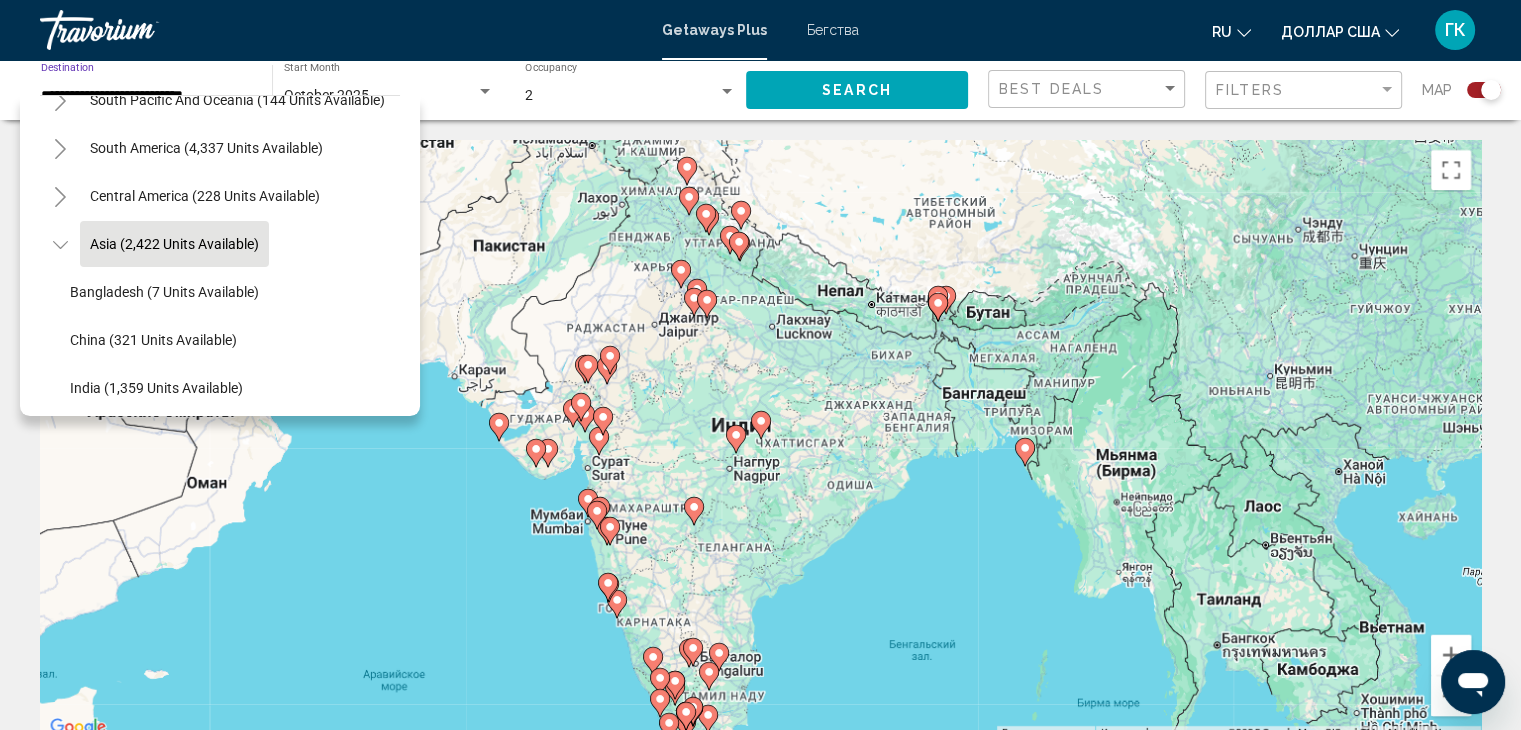 click on "All destinations
United States ([NUMBER] units available)
Mexico ([NUMBER] units available)
Canada ([NUMBER] units available)
Caribbean & Atlantic Islands ([NUMBER] units available)
Europe ([NUMBER] units available)
Australia ([NUMBER] units available)
South Pacific and Oceania ([NUMBER] units available)
South America ([NUMBER] units available)
Central America ([NUMBER] units available)
Asia ([NUMBER] units available)   Bangladesh ([NUMBER] units available)   China ([NUMBER] units available)   India ([NUMBER] units available)   Indonesia ([NUMBER] units available)   Malaysia ([NUMBER] units available)   Maldives ([NUMBER] units available)   Philippines ([NUMBER] units available)   Taiwan ([NUMBER] units available)   Thailand ([NUMBER] units available)   Vietnam ([NUMBER] units available)
Africa ([NUMBER] units available)" at bounding box center (220, 251) 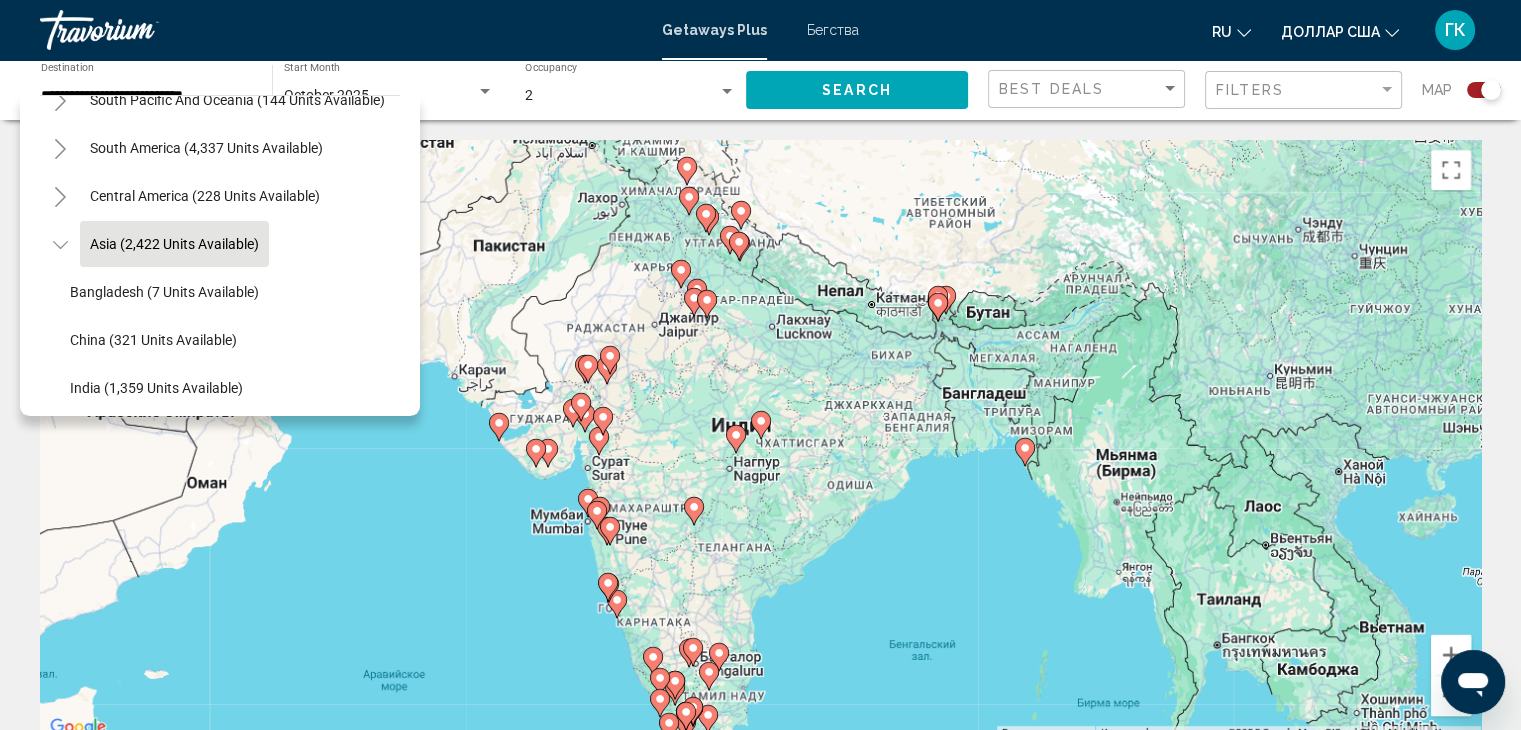 click on "All destinations
United States ([NUMBER] units available)
Mexico ([NUMBER] units available)
Canada ([NUMBER] units available)
Caribbean & Atlantic Islands ([NUMBER] units available)
Europe ([NUMBER] units available)
Australia ([NUMBER] units available)
South Pacific and Oceania ([NUMBER] units available)
South America ([NUMBER] units available)
Central America ([NUMBER] units available)
Asia ([NUMBER] units available)   Bangladesh ([NUMBER] units available)   China ([NUMBER] units available)   India ([NUMBER] units available)   Indonesia ([NUMBER] units available)   Malaysia ([NUMBER] units available)   Maldives ([NUMBER] units available)   Philippines ([NUMBER] units available)   Taiwan ([NUMBER] units available)   Thailand ([NUMBER] units available)   Vietnam ([NUMBER] units available)
Africa ([NUMBER] units available)" at bounding box center [220, 251] 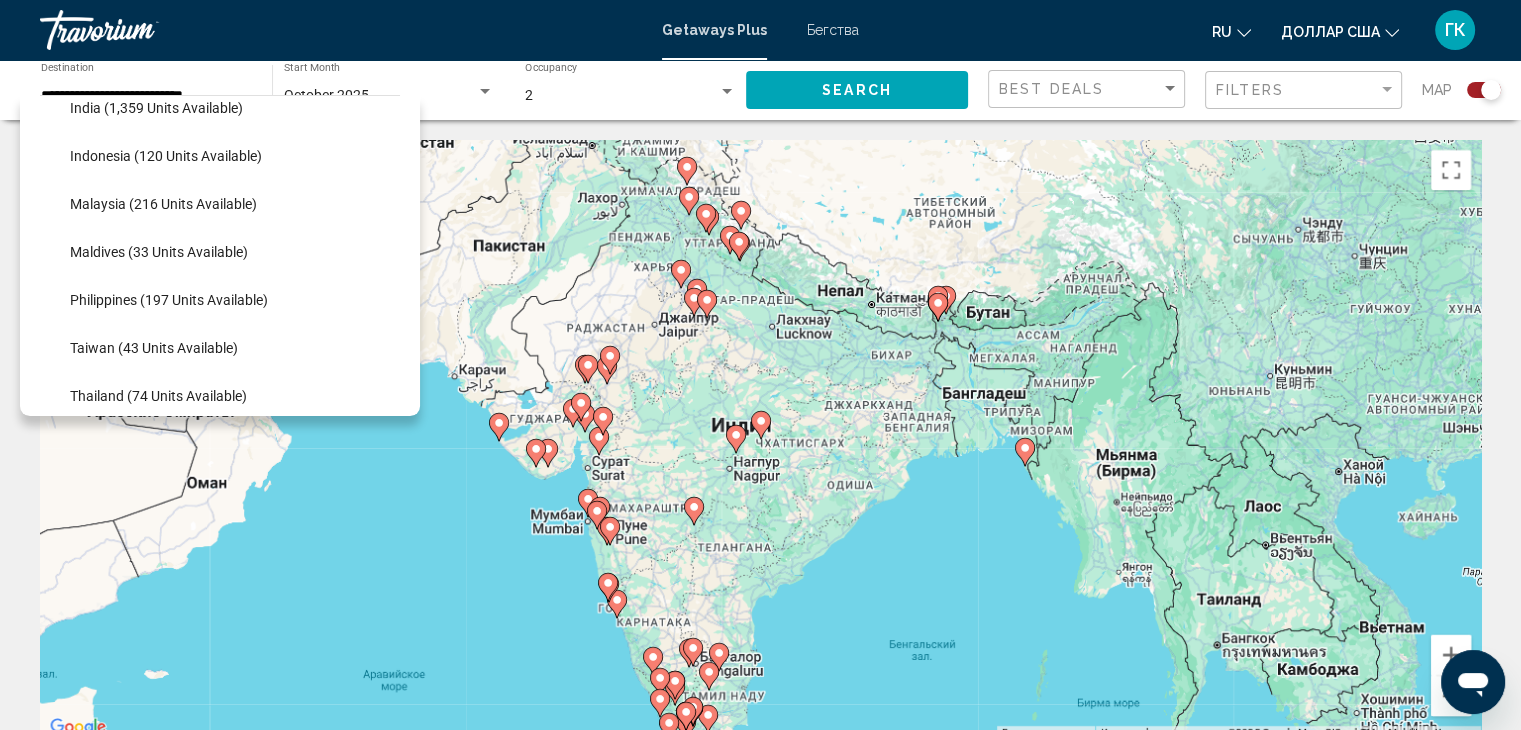 scroll, scrollTop: 686, scrollLeft: 0, axis: vertical 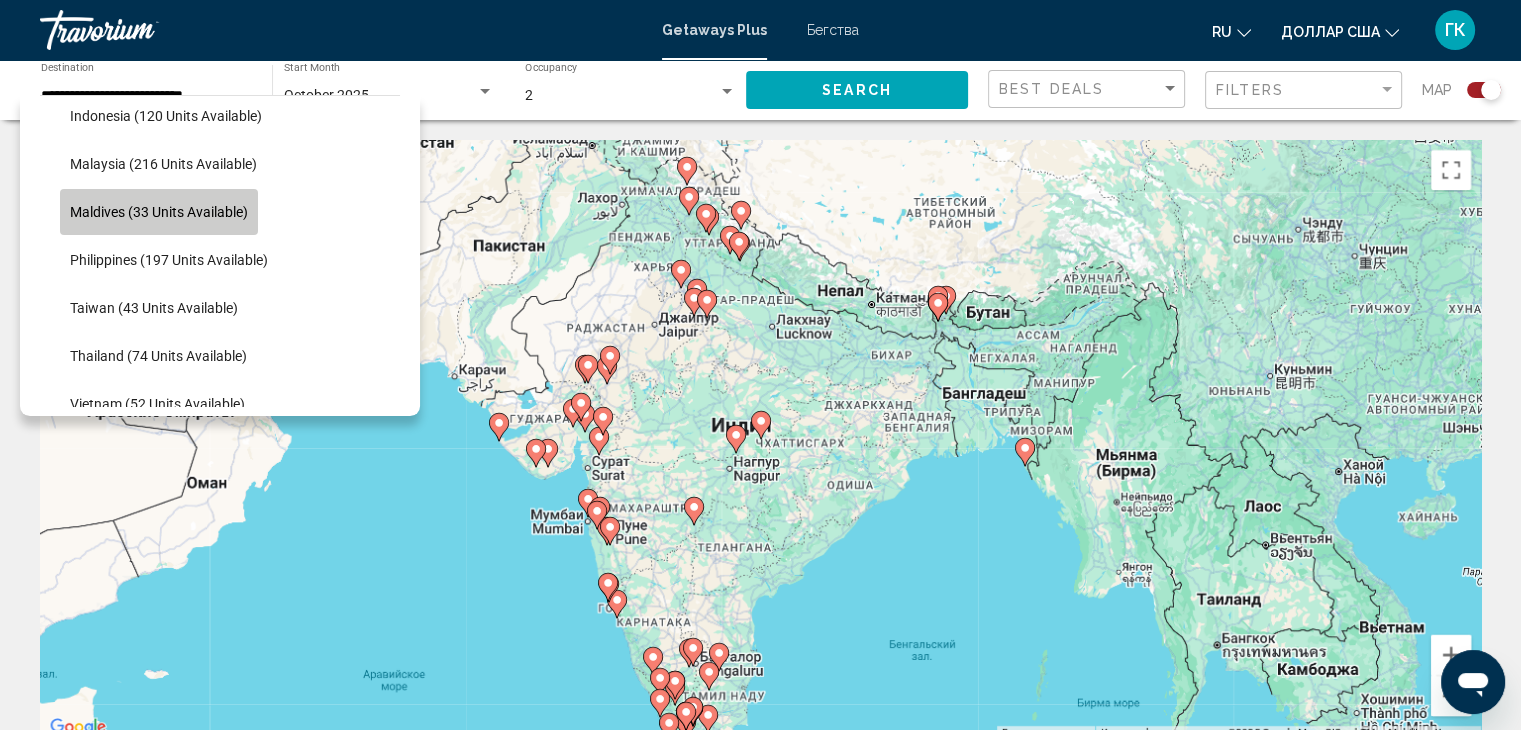 click on "Maldives (33 units available)" 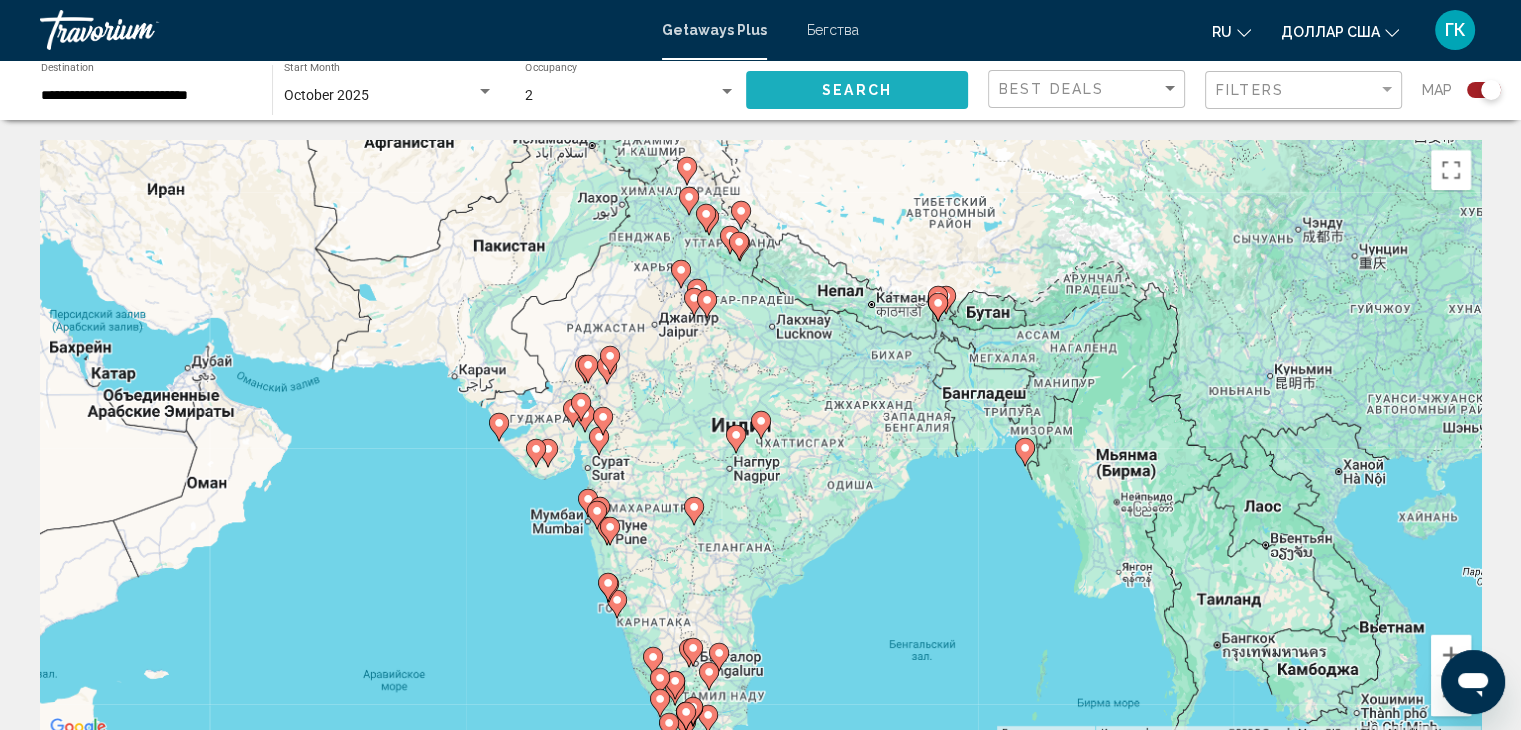 click on "Search" 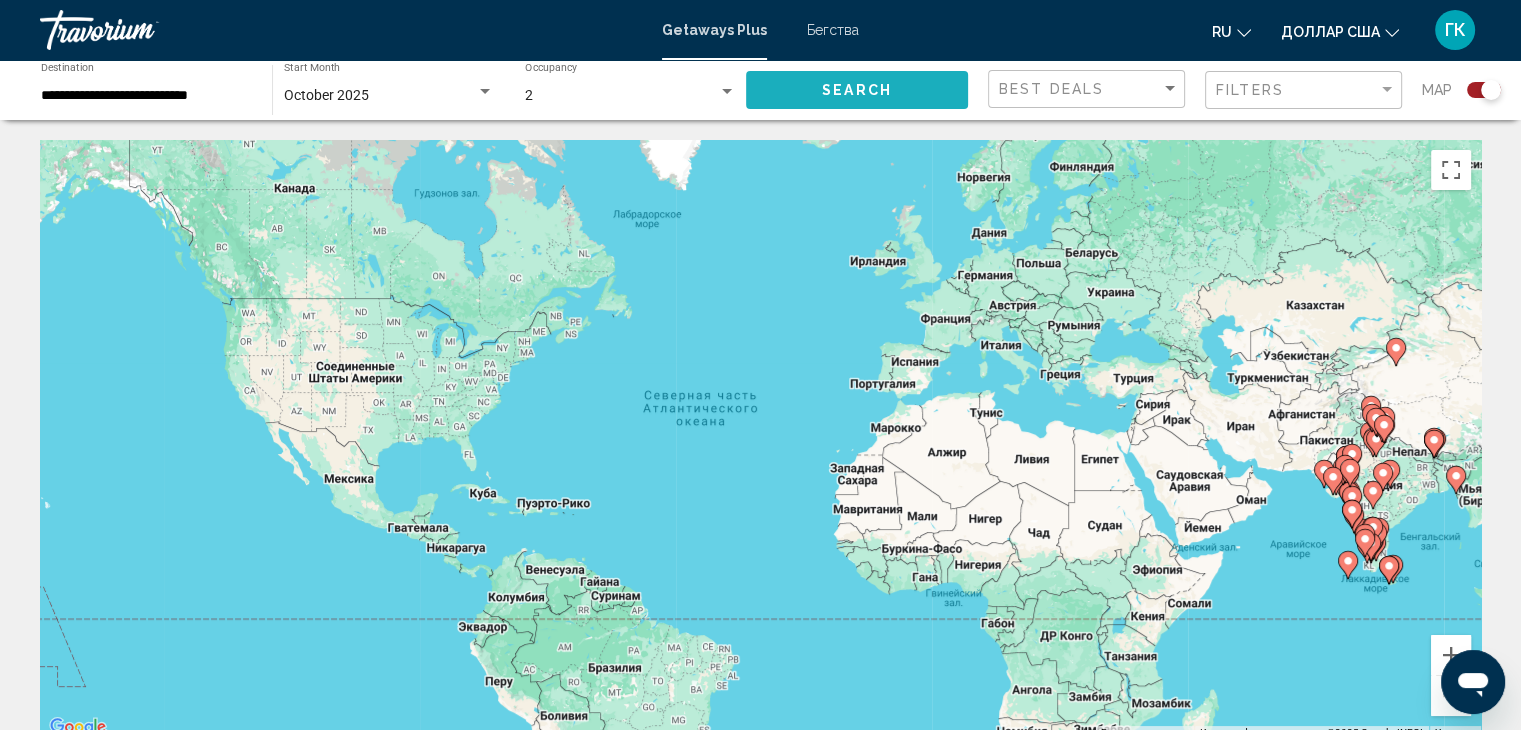 click on "Search" 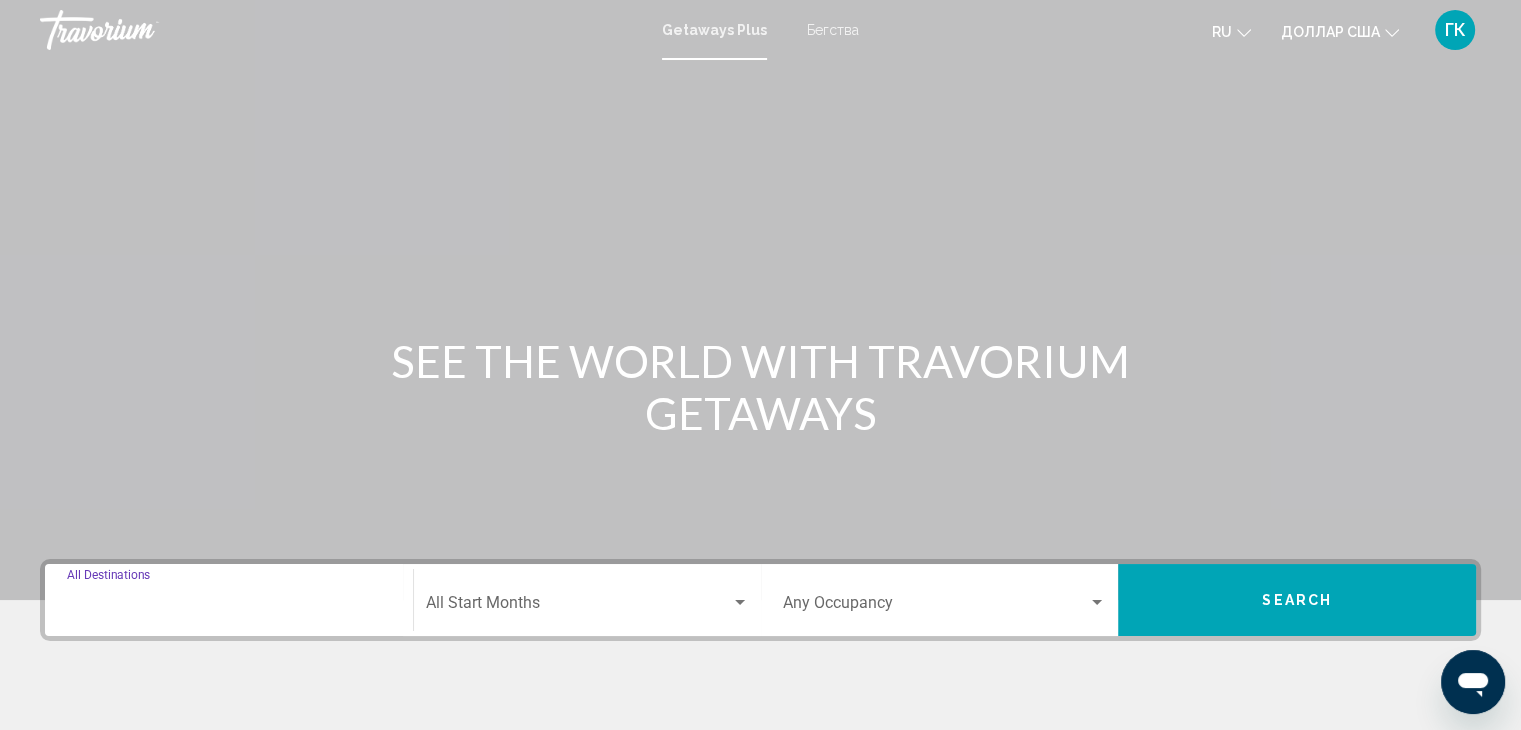 click on "Destination All Destinations" at bounding box center [229, 607] 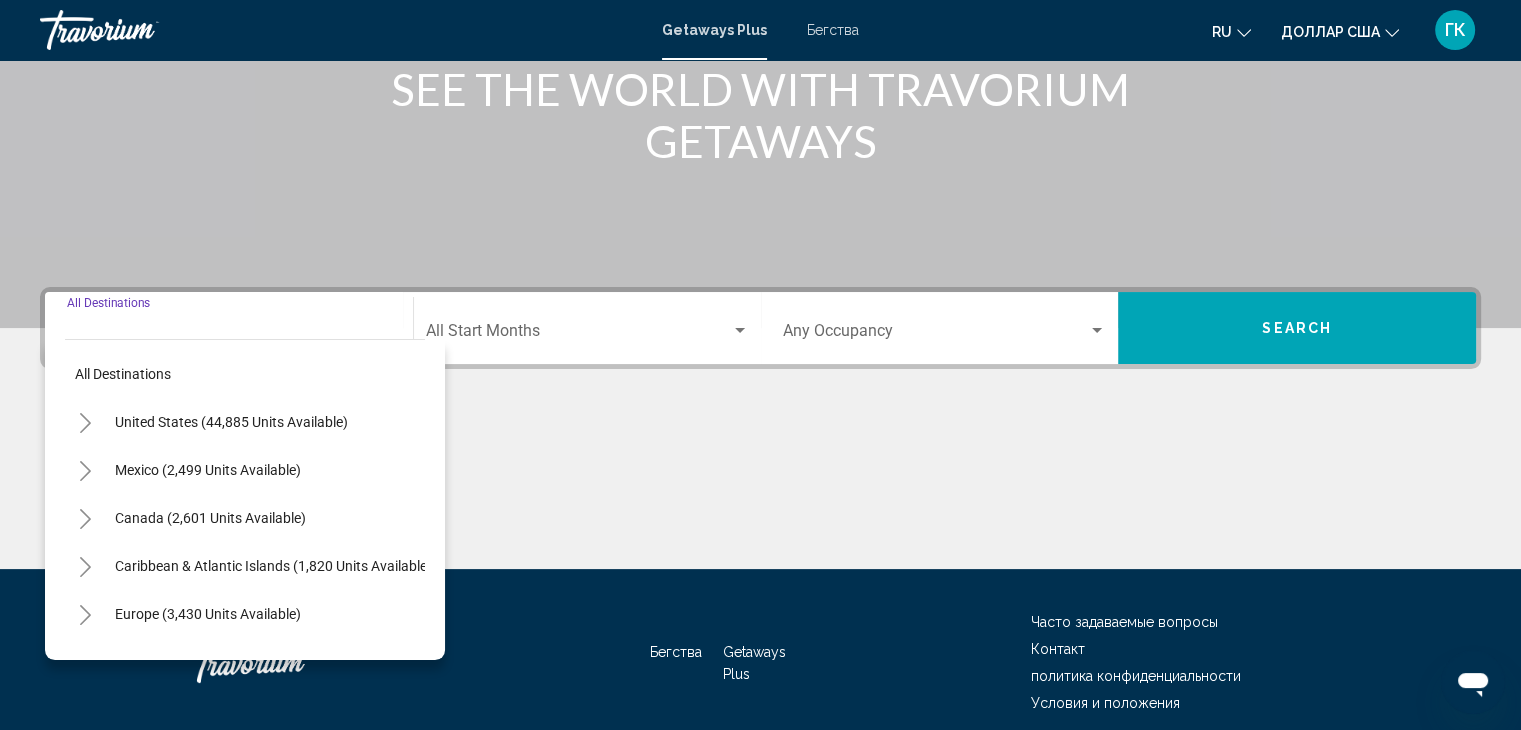 scroll, scrollTop: 356, scrollLeft: 0, axis: vertical 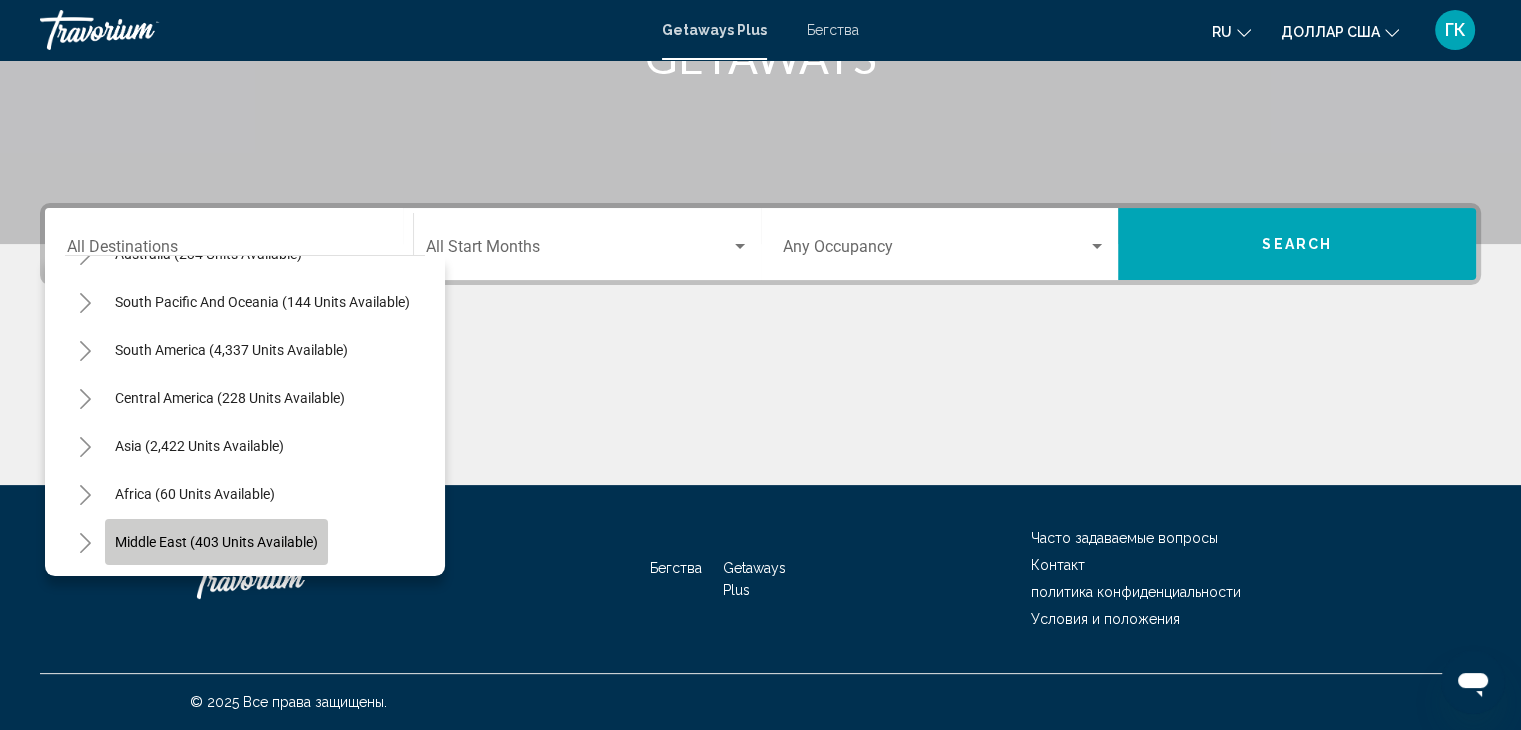 click on "Middle East (403 units available)" 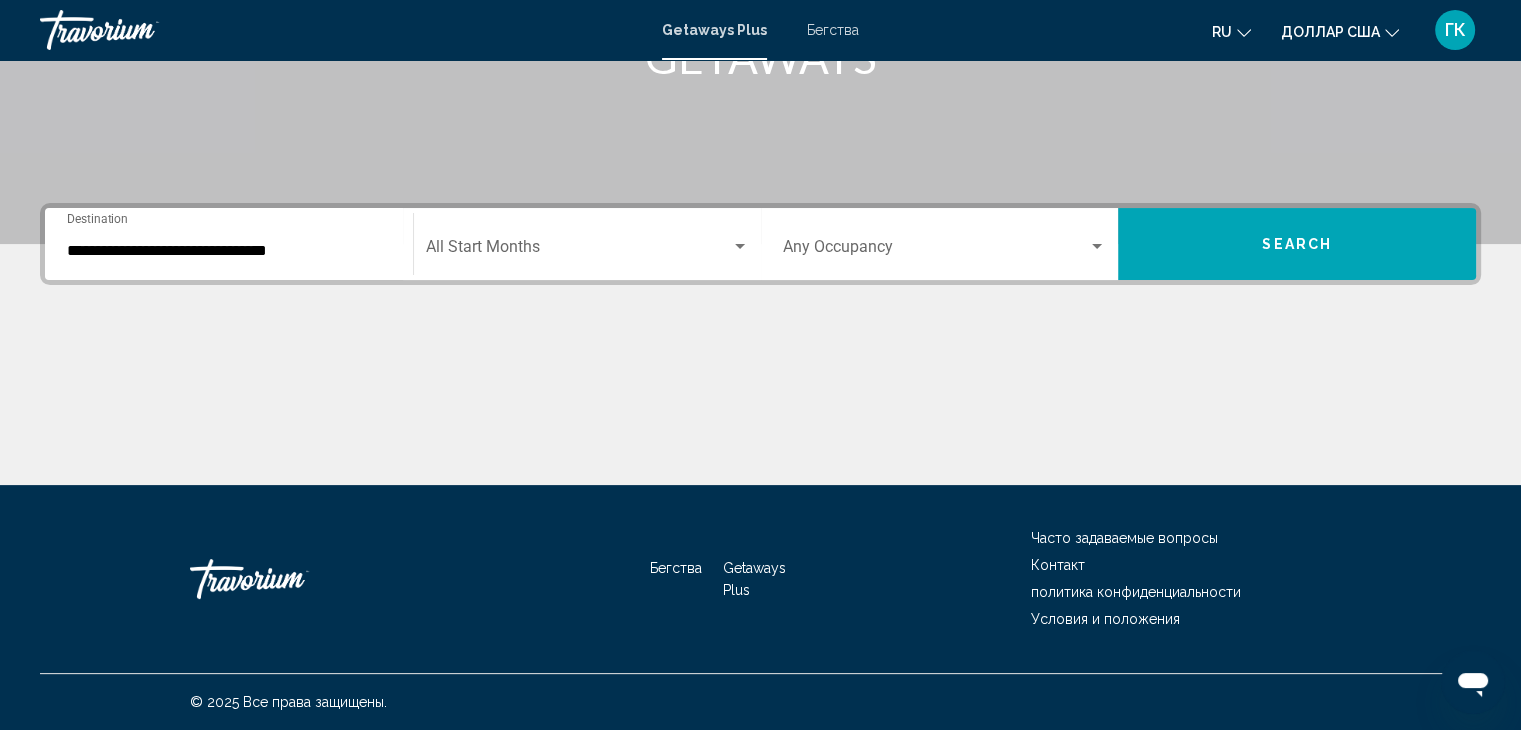 click on "Start Month All Start Months" 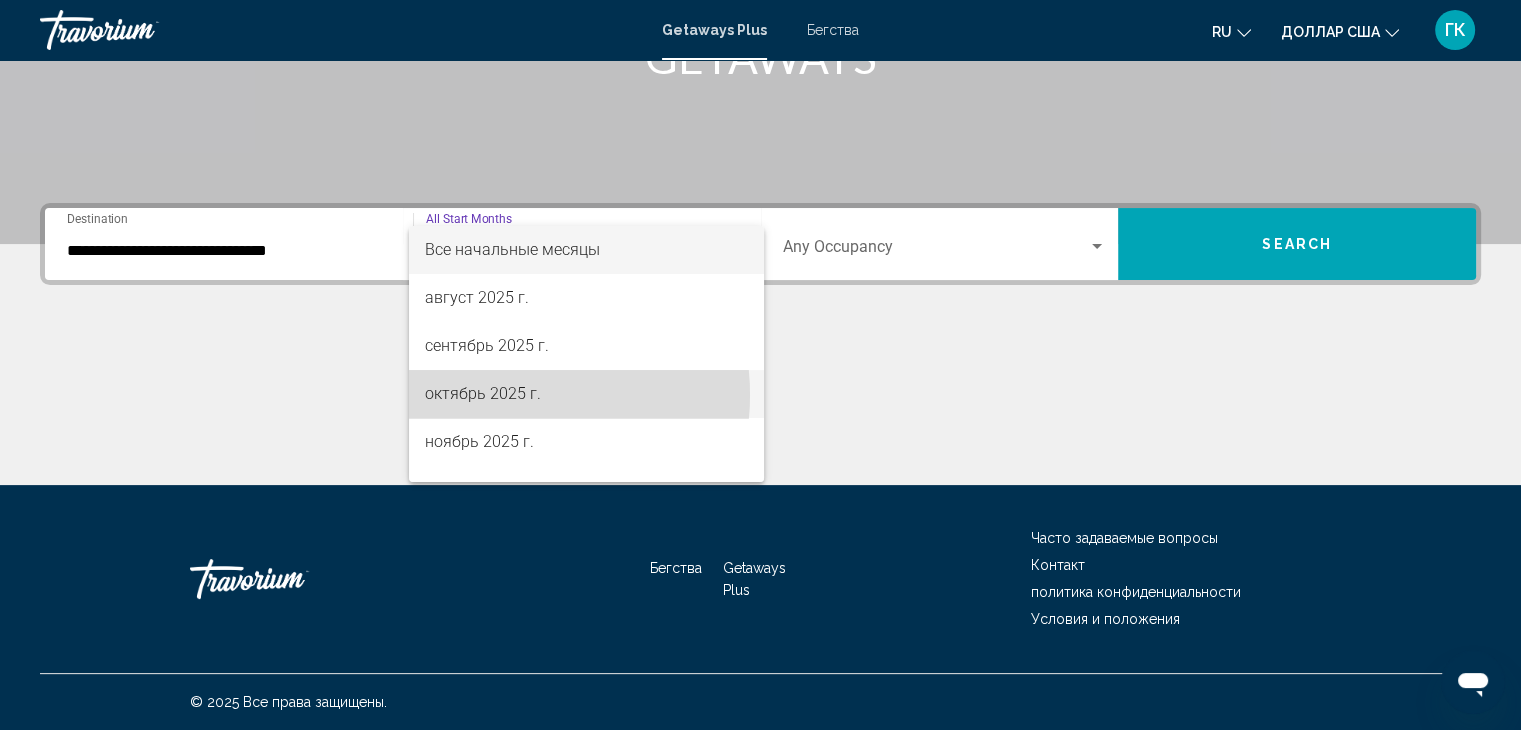 click on "октябрь 2025 г." at bounding box center [483, 393] 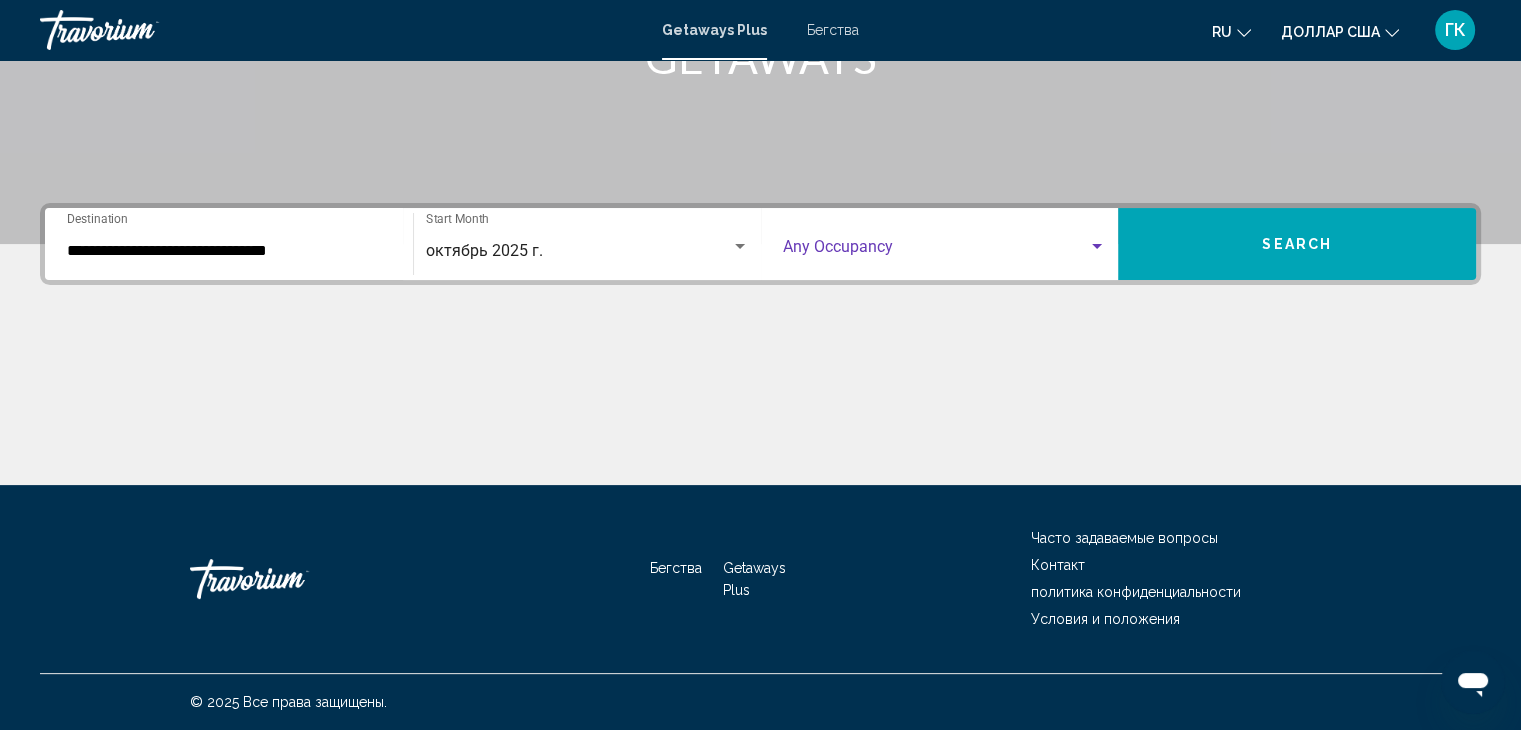 click at bounding box center (936, 251) 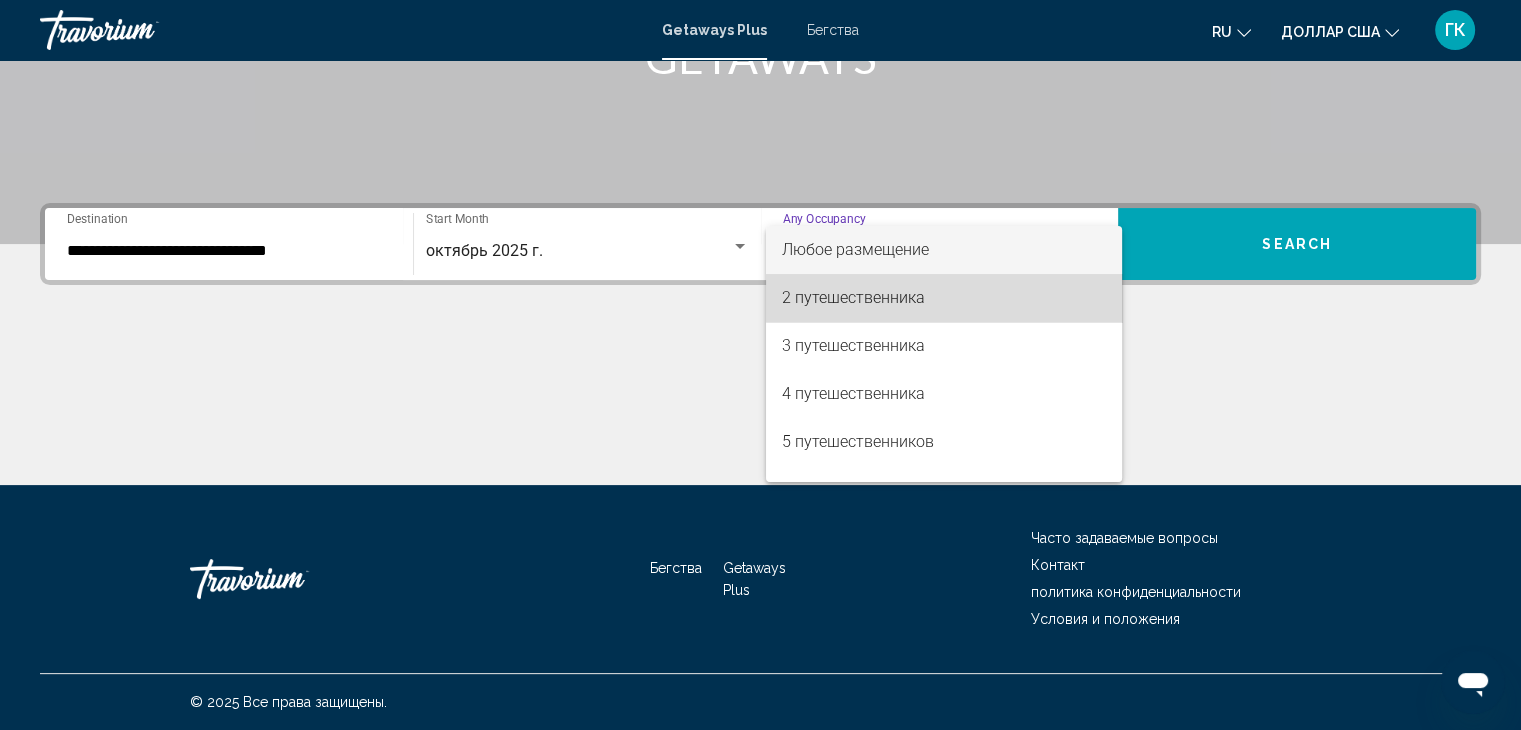 click on "2 путешественника" at bounding box center (944, 298) 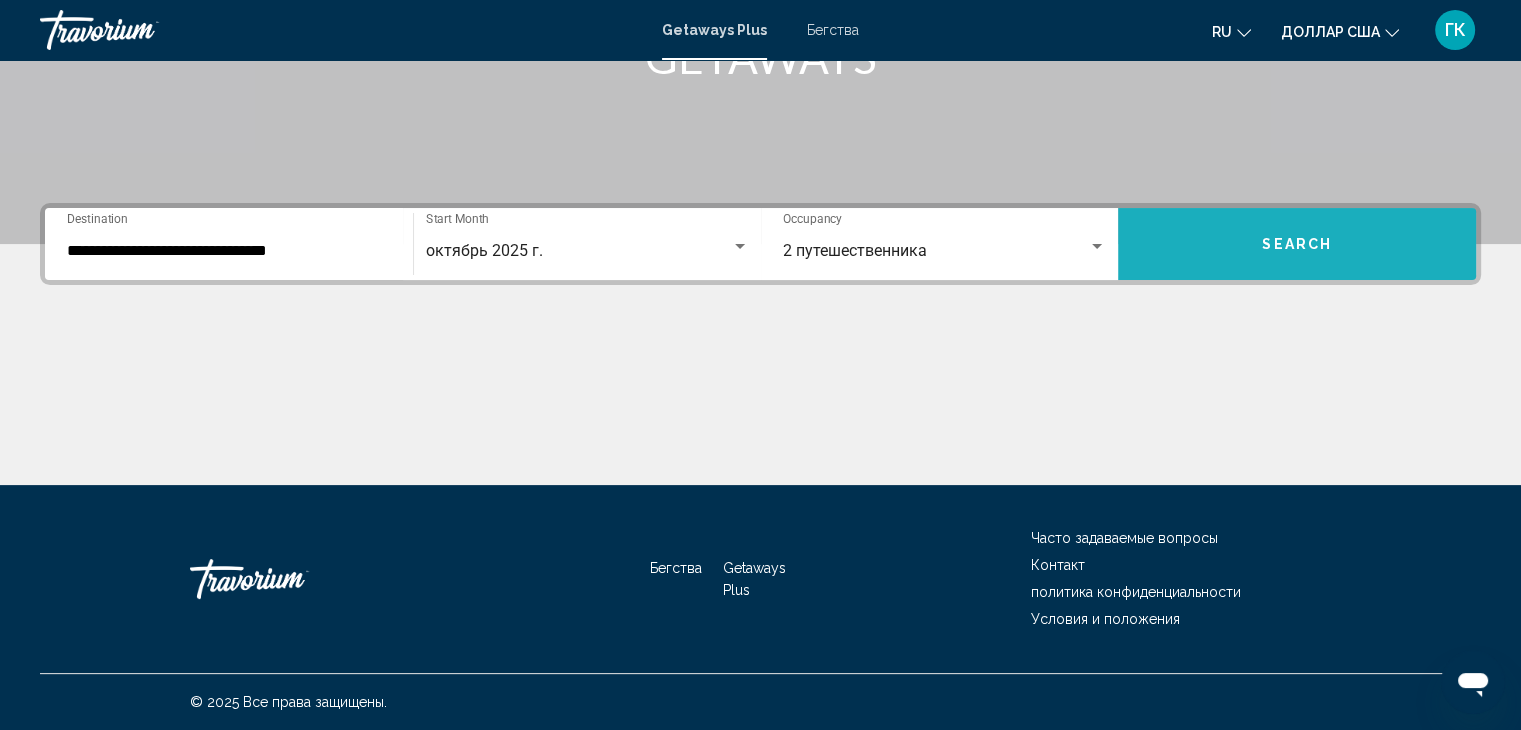 click on "Search" at bounding box center (1297, 244) 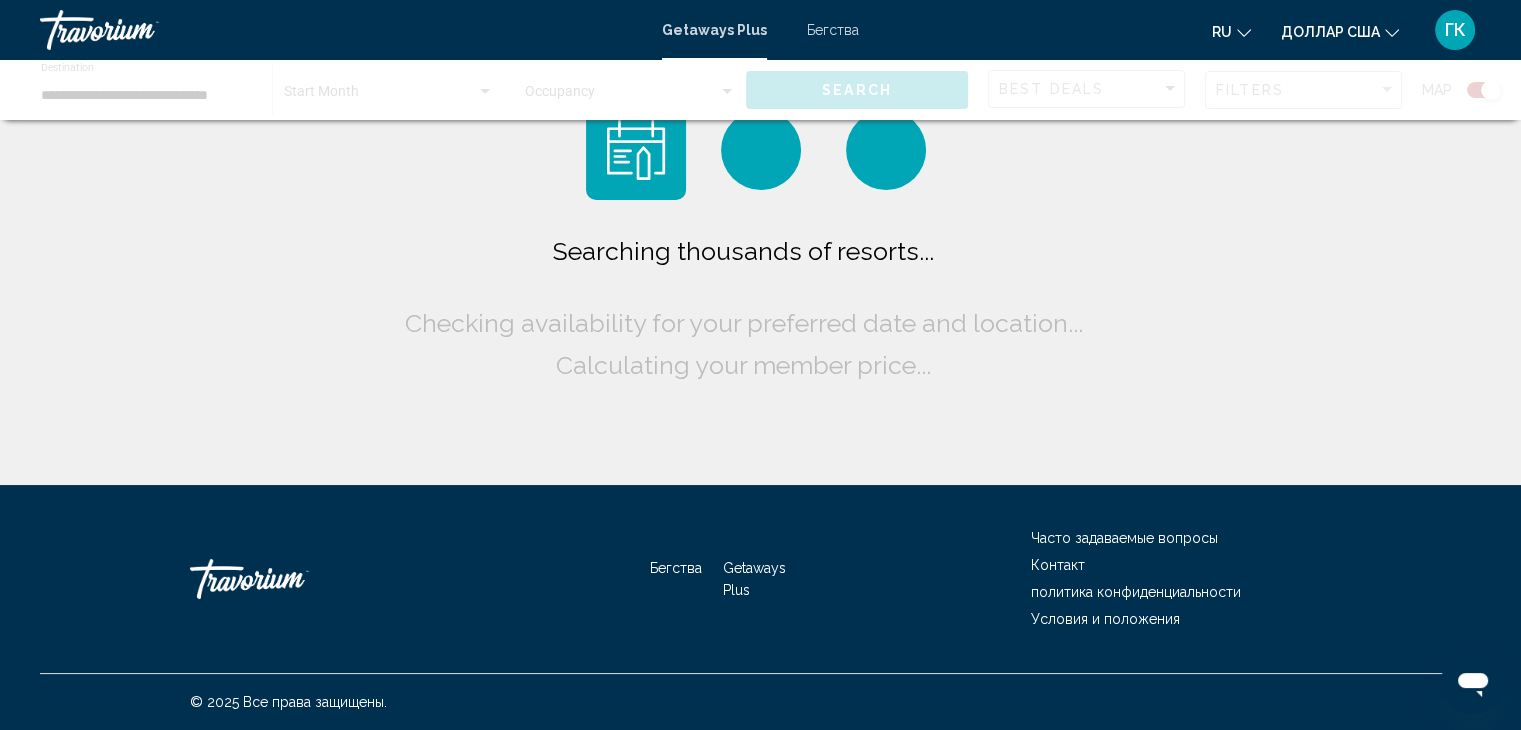 scroll, scrollTop: 0, scrollLeft: 0, axis: both 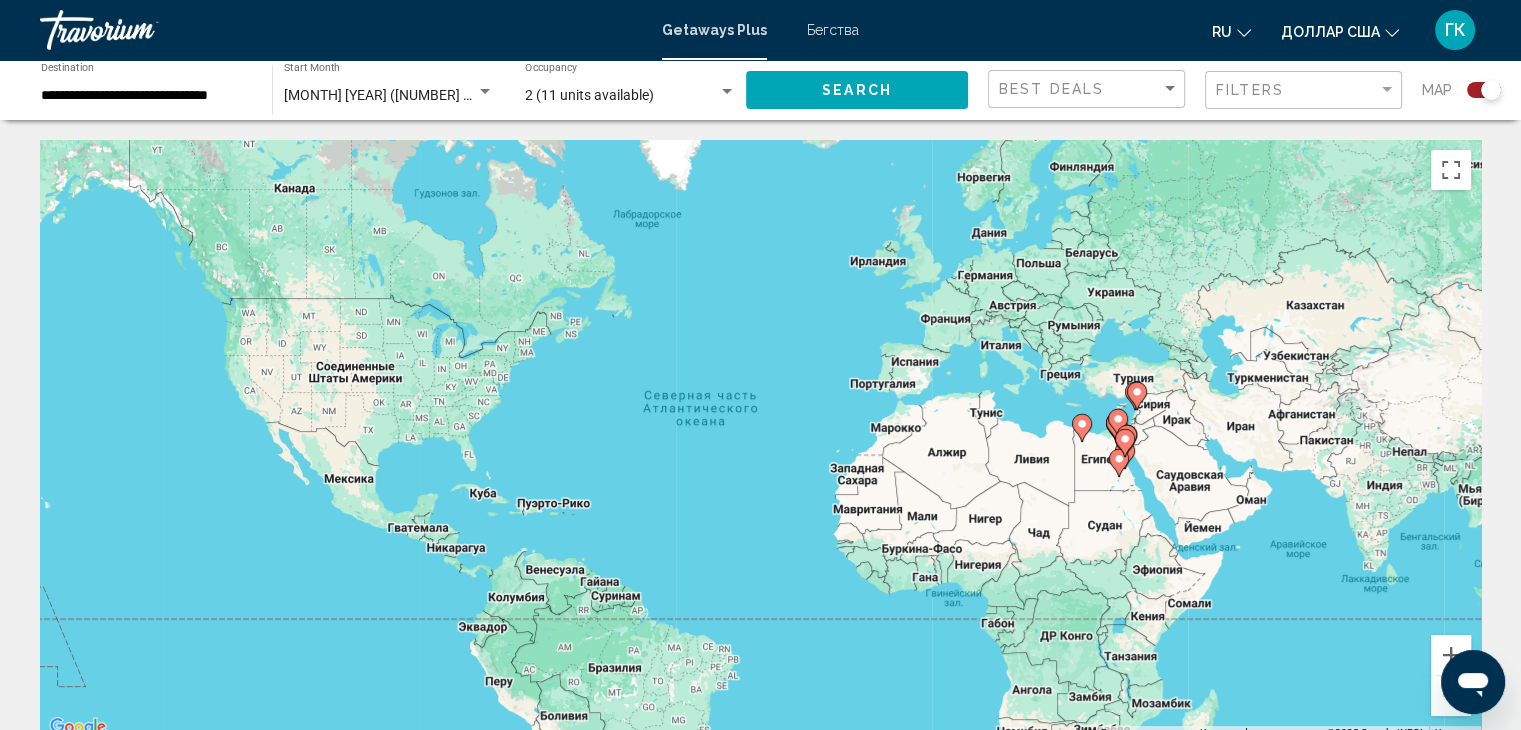 click 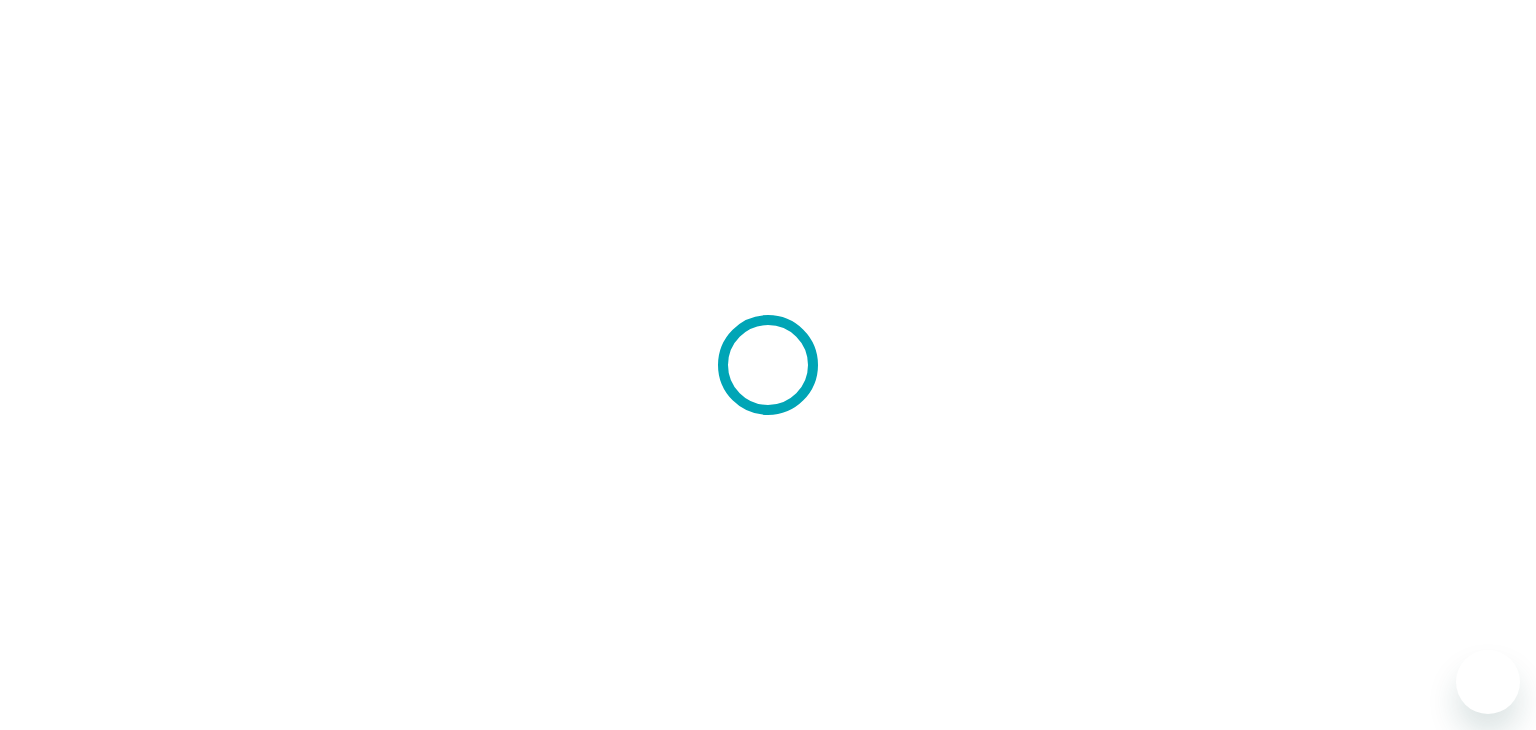 scroll, scrollTop: 0, scrollLeft: 0, axis: both 